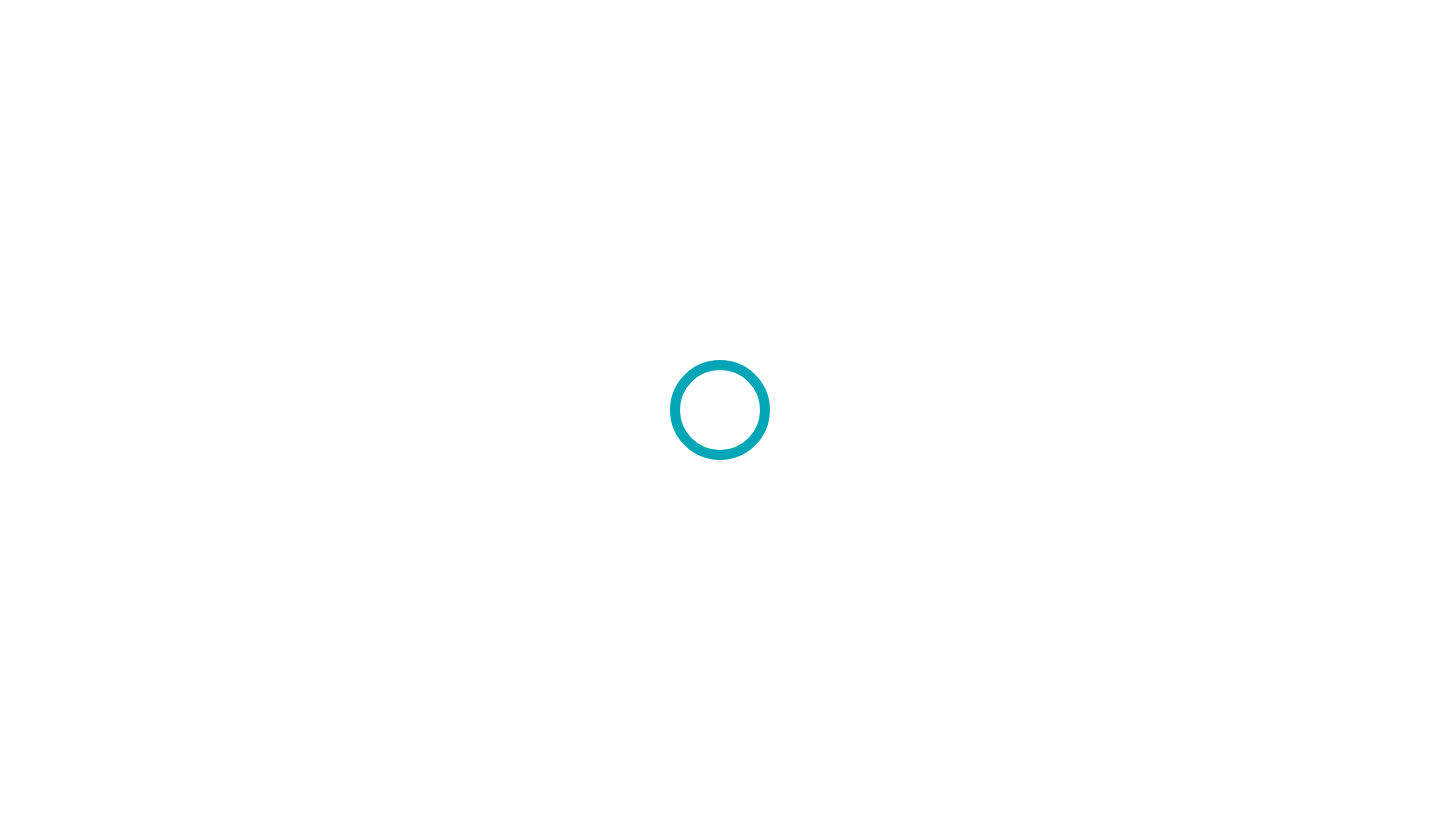 scroll, scrollTop: 0, scrollLeft: 0, axis: both 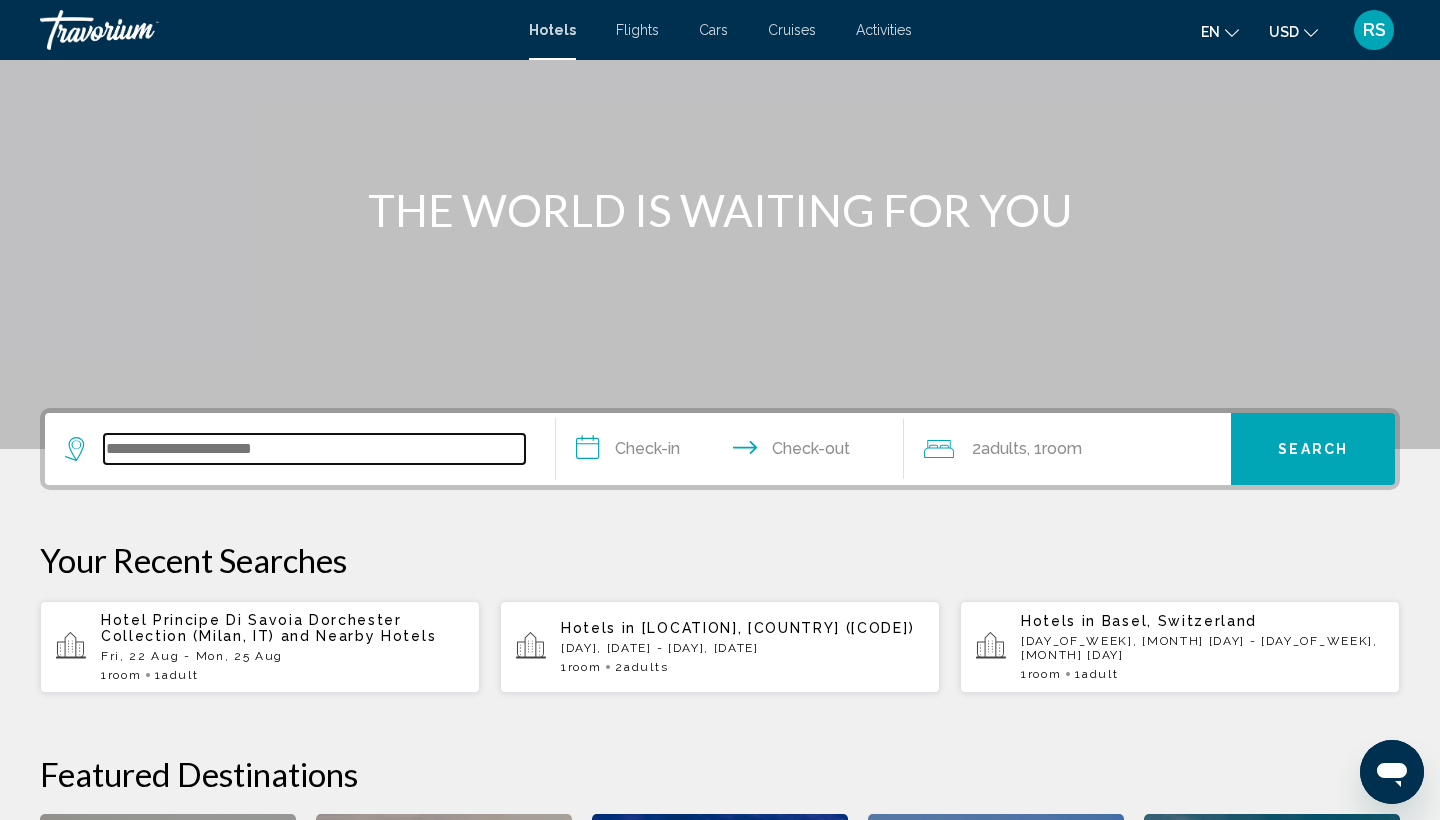 click at bounding box center (314, 449) 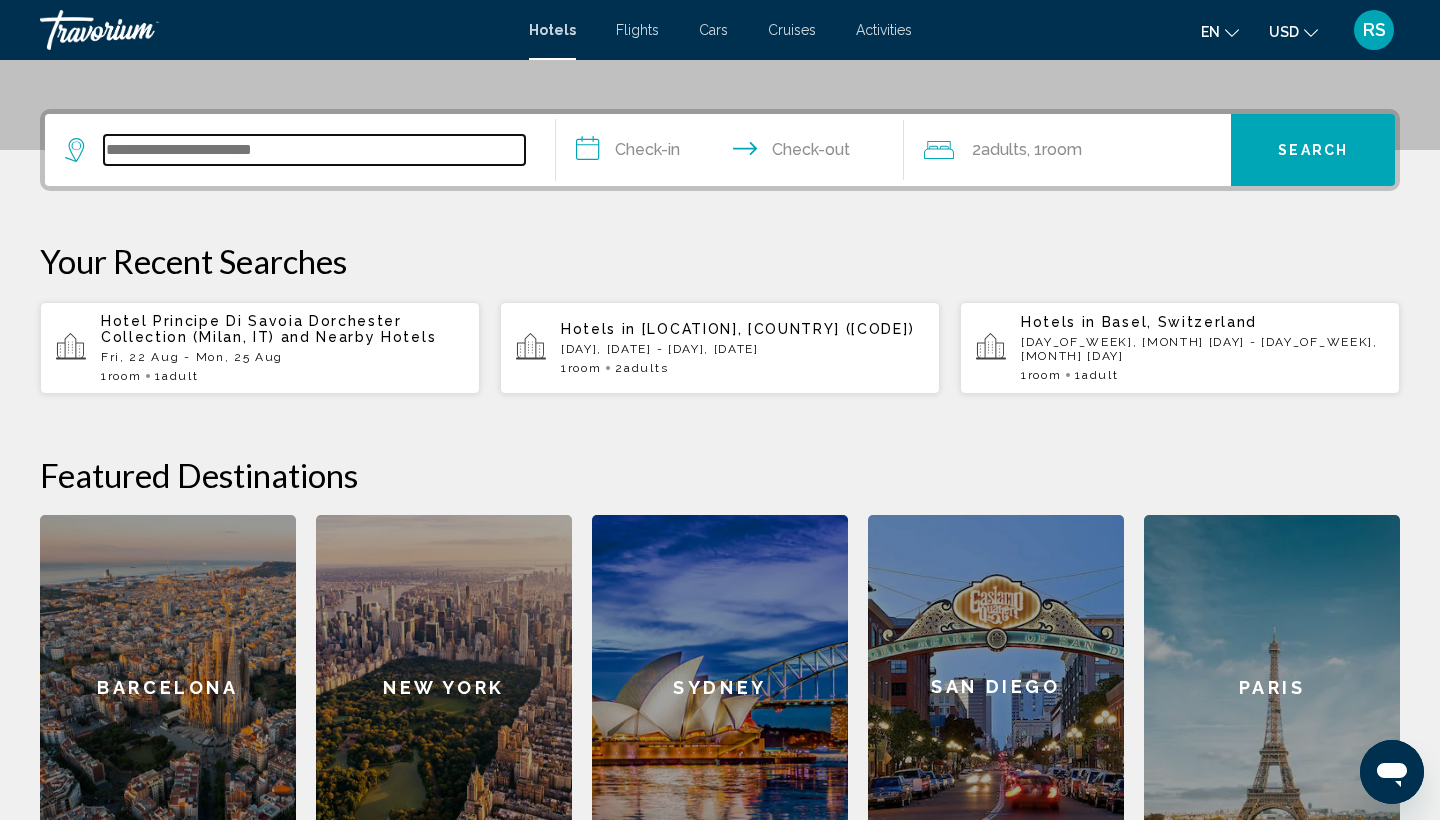 scroll, scrollTop: 494, scrollLeft: 0, axis: vertical 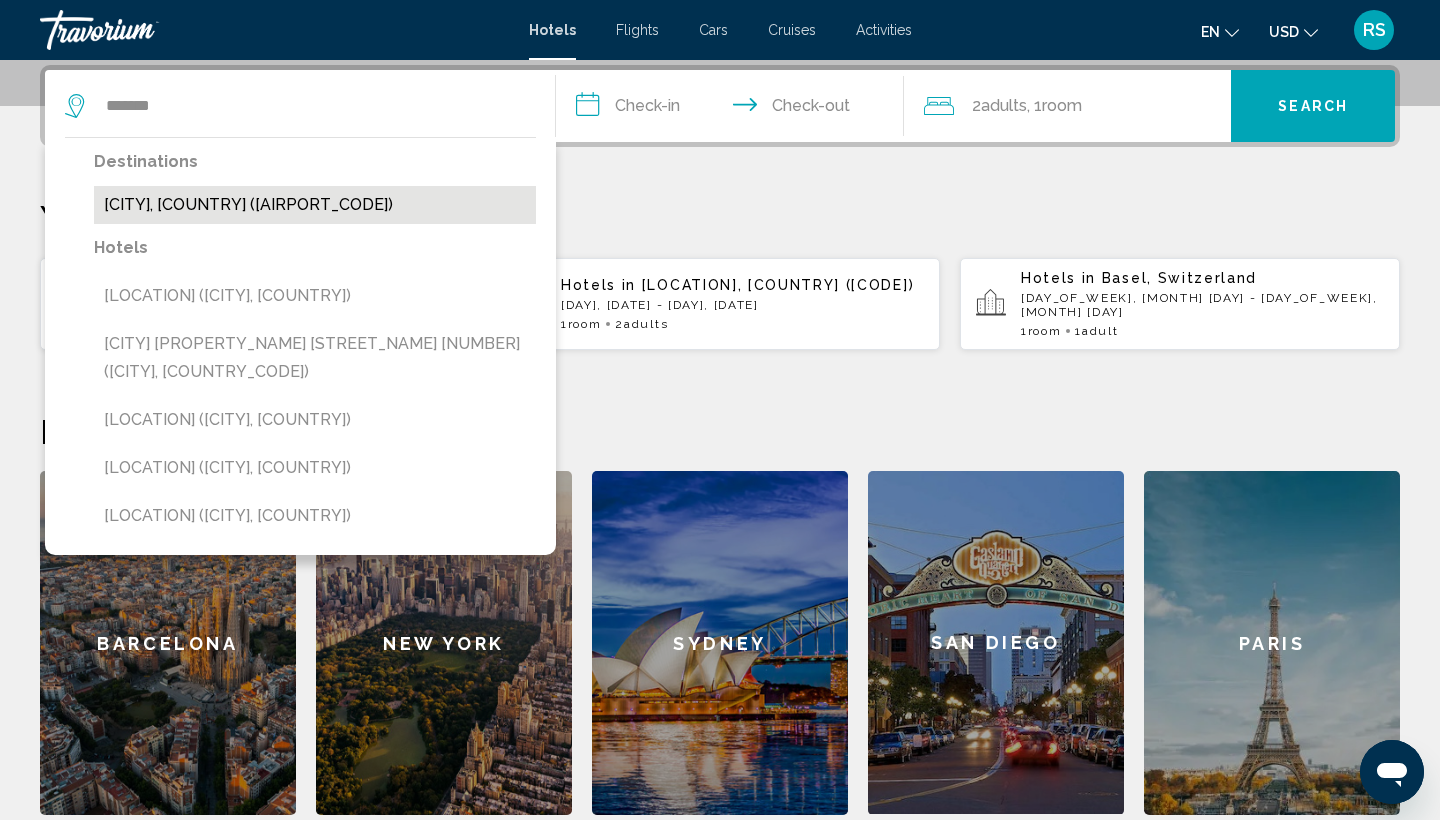 click on "[CITY], [COUNTRY] ([AIRPORT_CODE])" at bounding box center (315, 205) 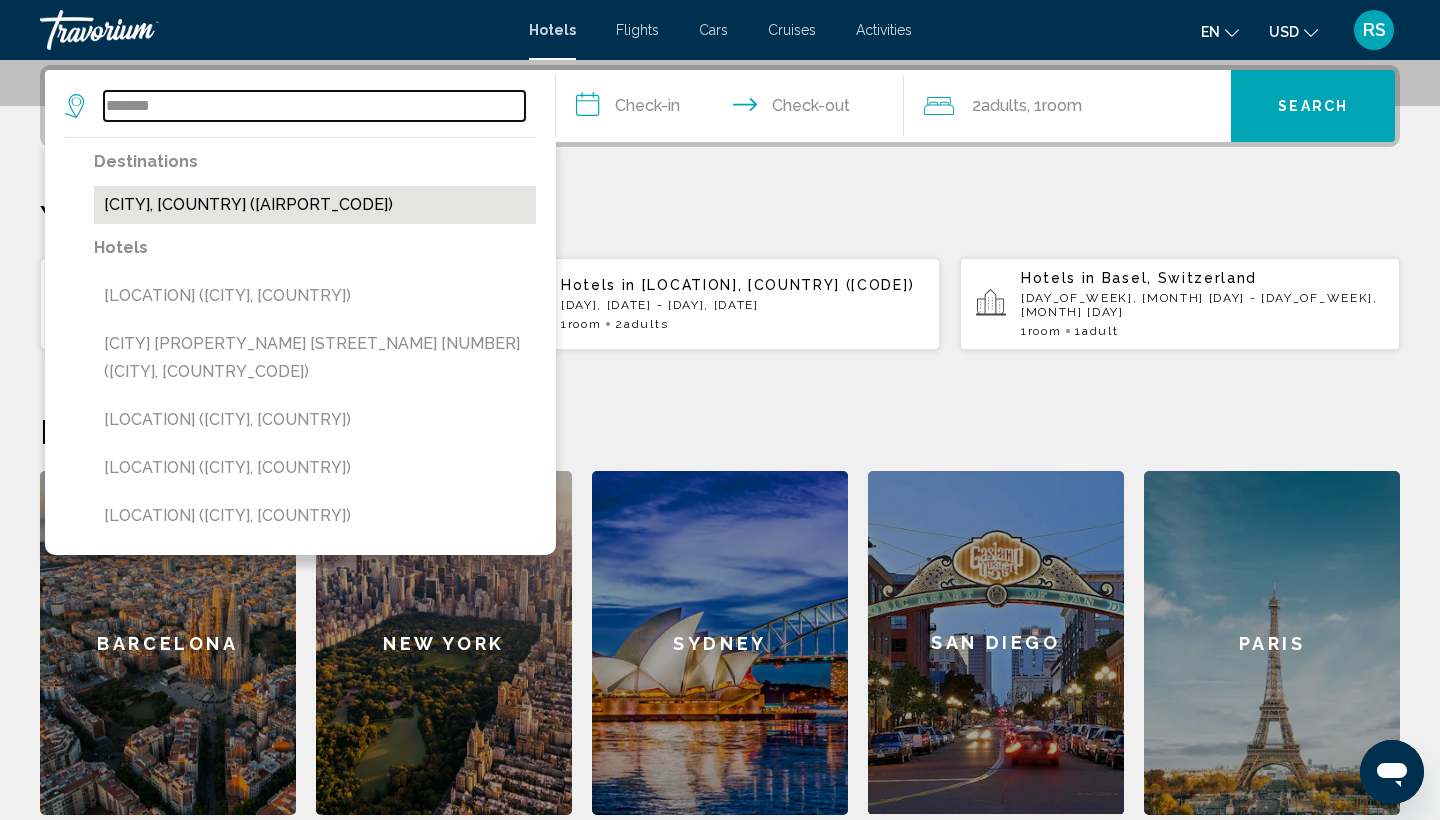 type on "**********" 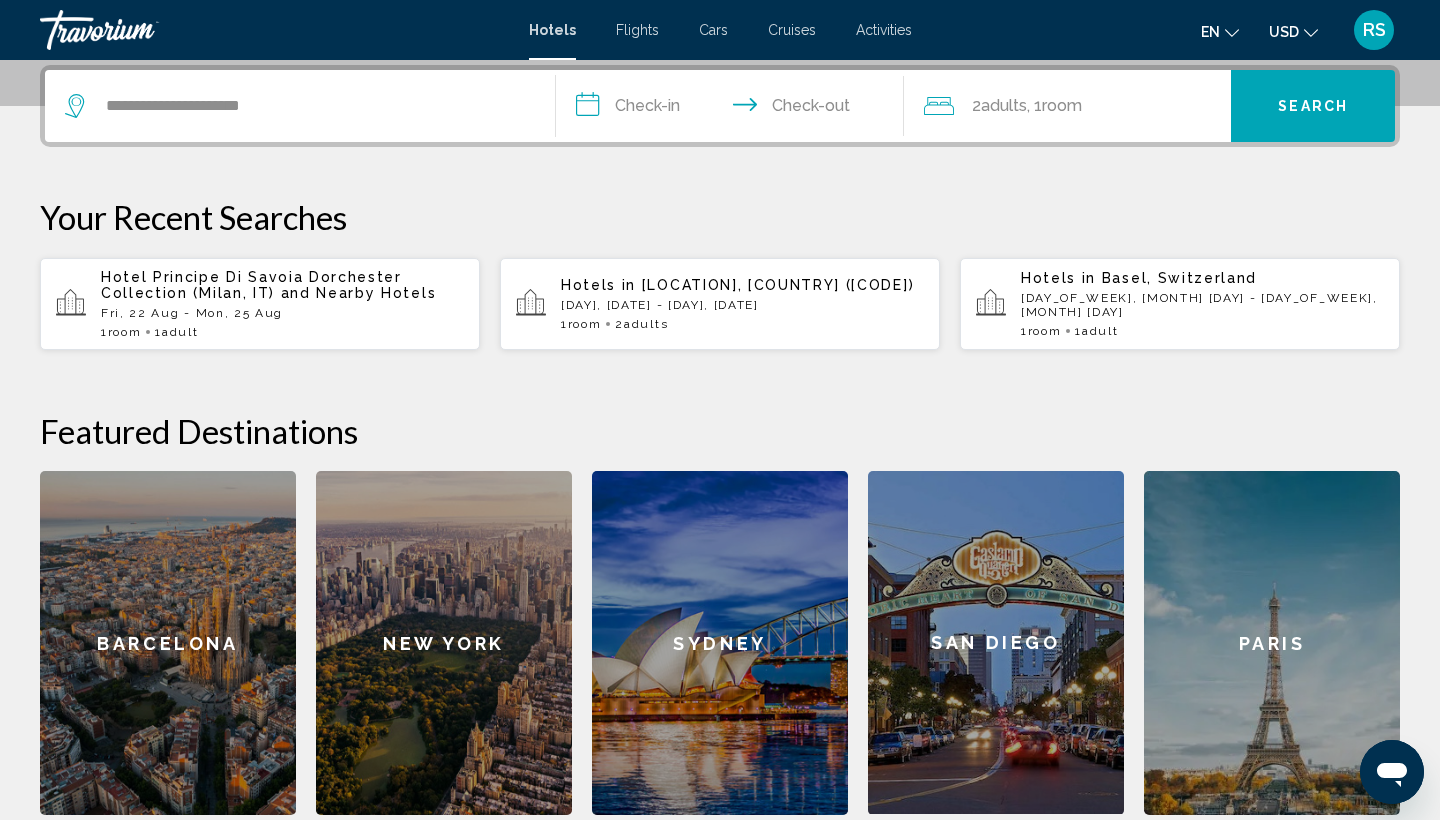 click on "**********" at bounding box center [734, 109] 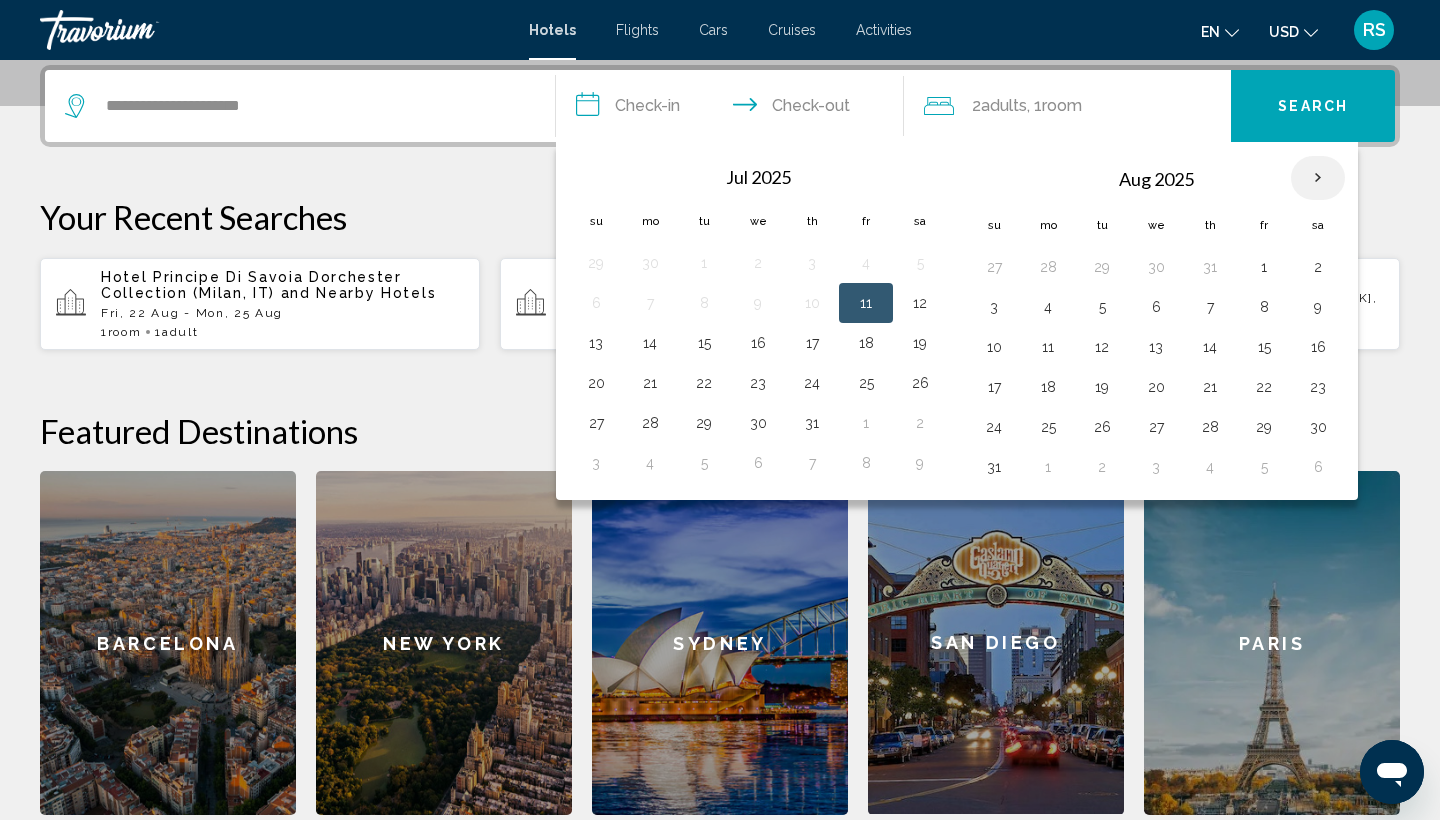 click at bounding box center (1318, 178) 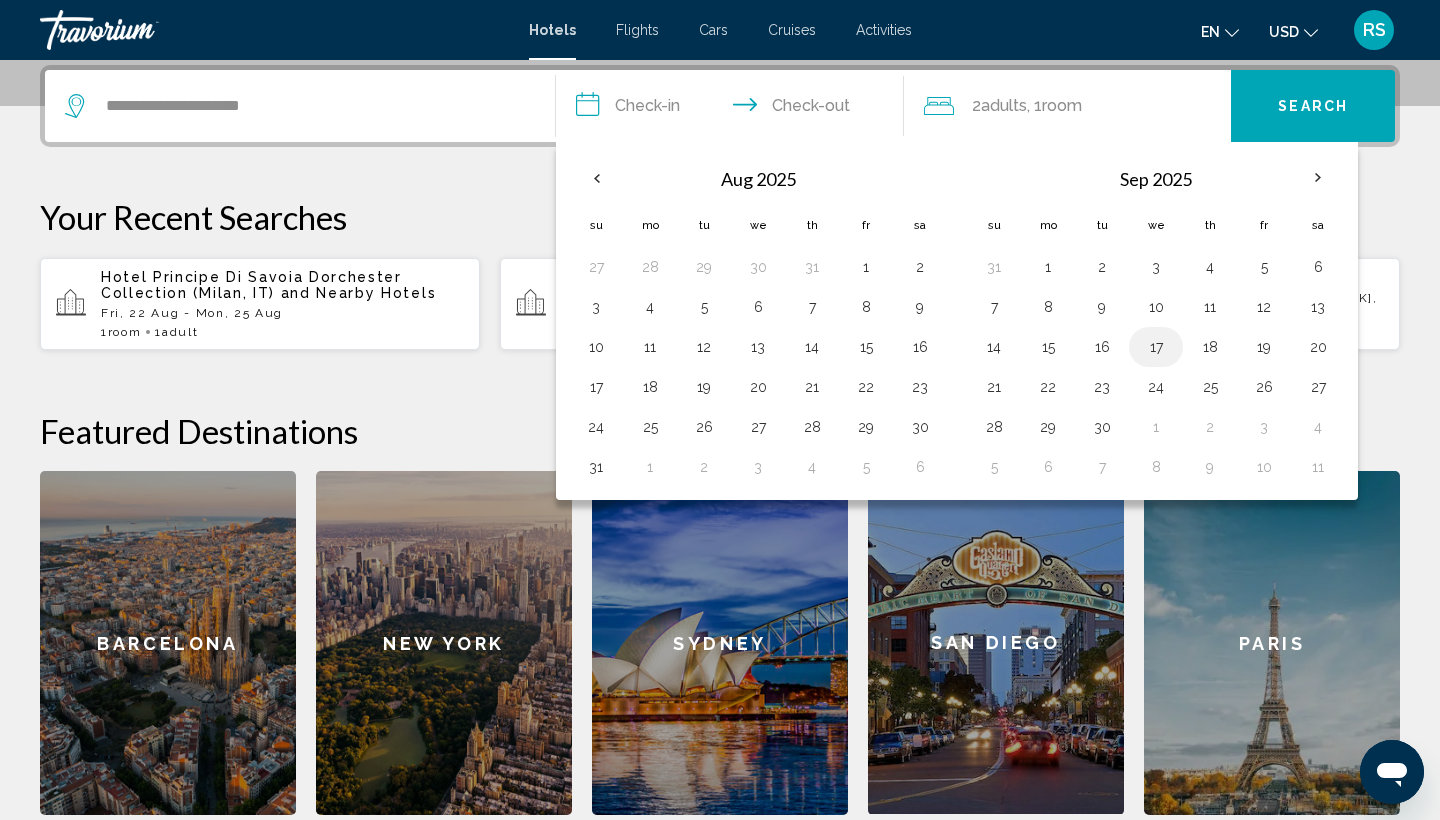 click on "17" at bounding box center [1156, 347] 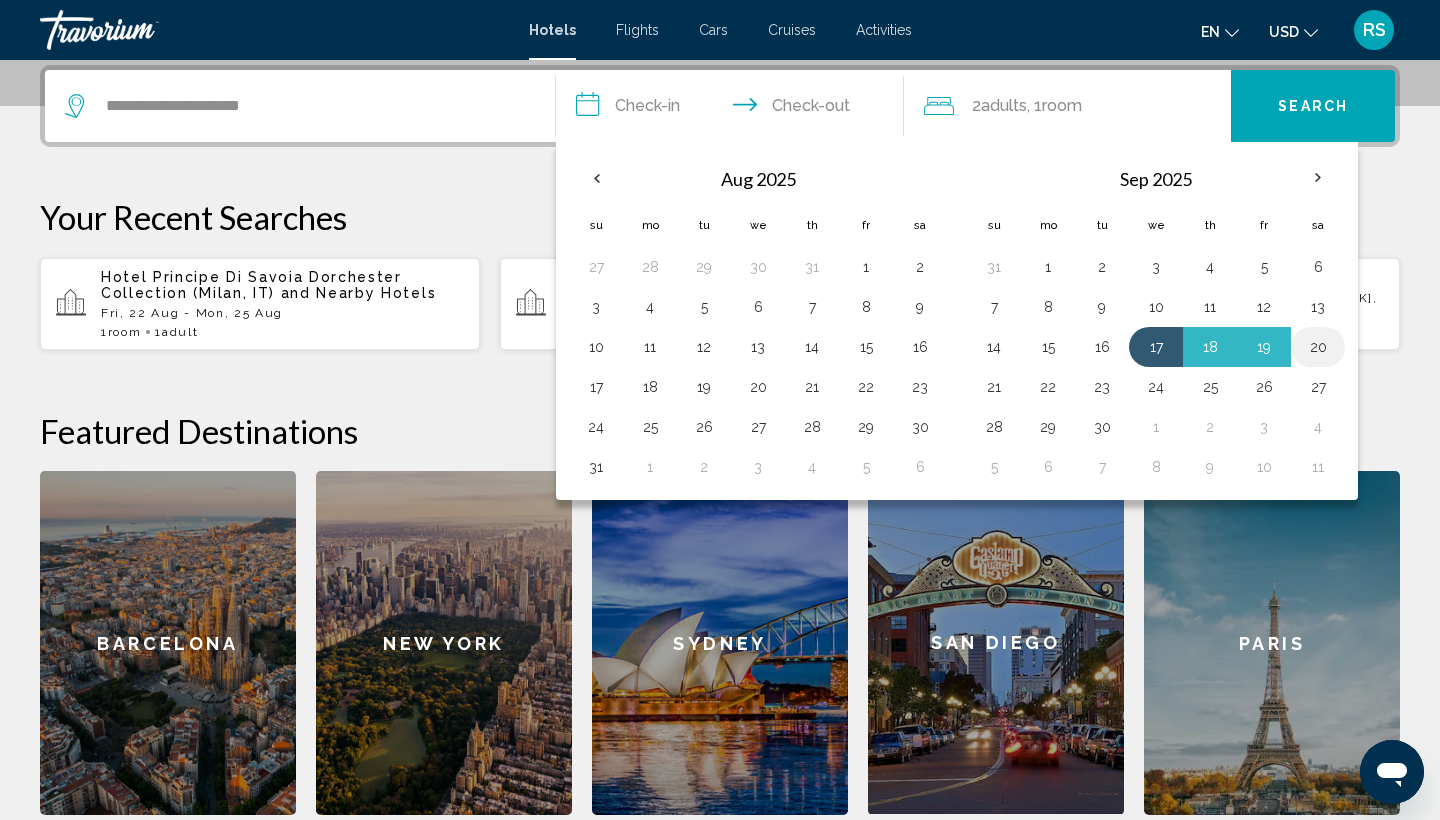 click on "20" at bounding box center [1318, 347] 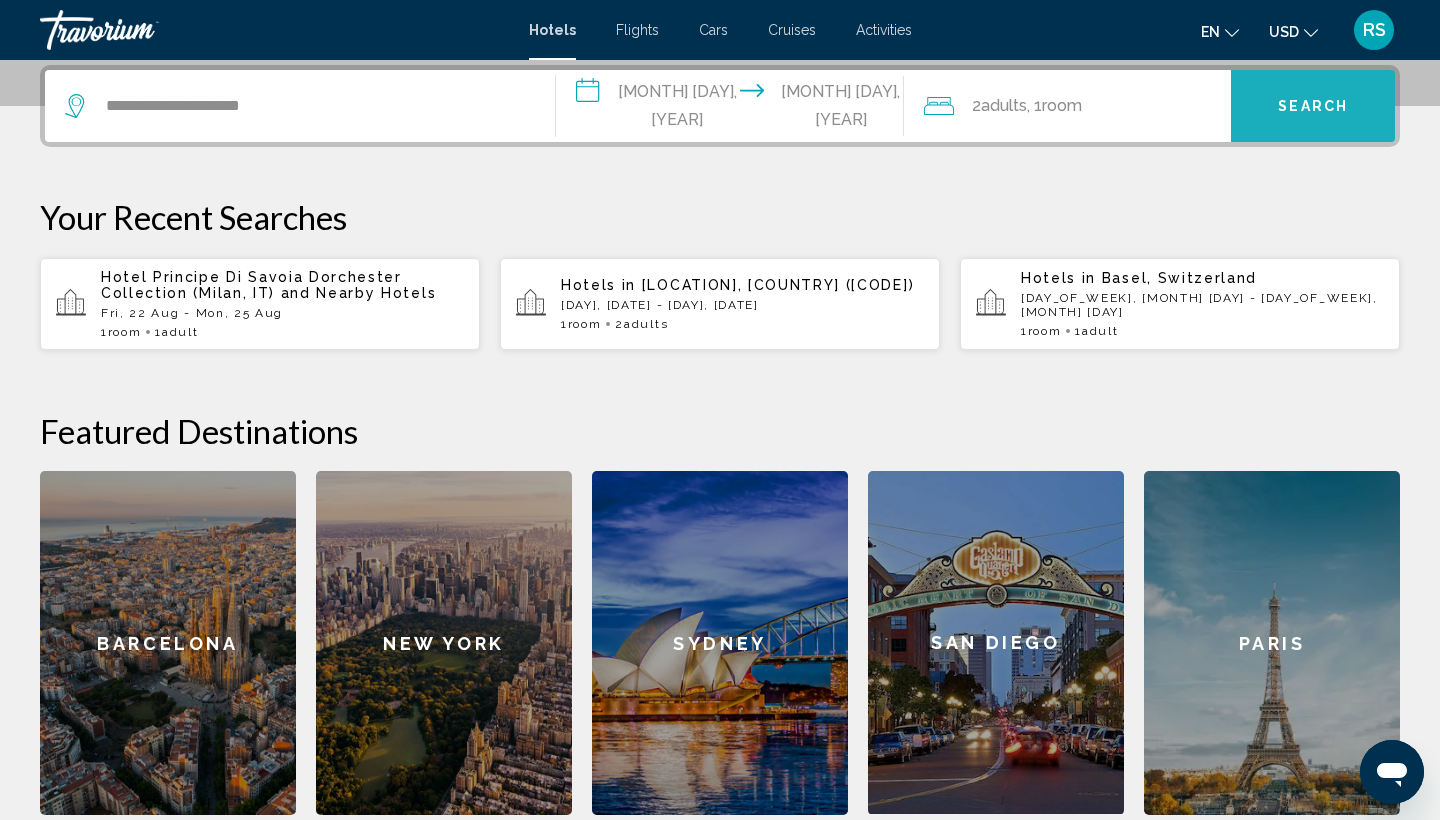 click on "Search" at bounding box center (1313, 107) 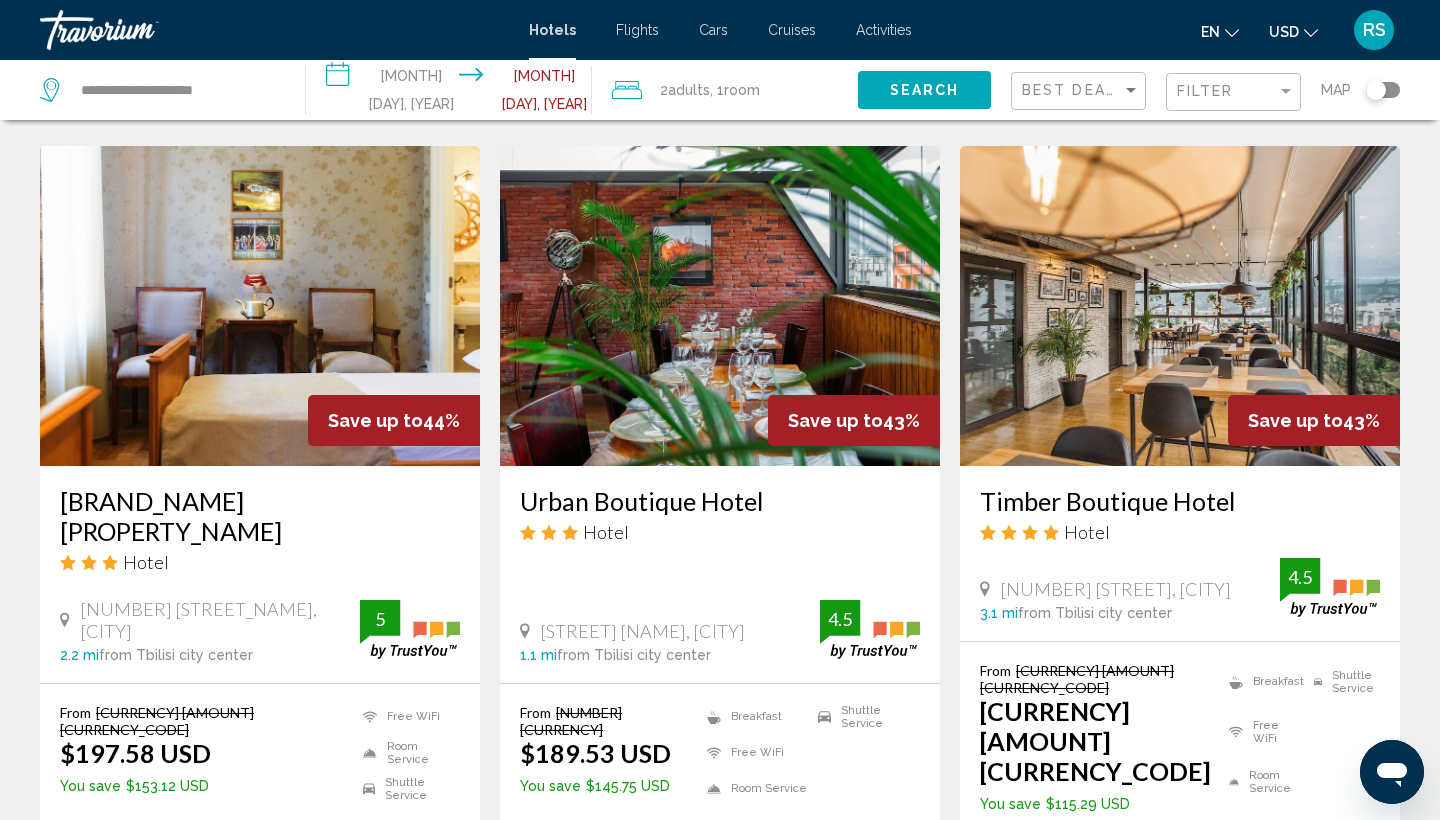 scroll, scrollTop: 2336, scrollLeft: 0, axis: vertical 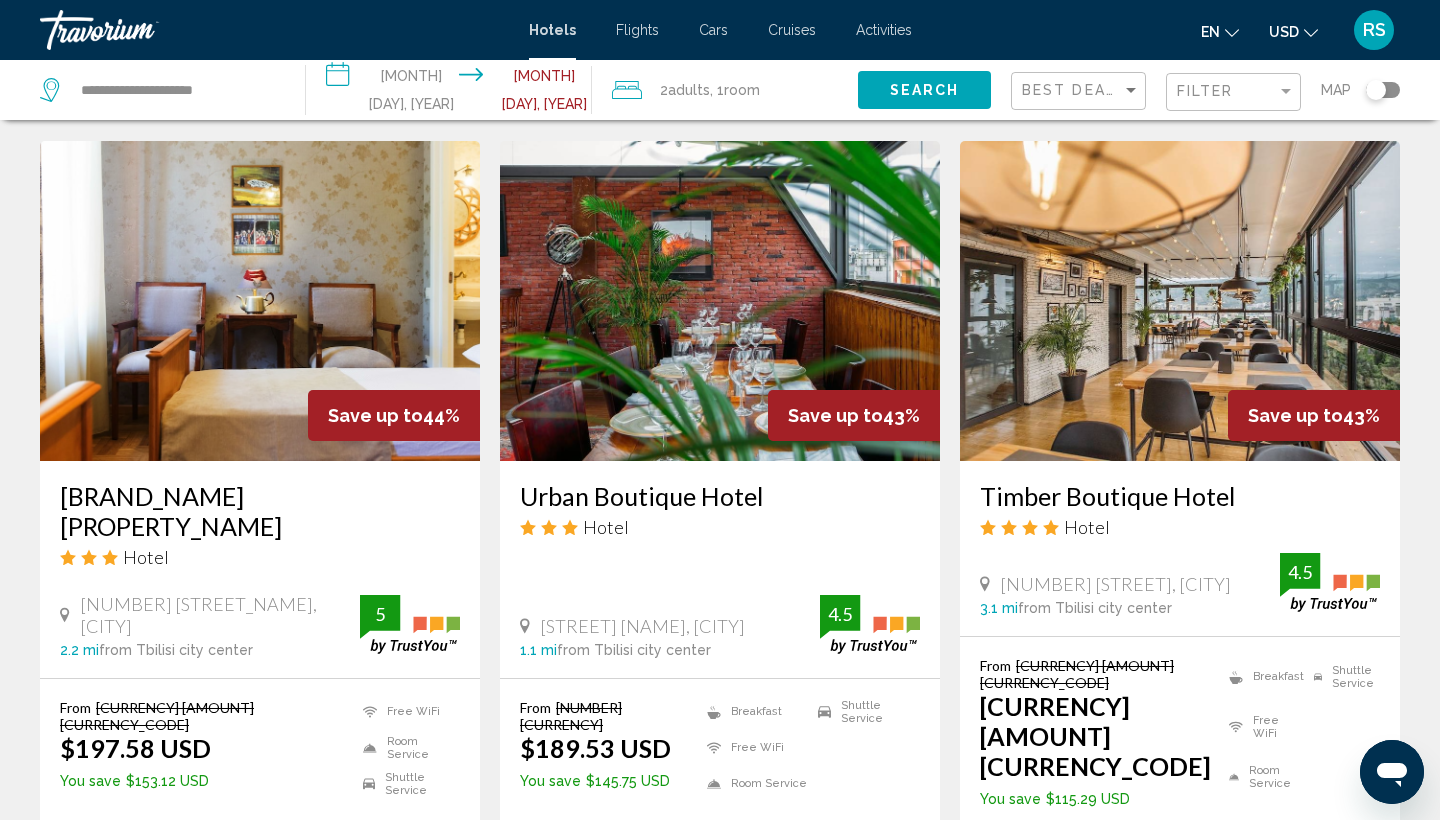 click on "2" at bounding box center (580, 944) 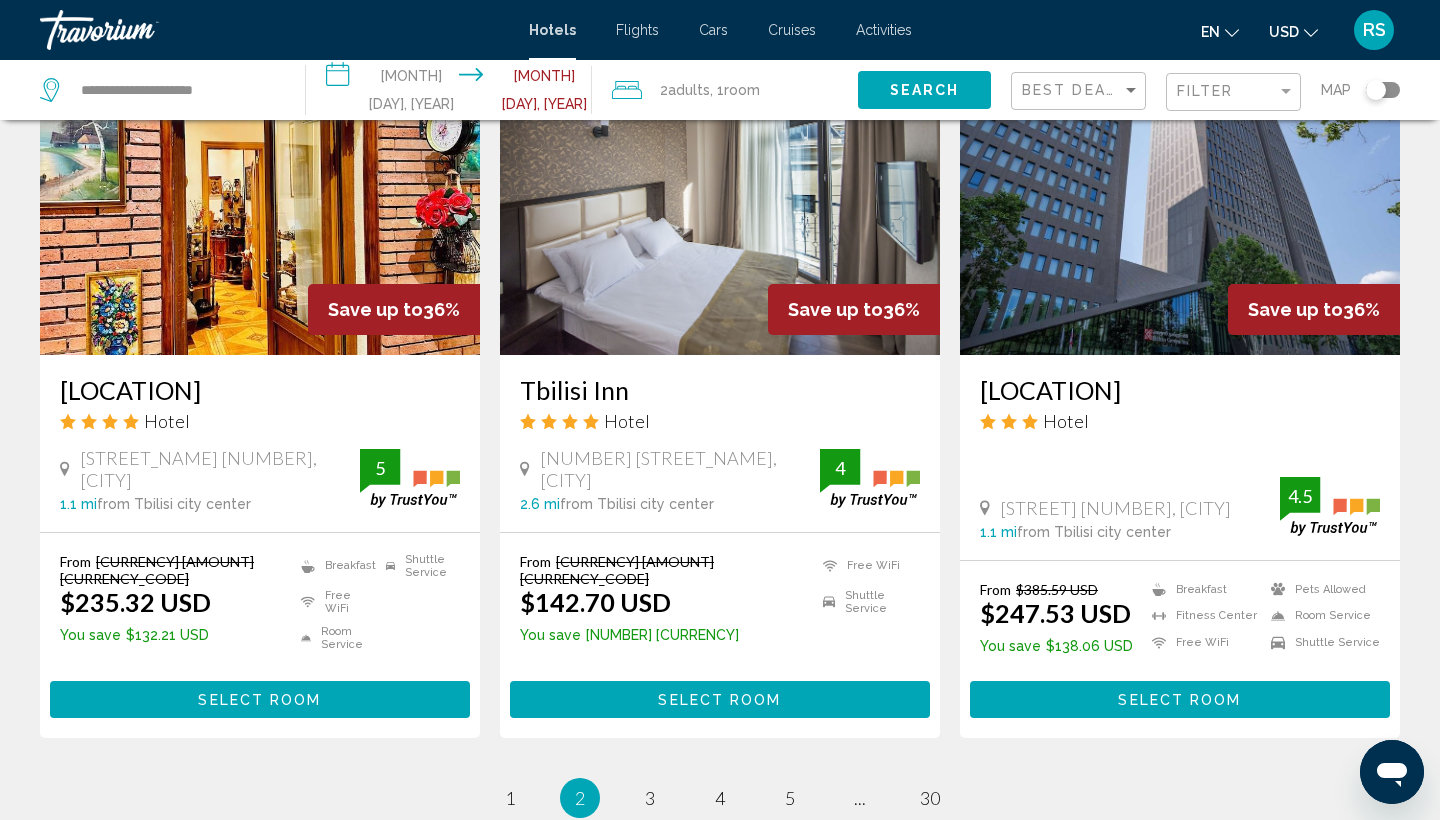 scroll, scrollTop: 2360, scrollLeft: 0, axis: vertical 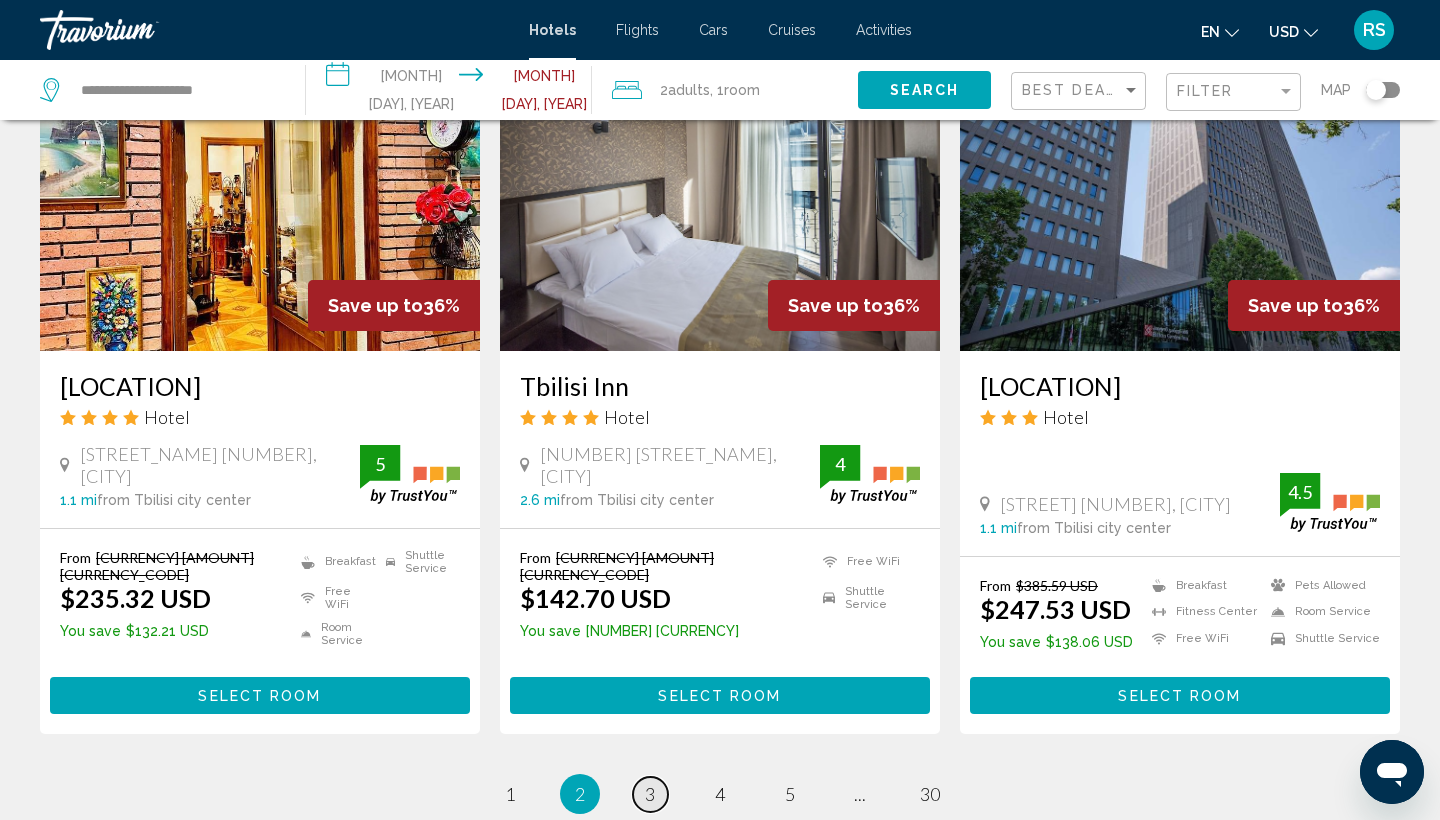 click on "3" at bounding box center (650, 794) 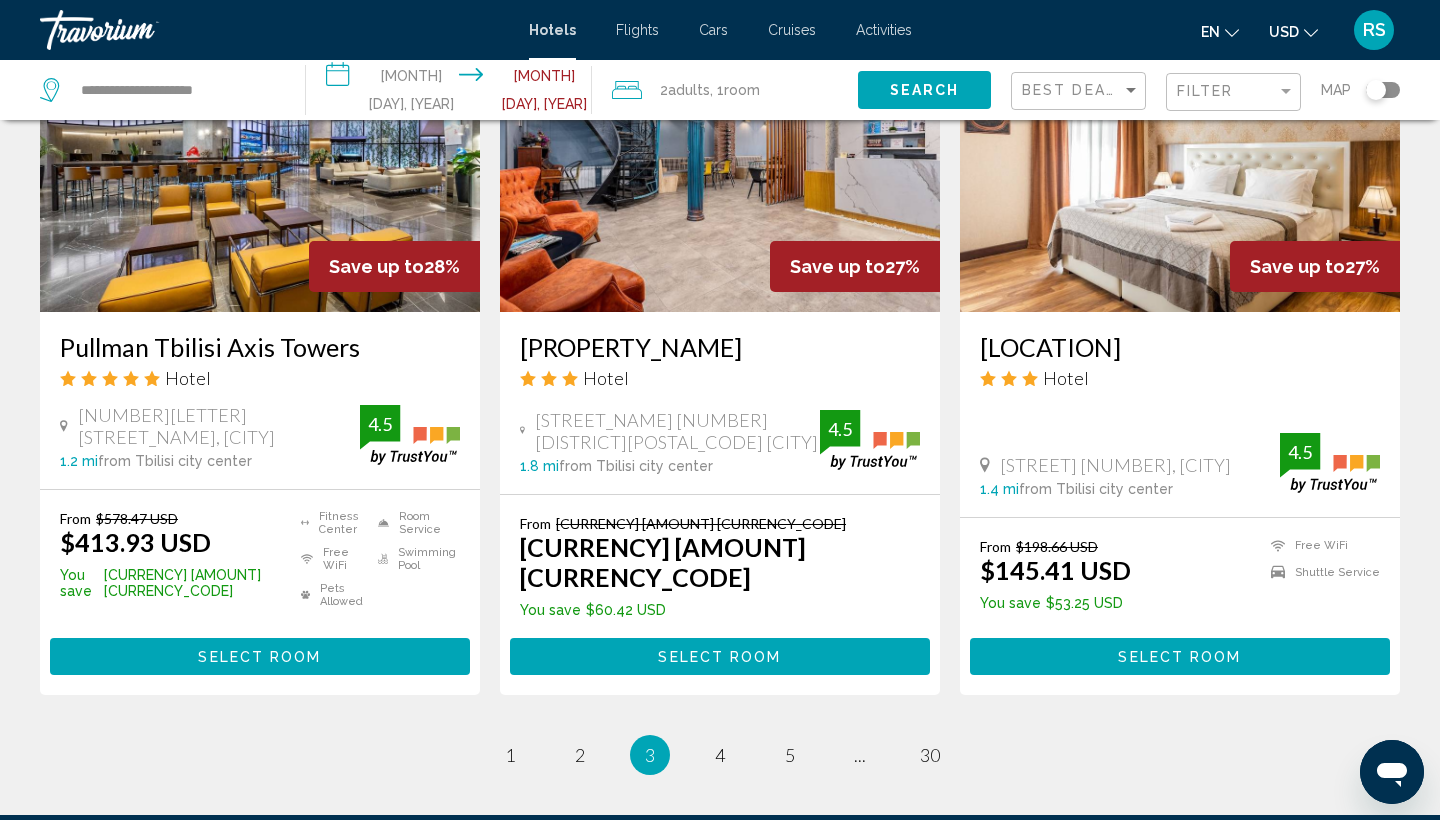 scroll, scrollTop: 2431, scrollLeft: 0, axis: vertical 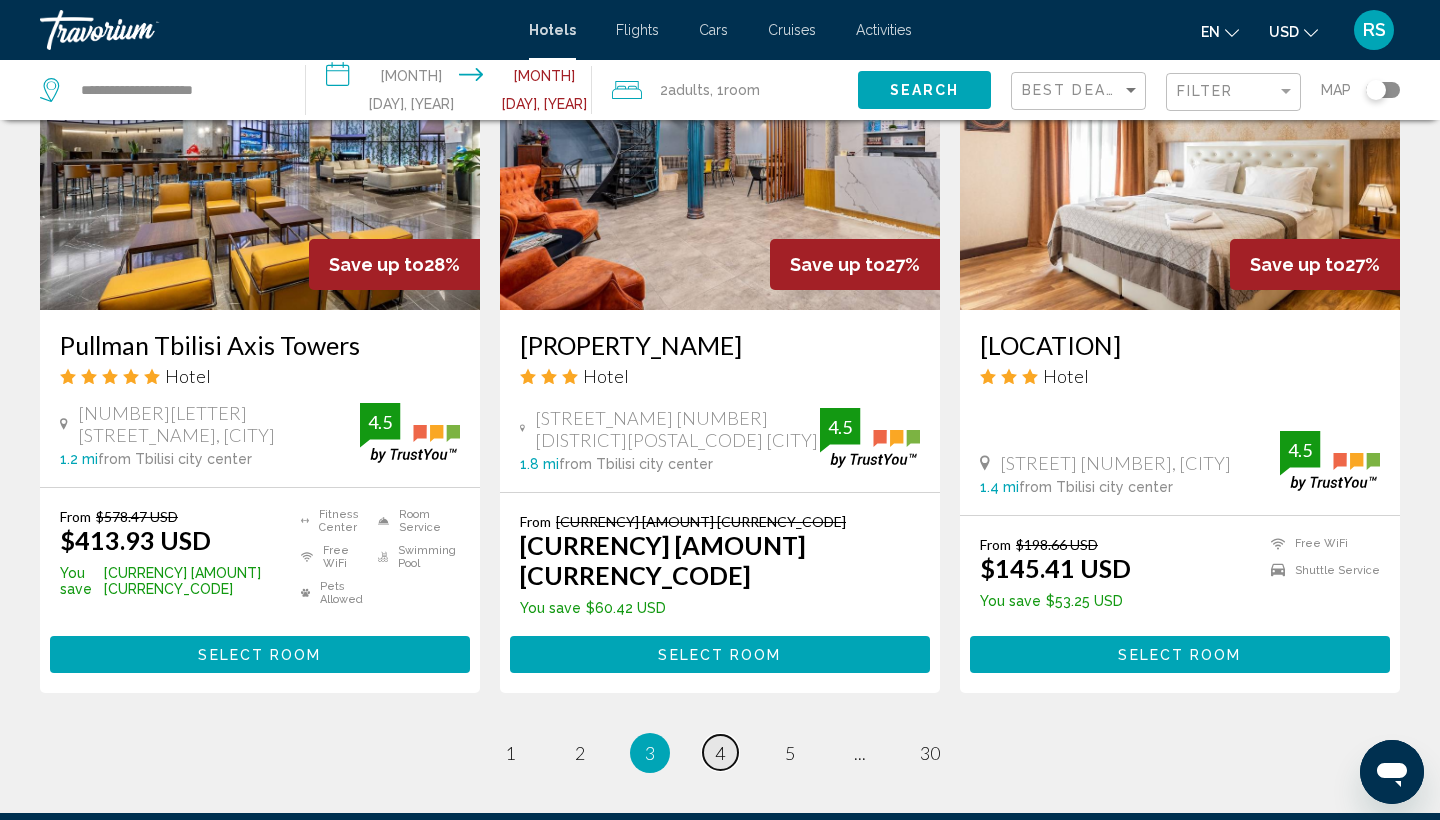 click on "4" at bounding box center [720, 753] 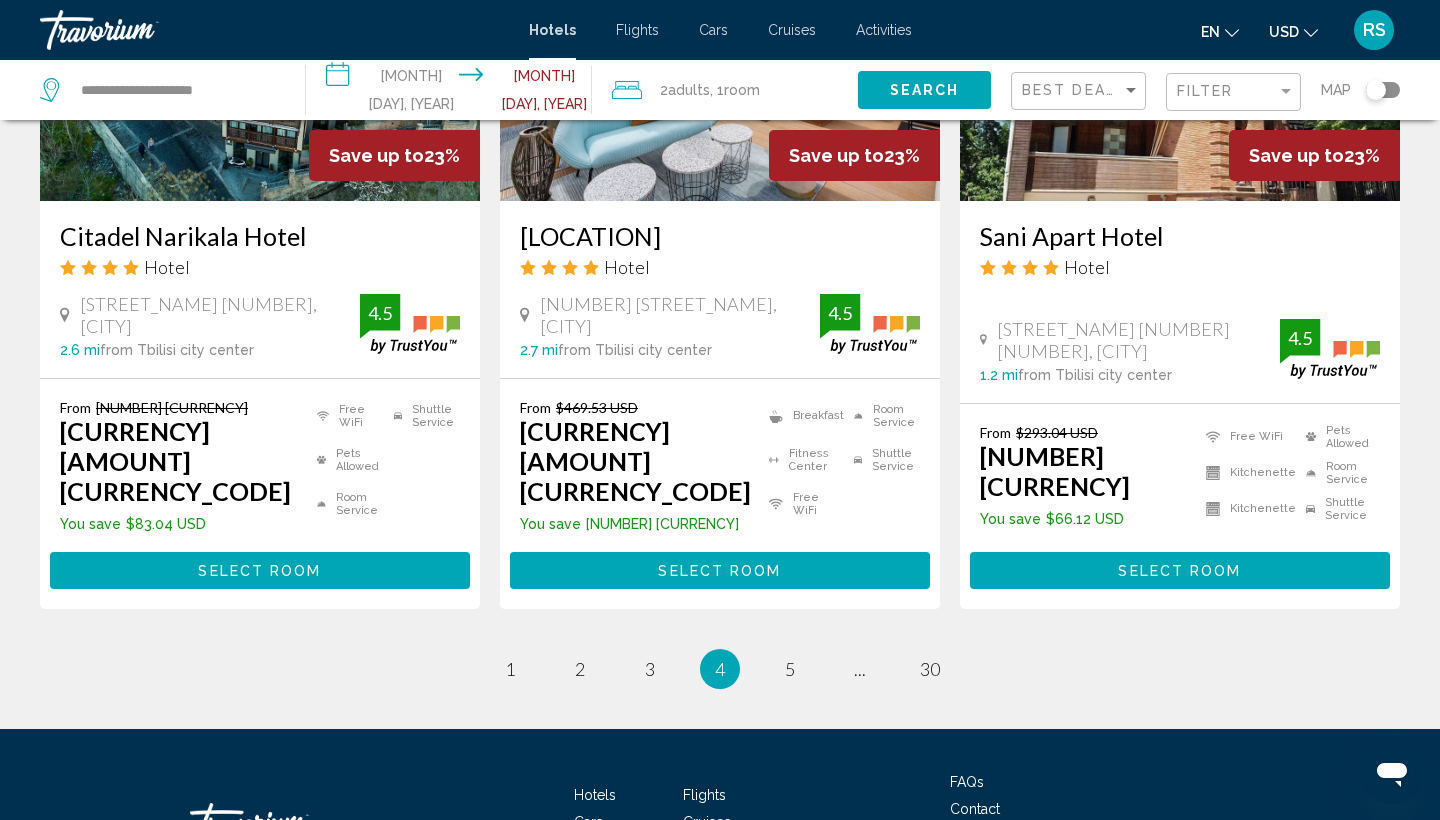 scroll, scrollTop: 2541, scrollLeft: 0, axis: vertical 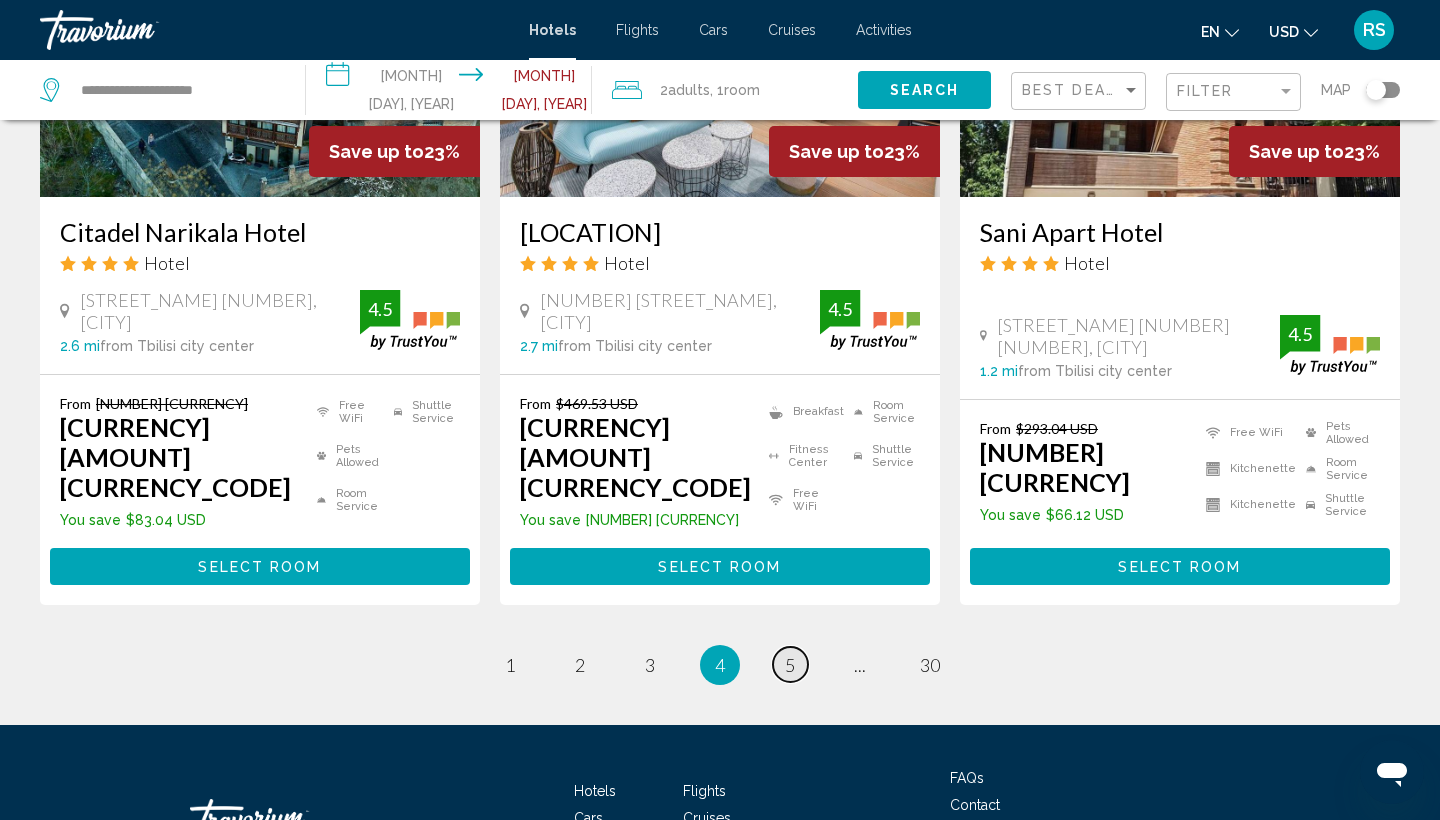 click on "5" at bounding box center [790, 665] 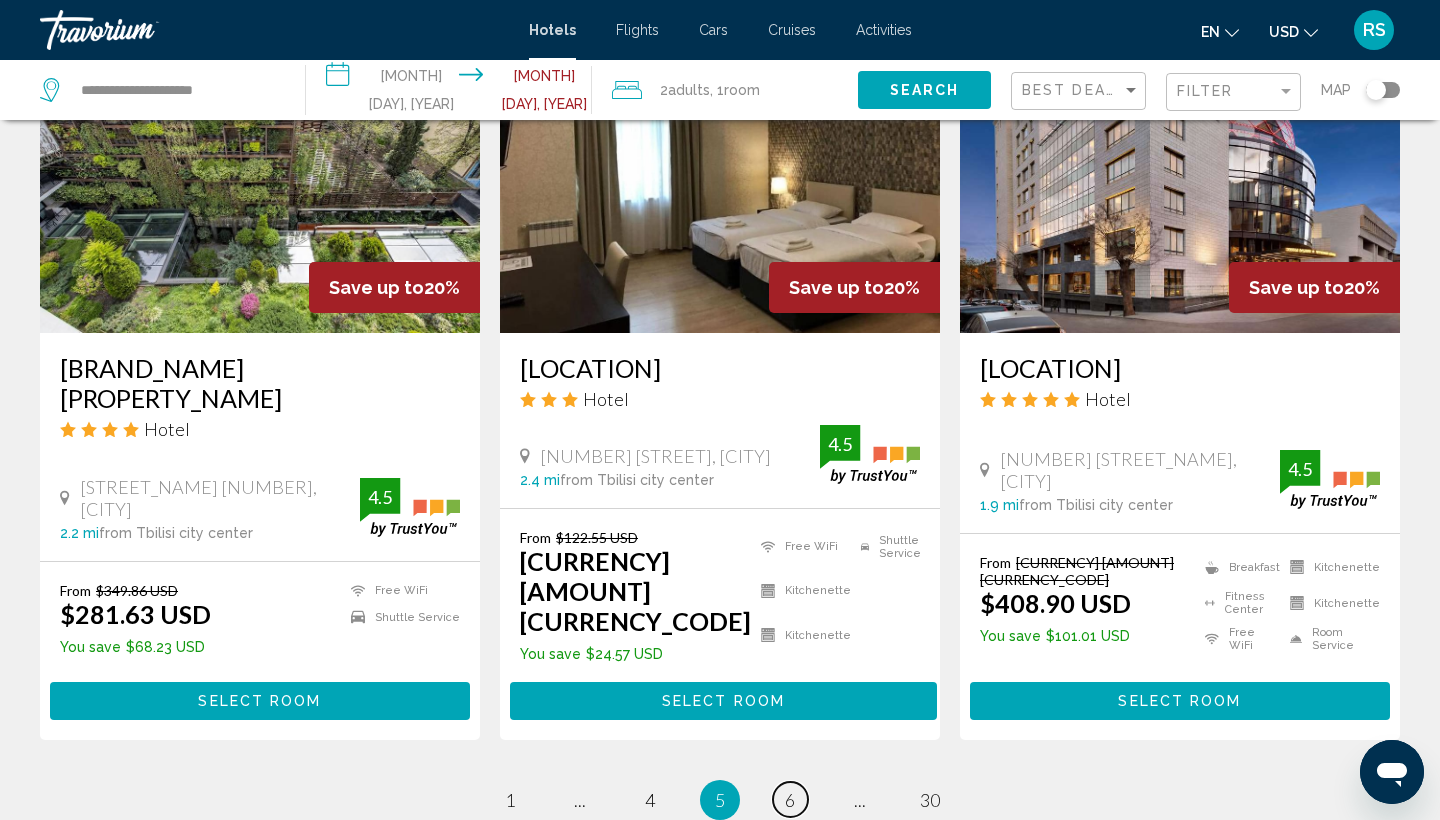 scroll, scrollTop: 2414, scrollLeft: 0, axis: vertical 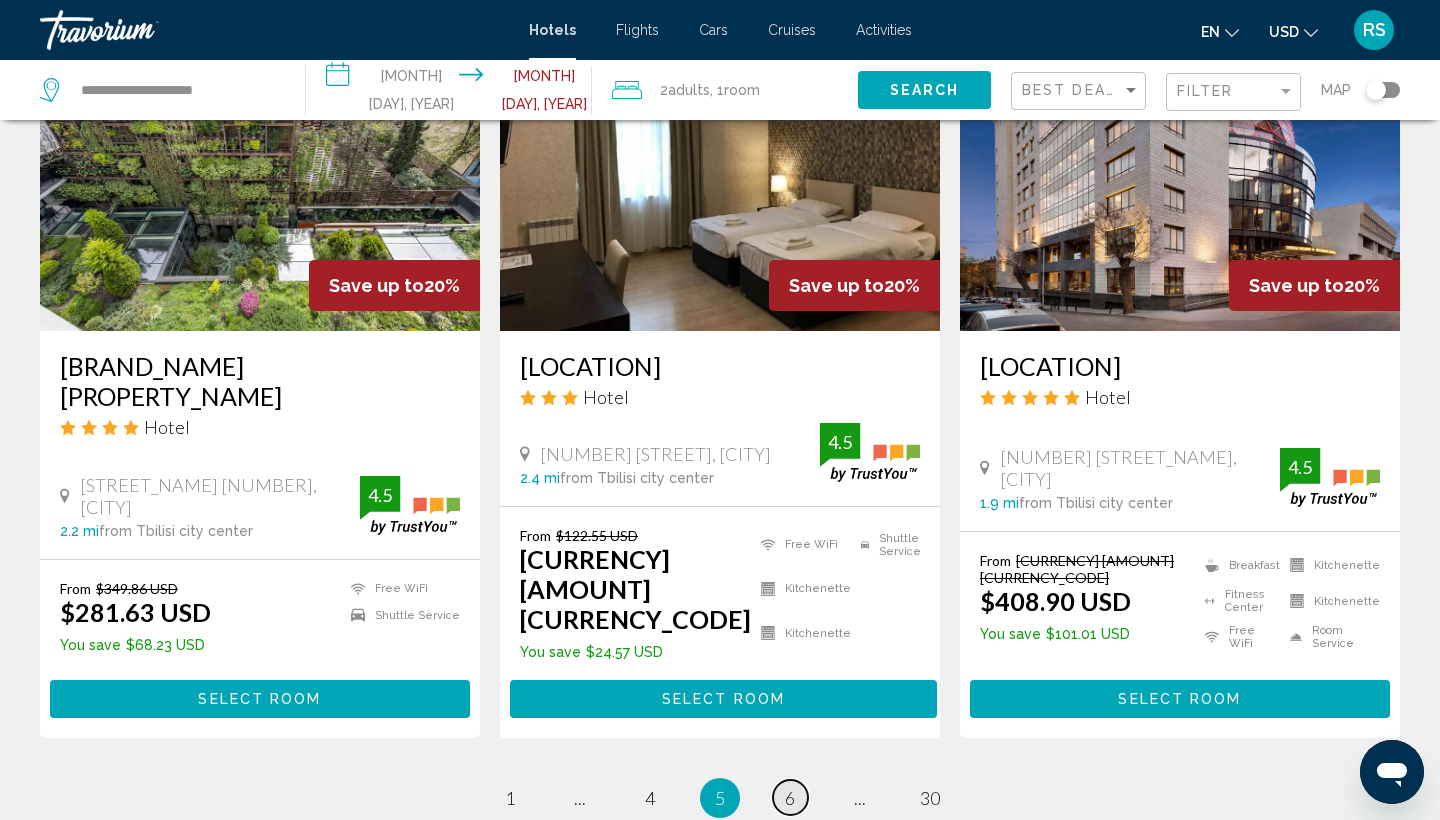 click on "6" at bounding box center (790, 798) 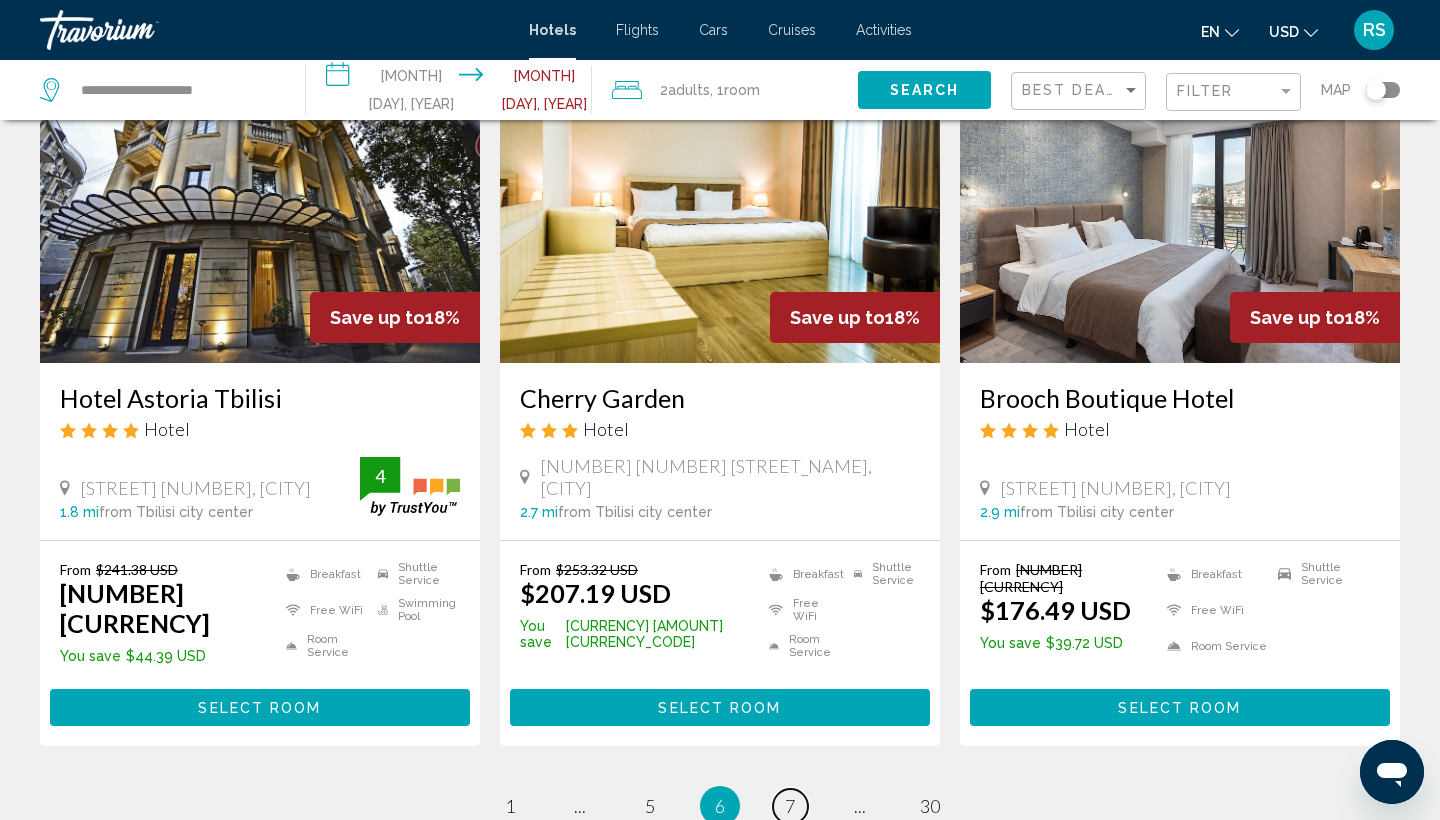 scroll, scrollTop: 2370, scrollLeft: 0, axis: vertical 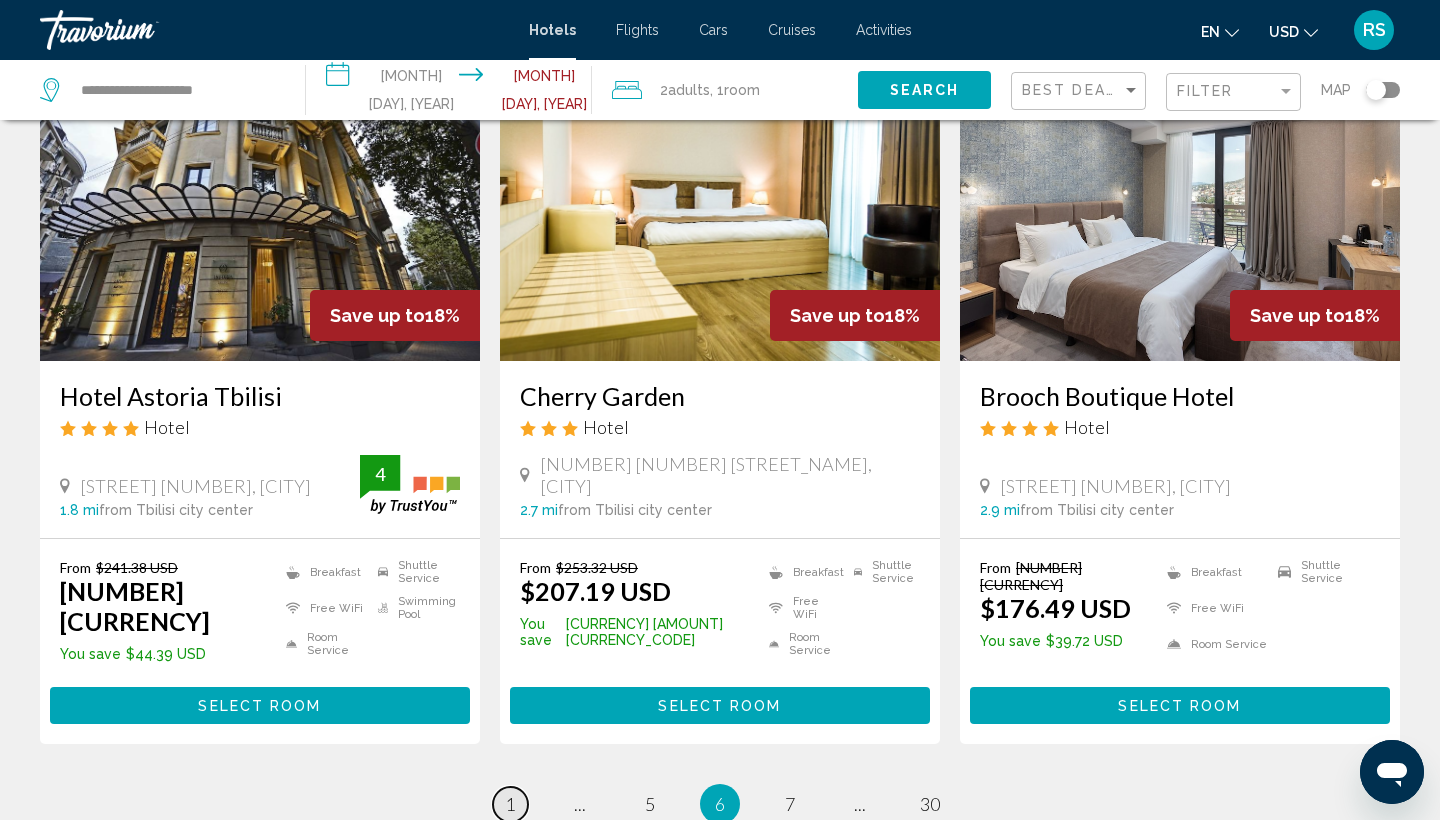 click on "1" at bounding box center (510, 804) 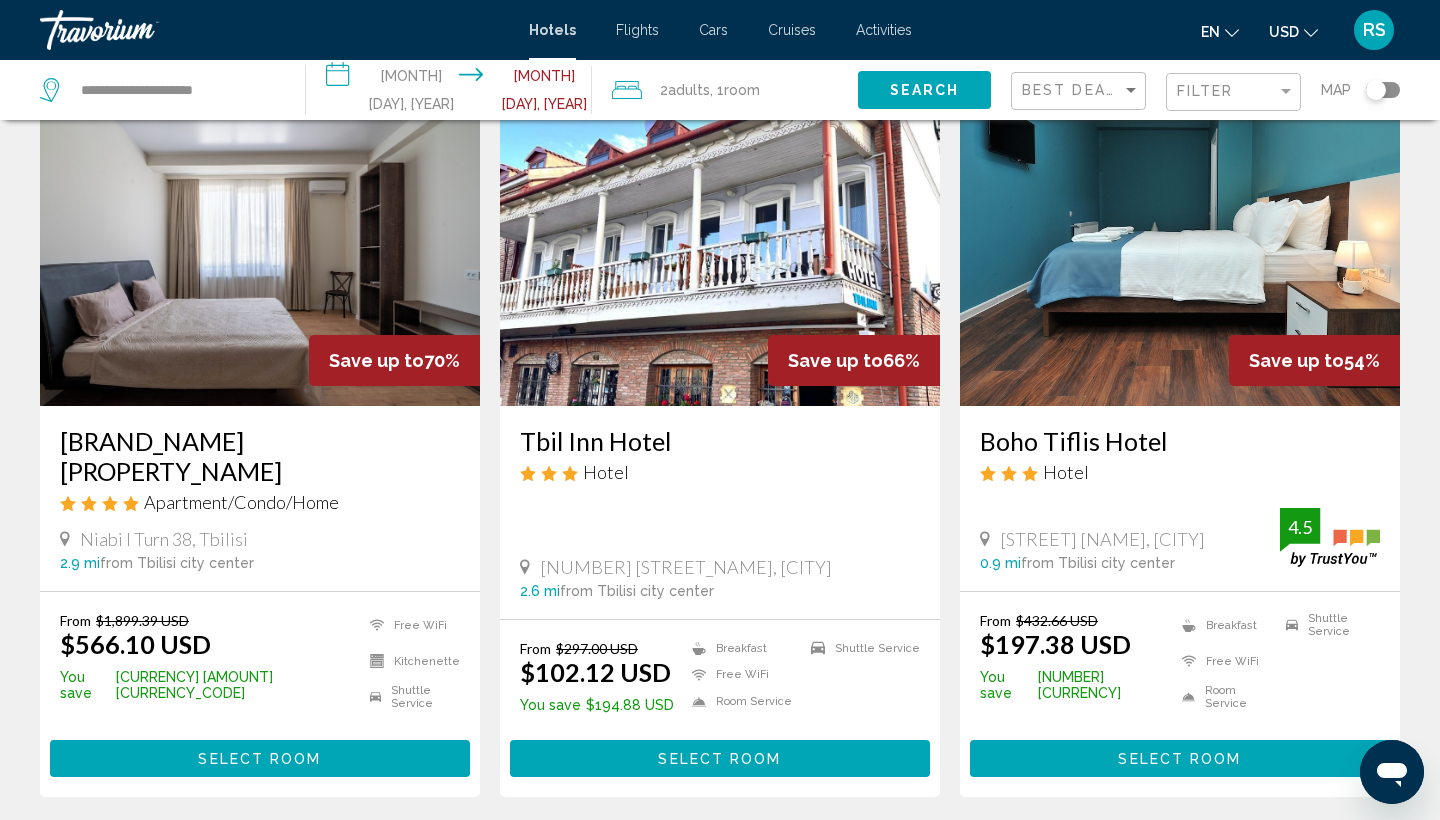 scroll, scrollTop: 114, scrollLeft: 0, axis: vertical 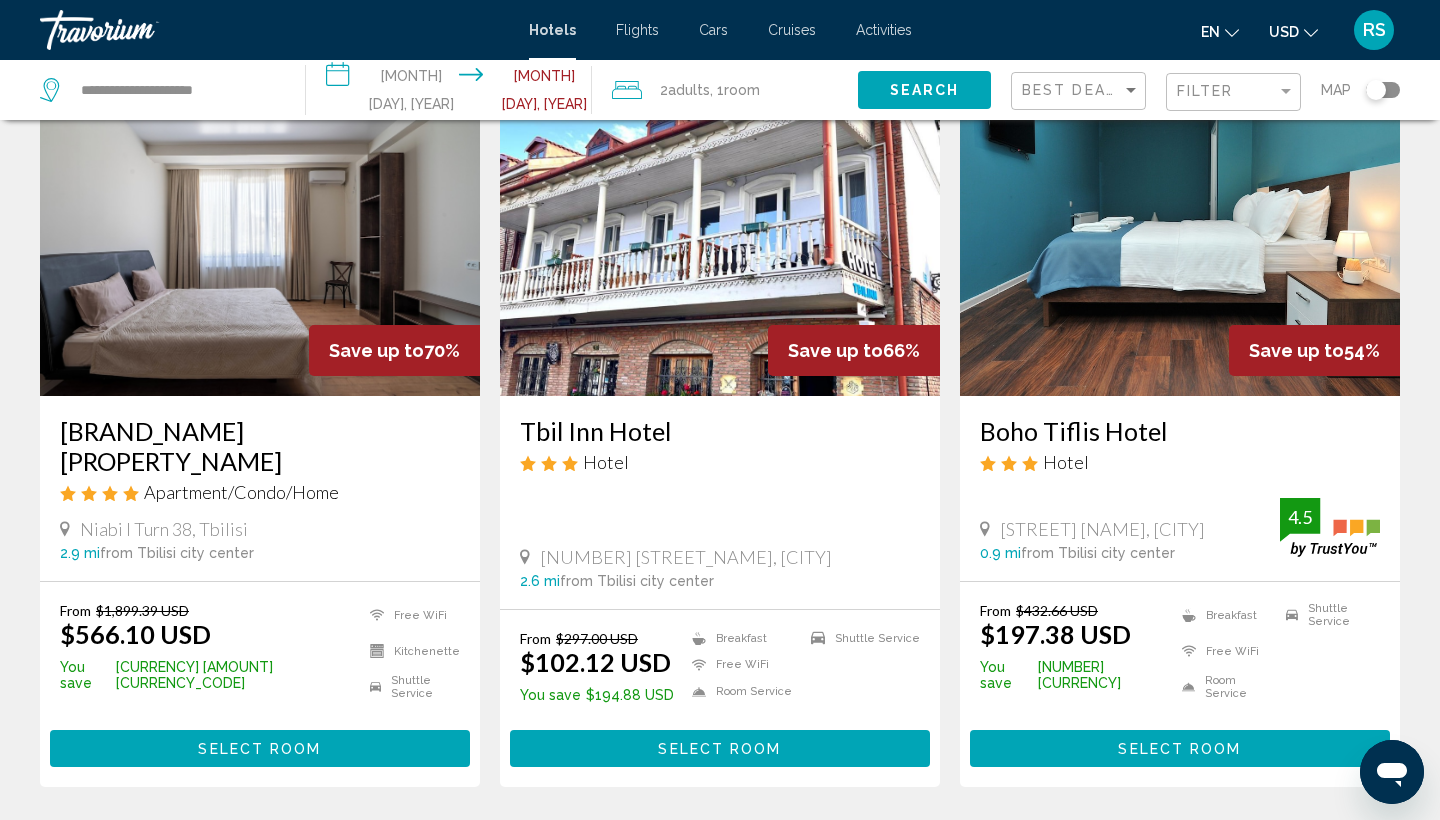 click on "Select Room" at bounding box center [720, 748] 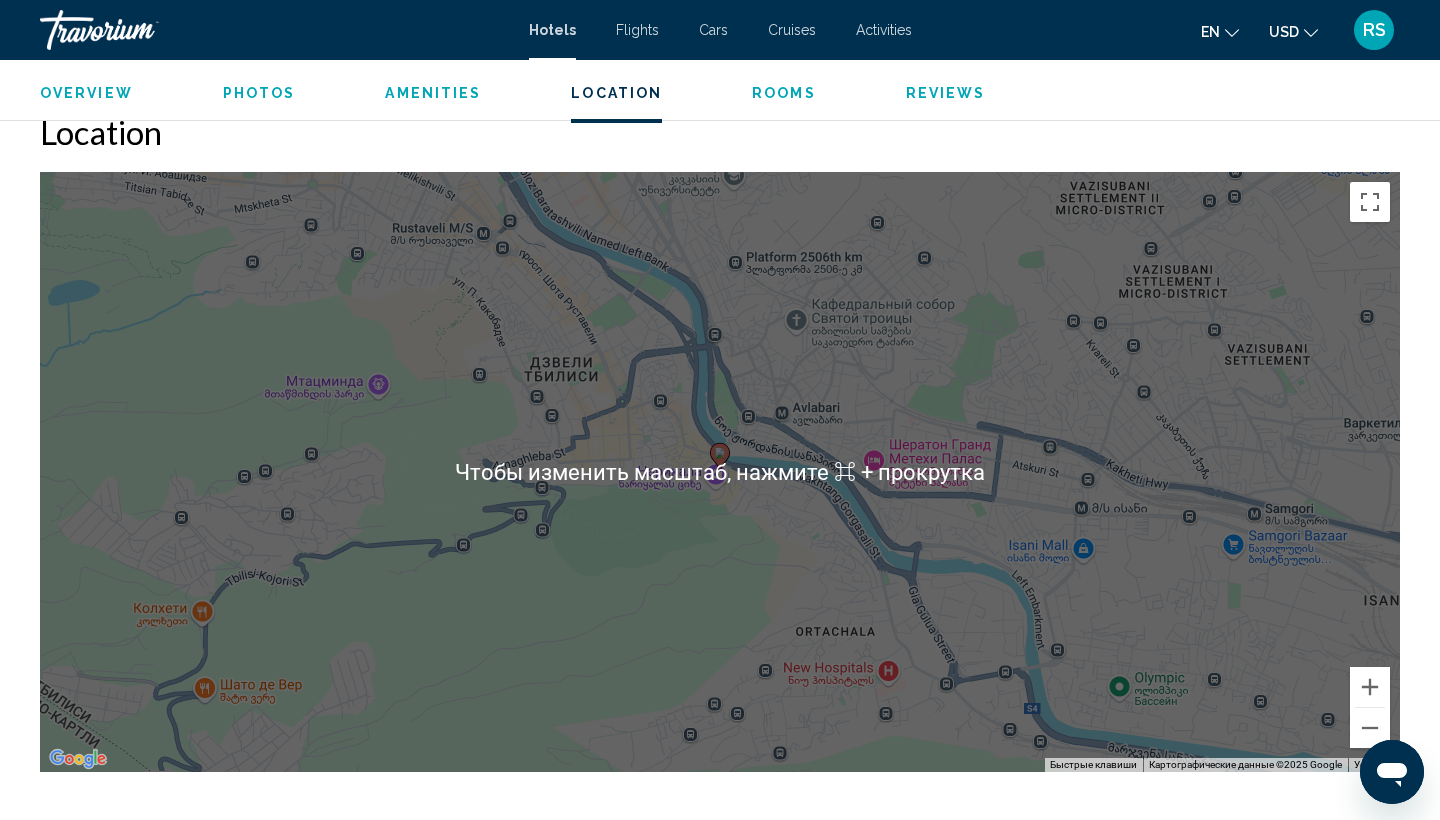 scroll, scrollTop: 1802, scrollLeft: 0, axis: vertical 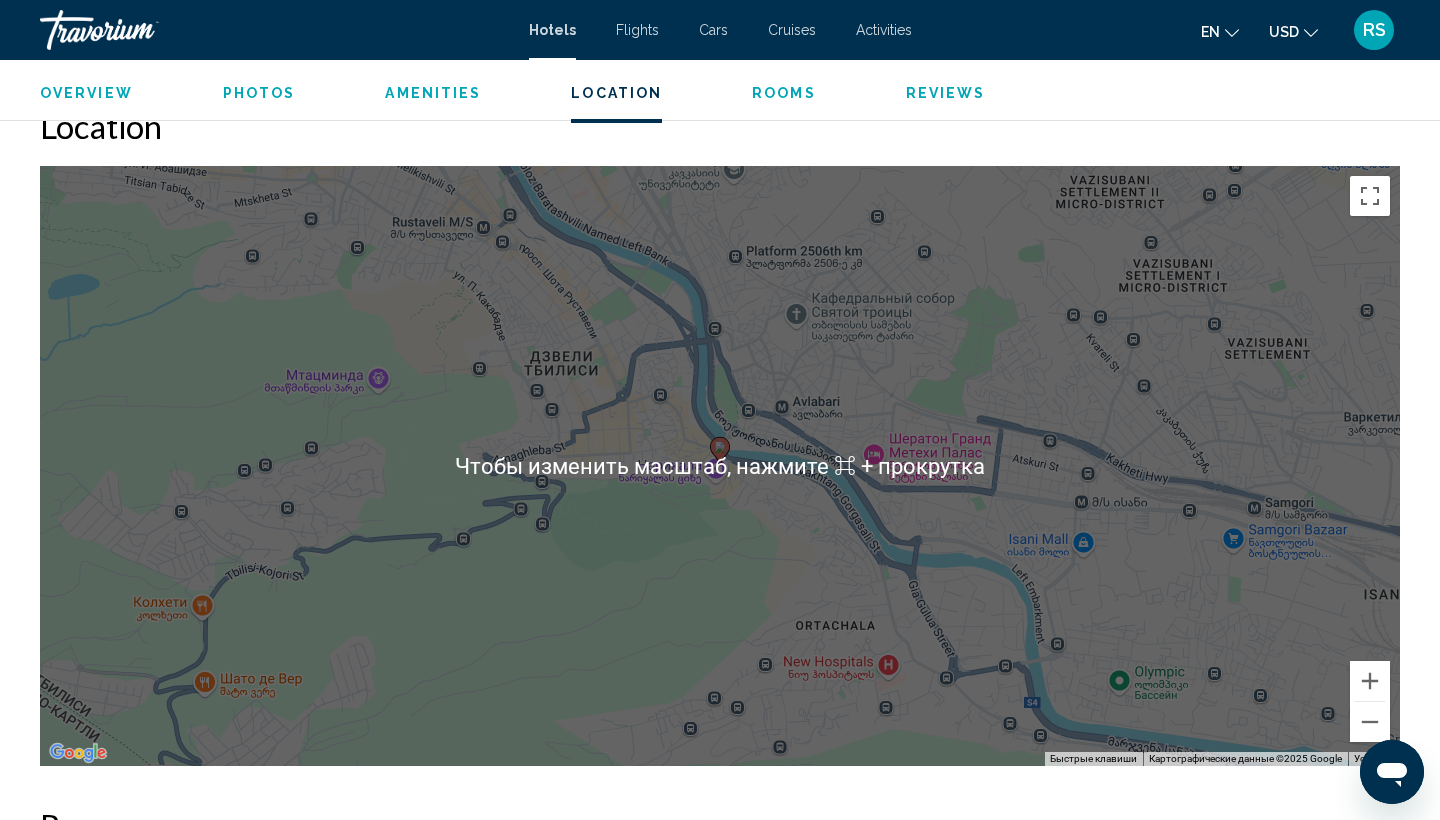 type 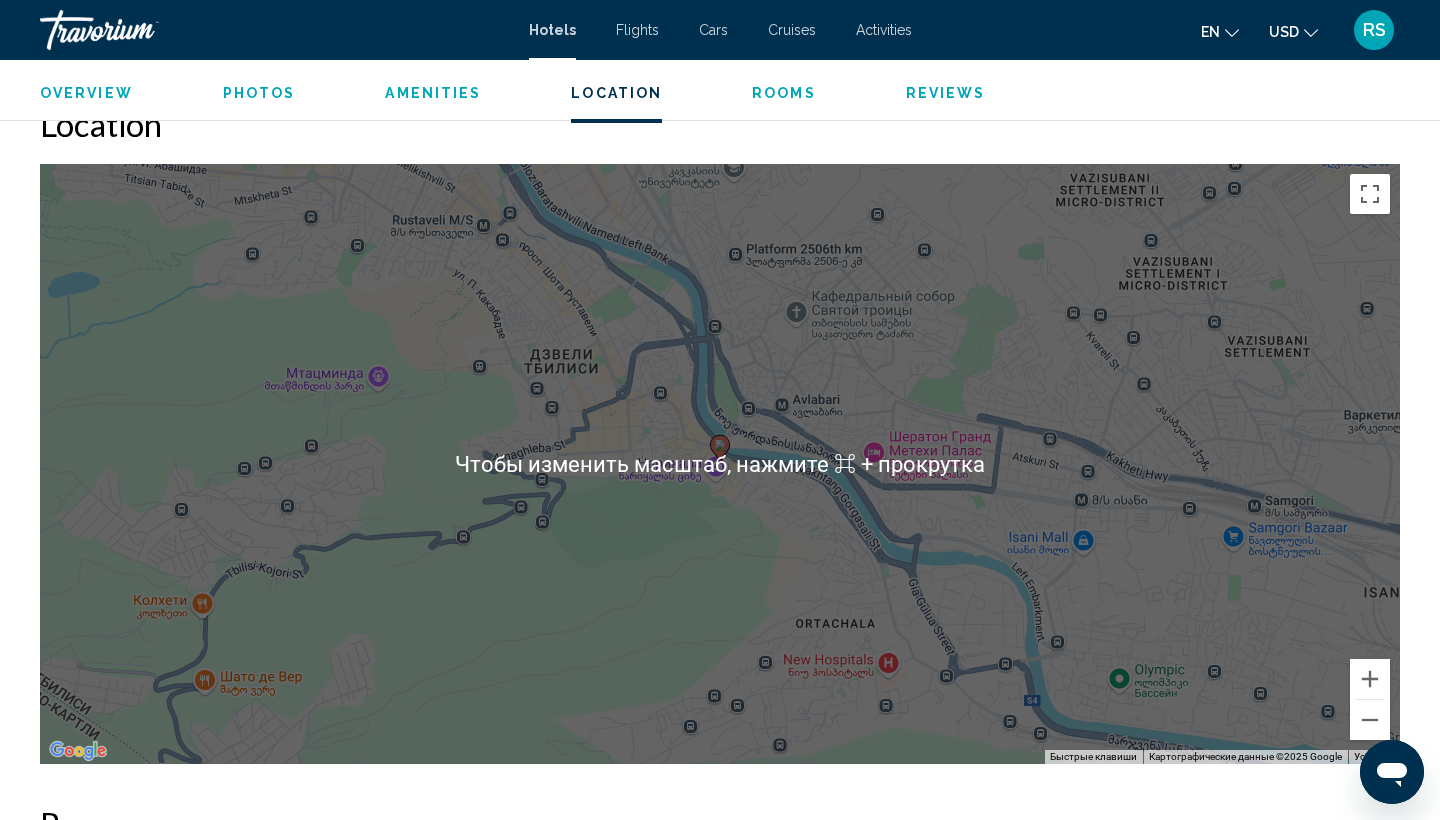 scroll, scrollTop: 1795, scrollLeft: 0, axis: vertical 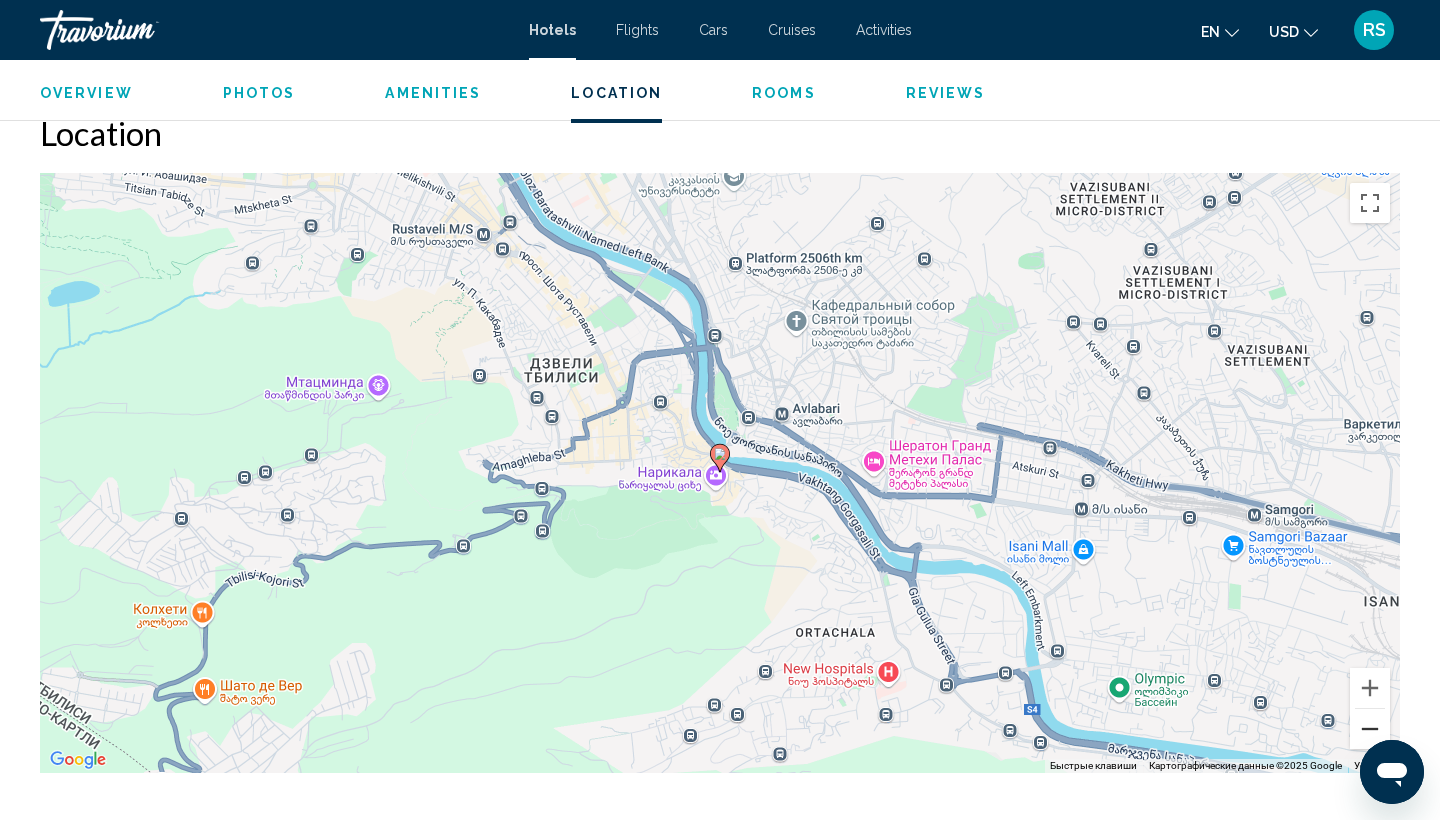 click at bounding box center [1370, 729] 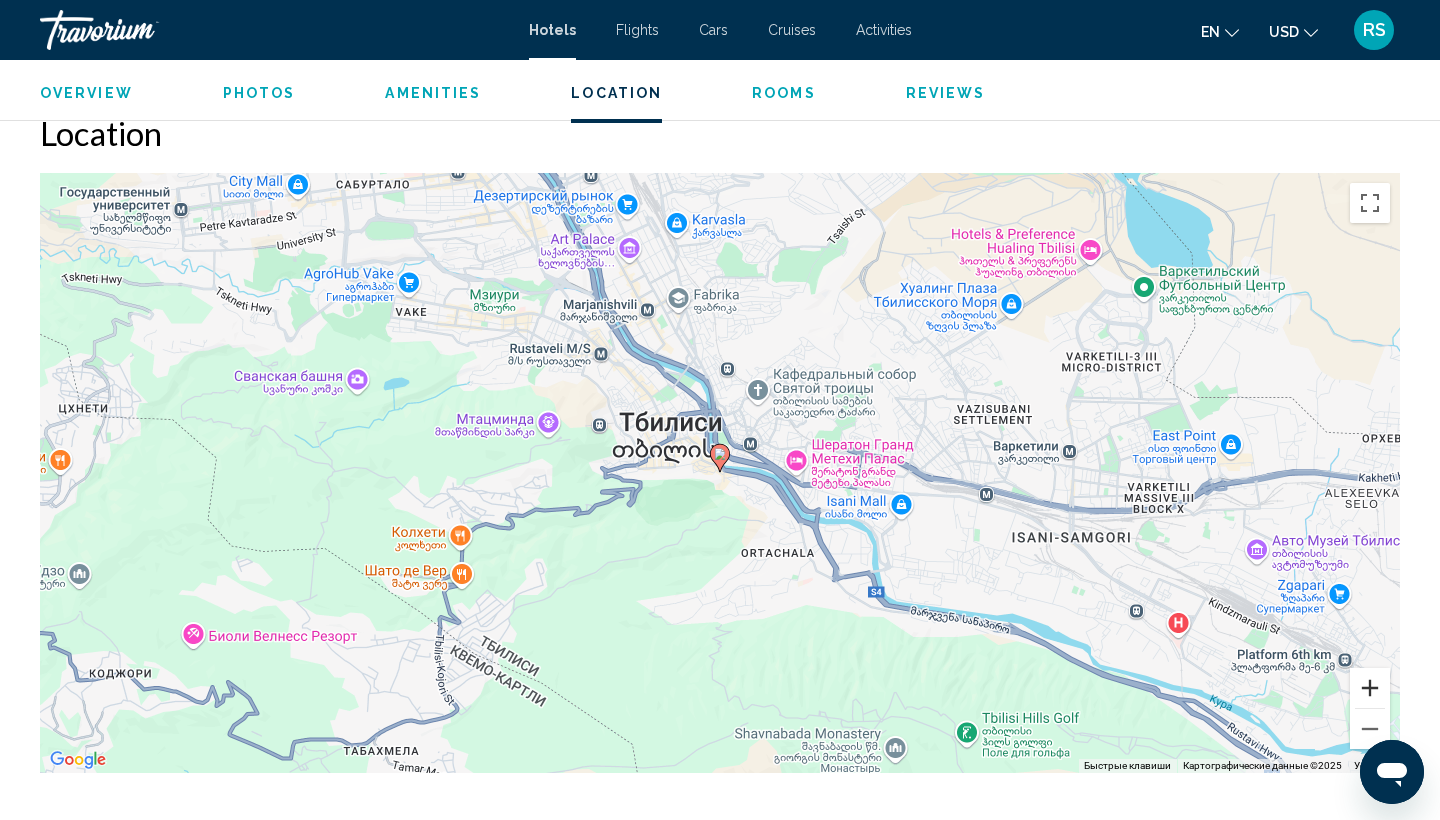 click at bounding box center [1370, 688] 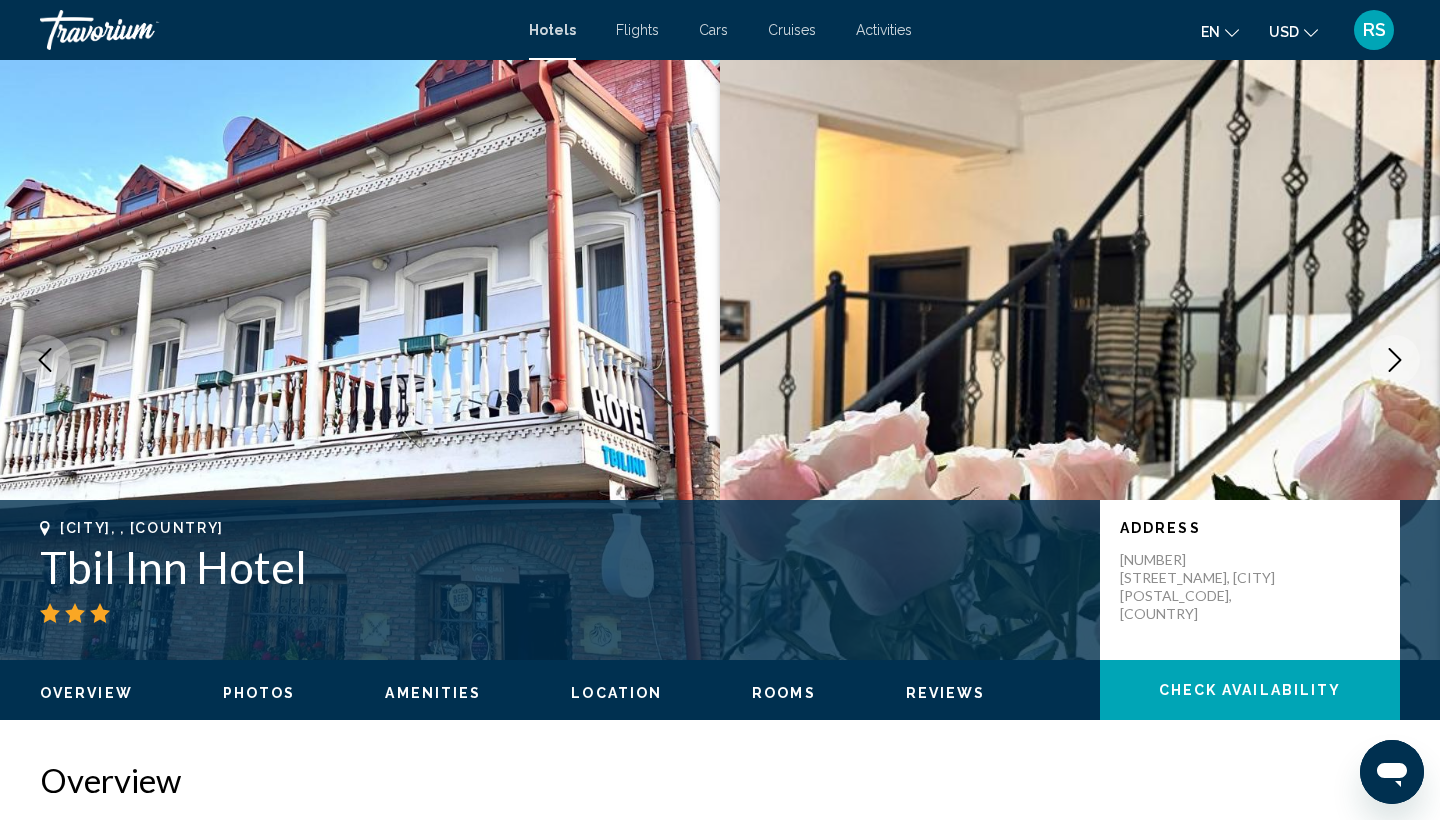 scroll, scrollTop: 0, scrollLeft: 0, axis: both 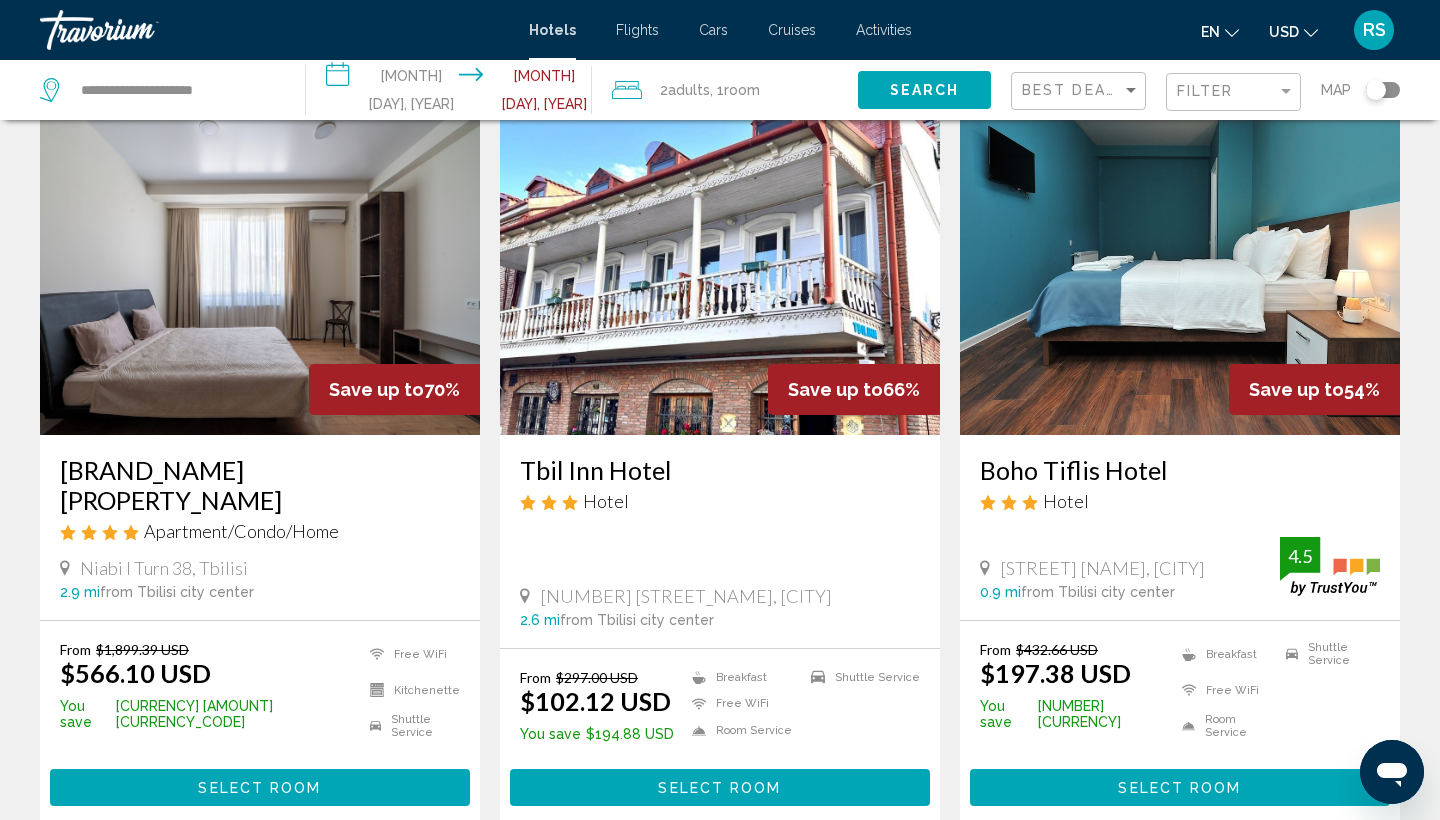 click at bounding box center [1180, 275] 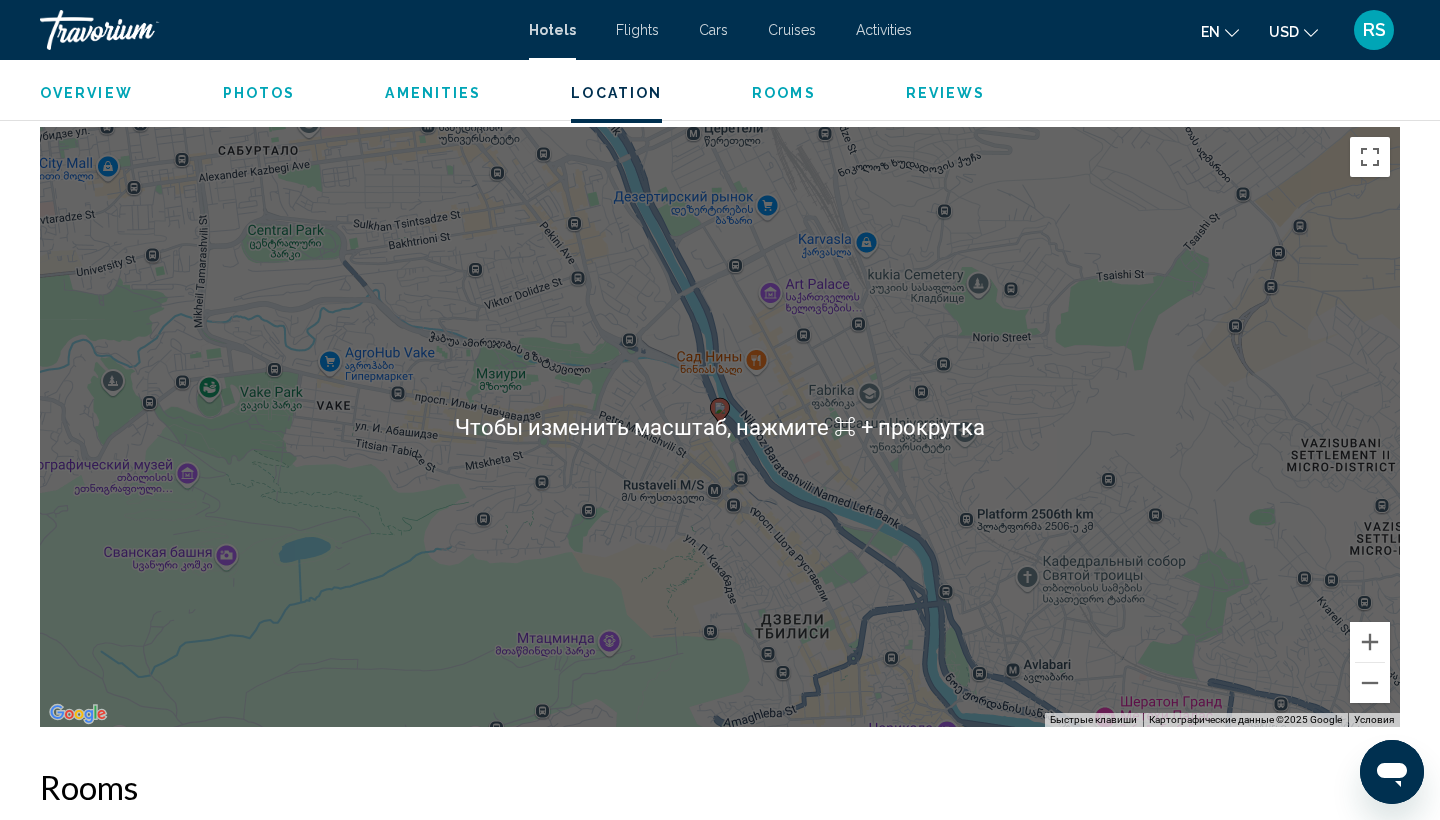 scroll, scrollTop: 1880, scrollLeft: 0, axis: vertical 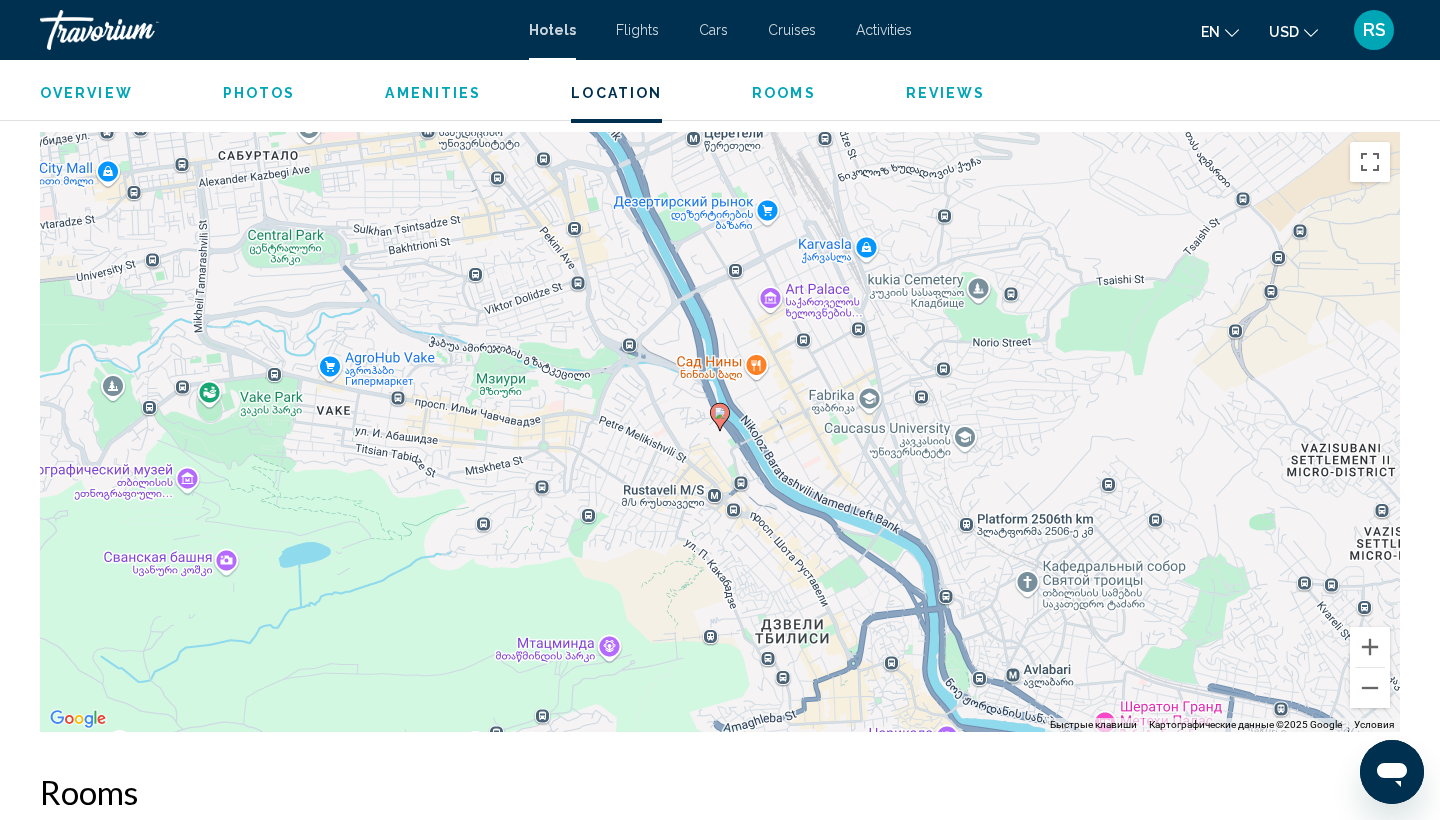 type 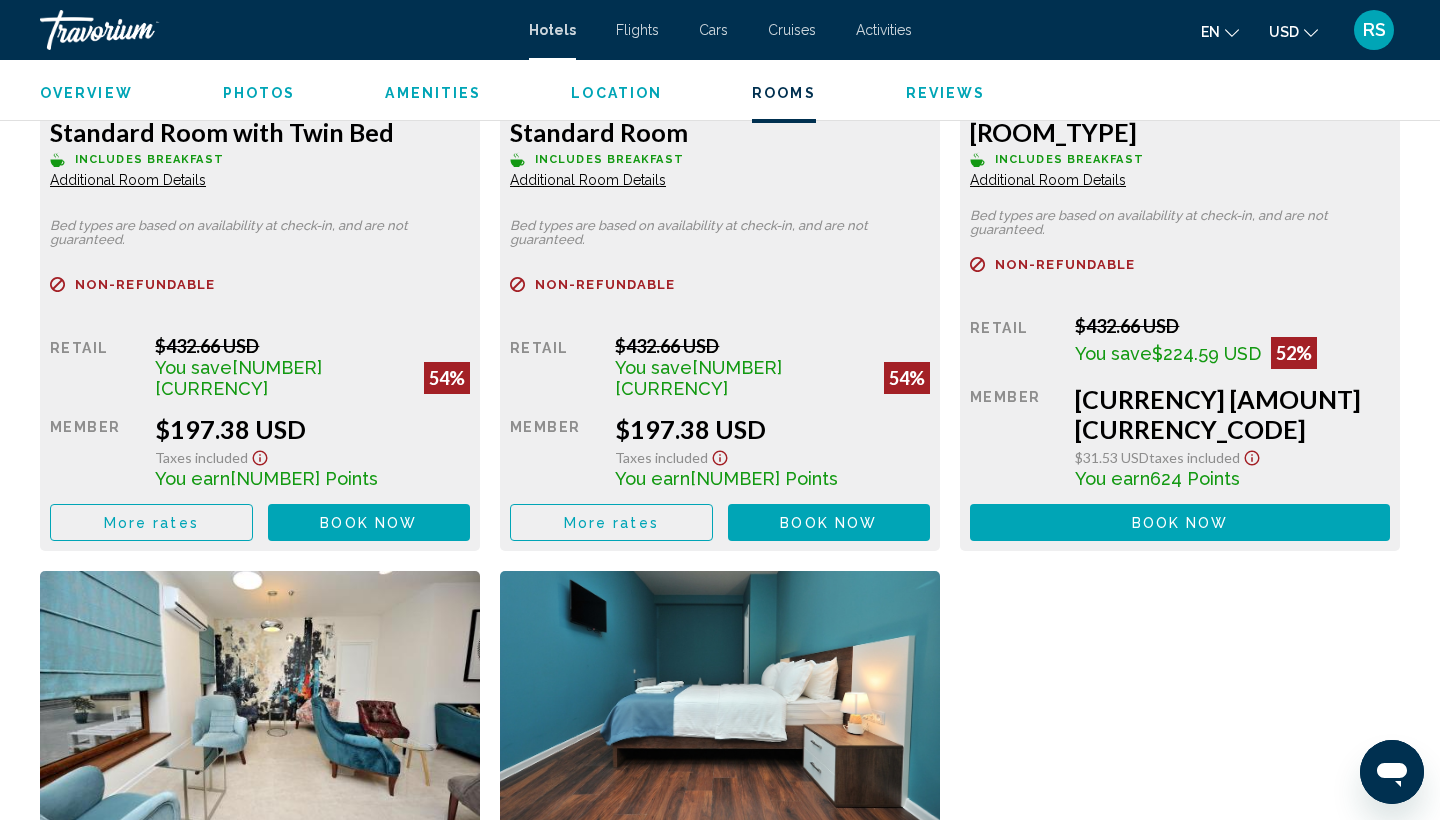 scroll, scrollTop: 2936, scrollLeft: 0, axis: vertical 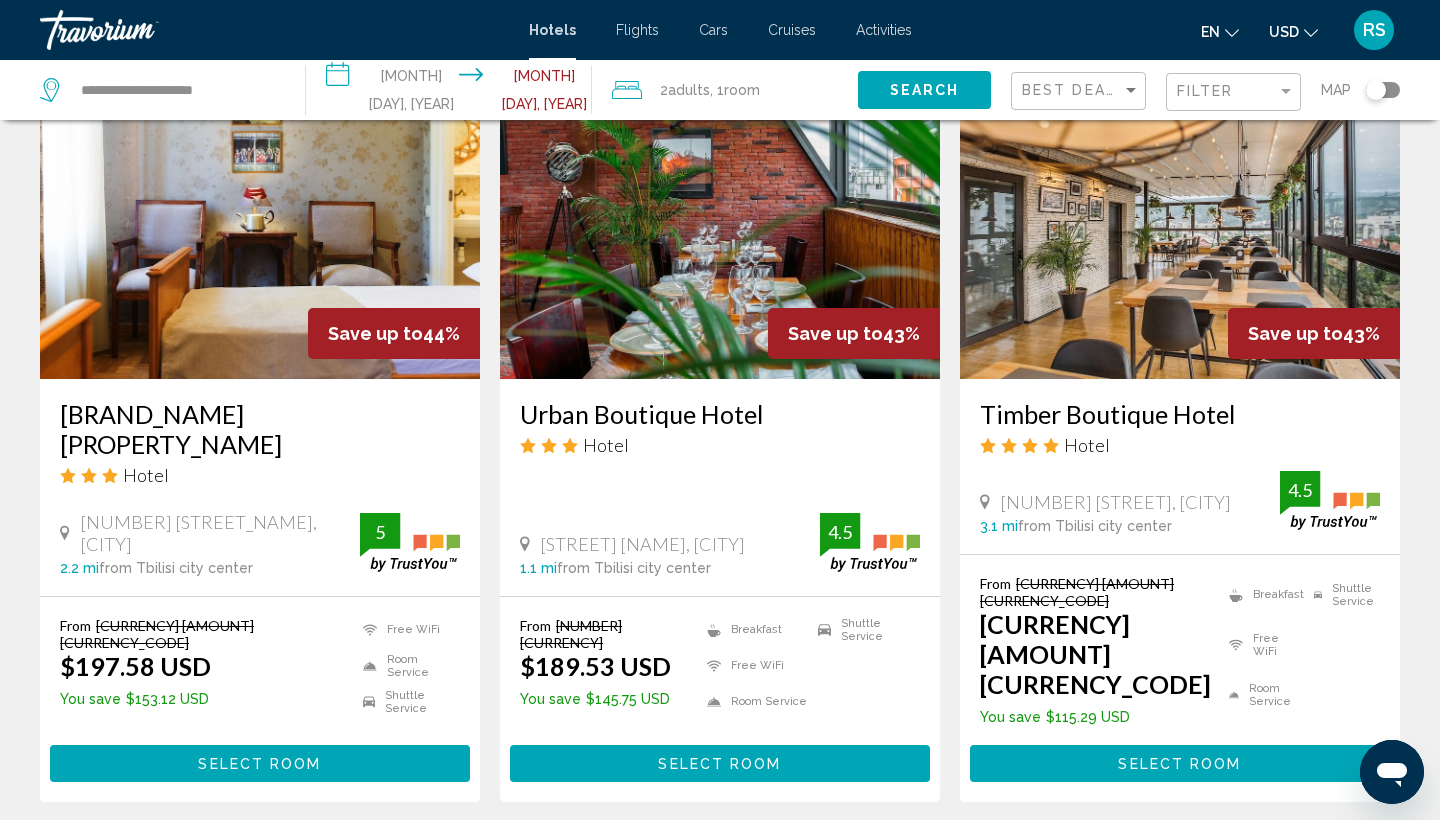 click on "2" at bounding box center (580, 862) 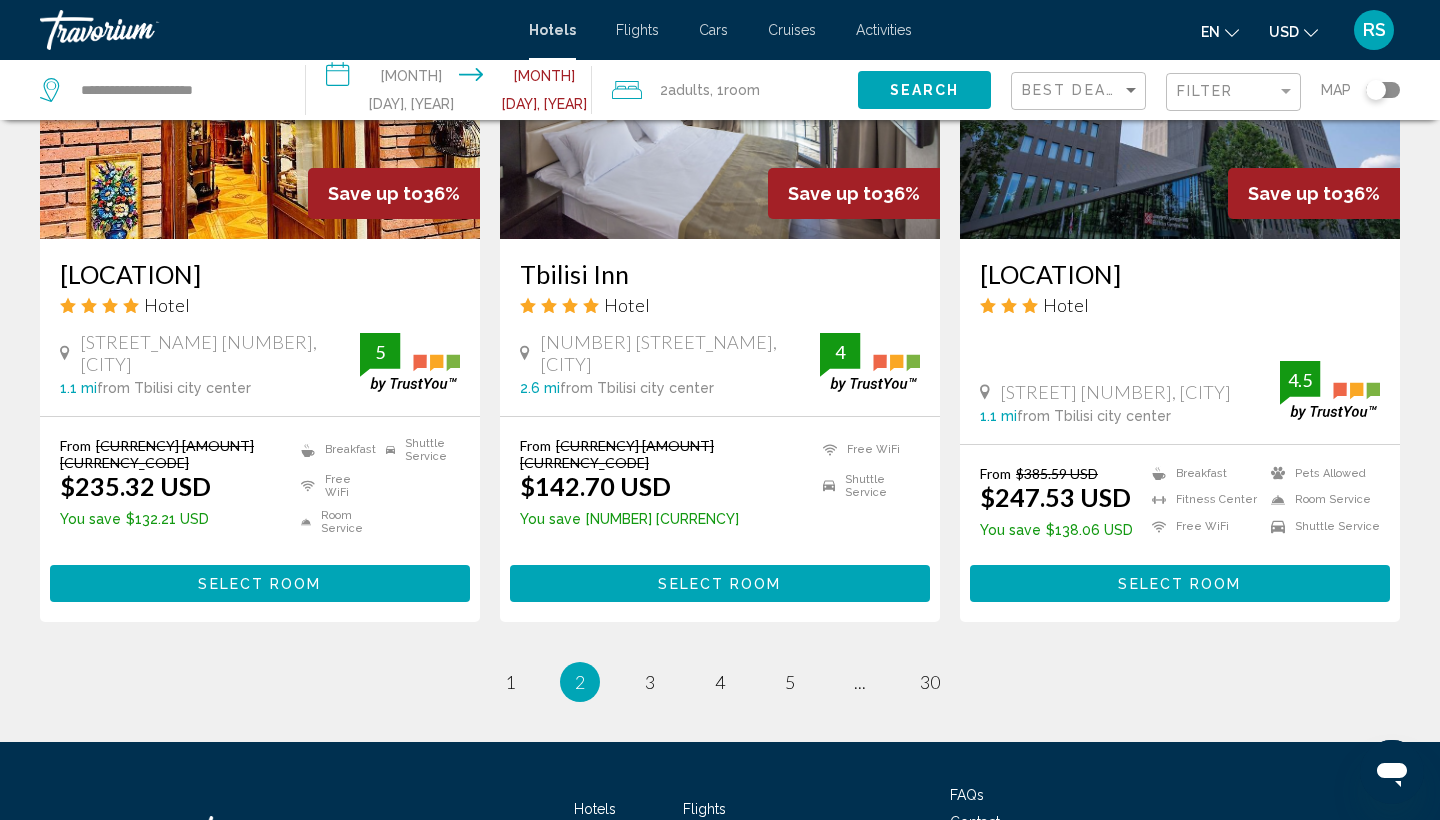 scroll, scrollTop: 2474, scrollLeft: 0, axis: vertical 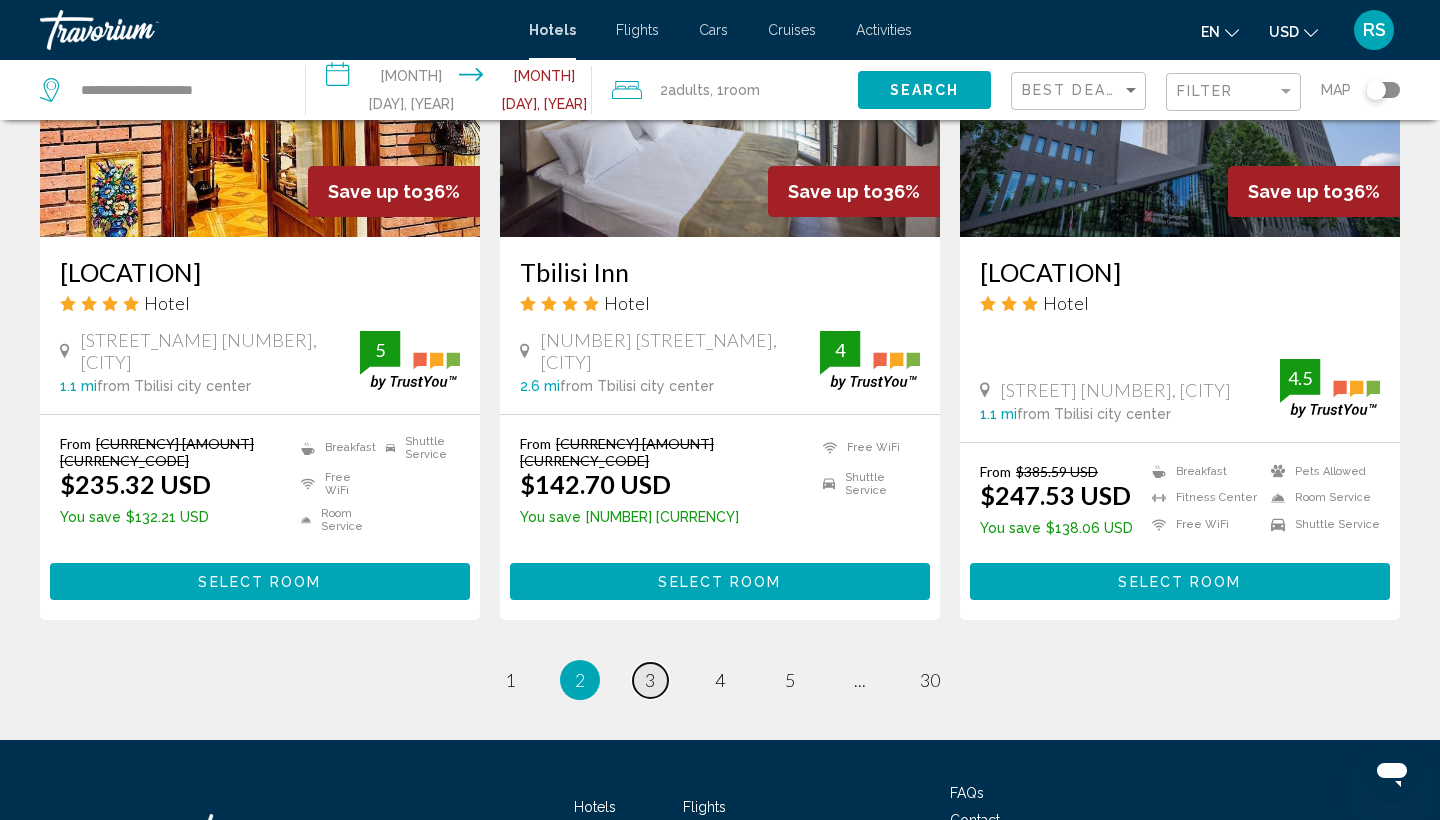 click on "page  3" at bounding box center (650, 680) 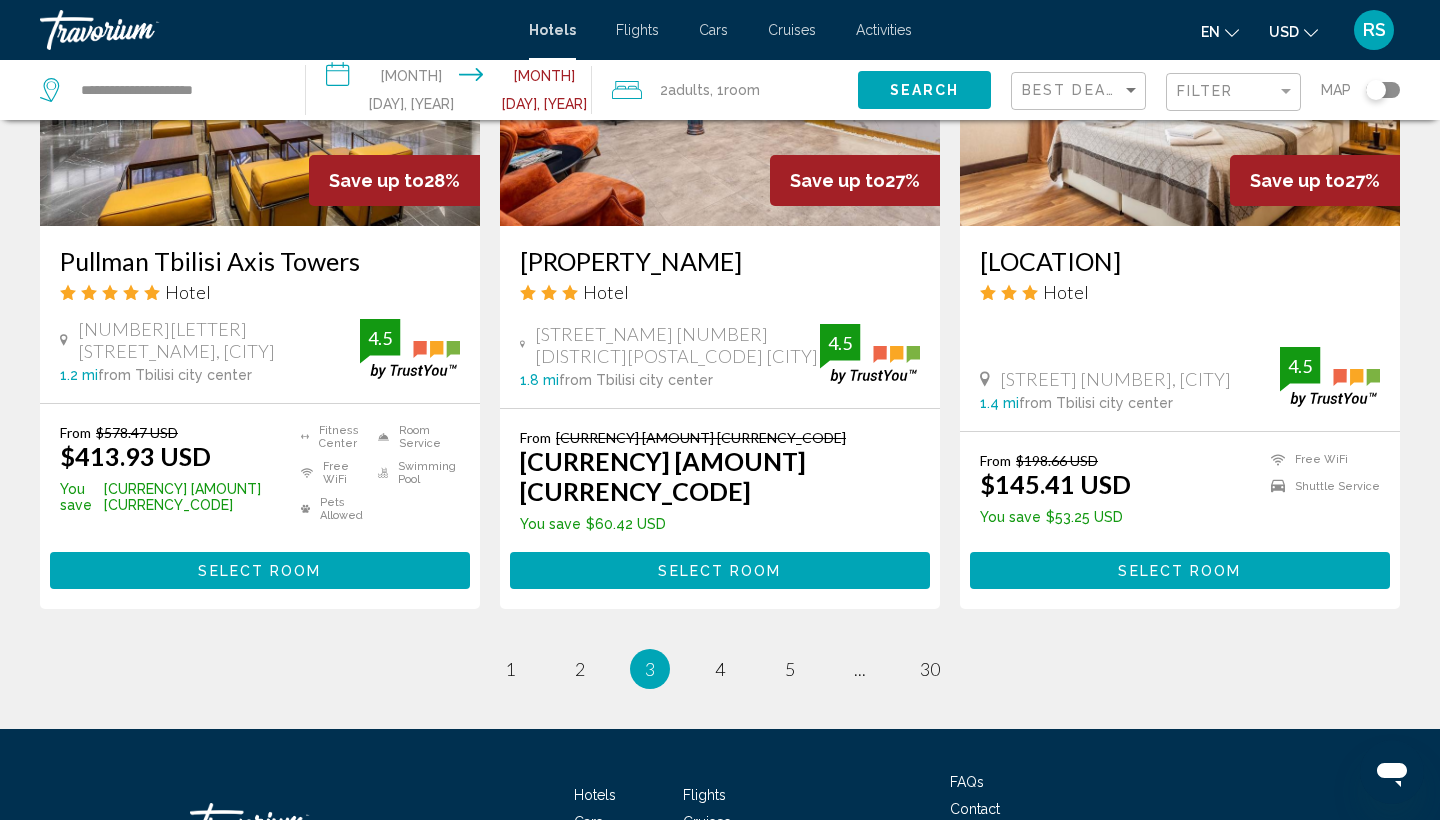 scroll, scrollTop: 2524, scrollLeft: 0, axis: vertical 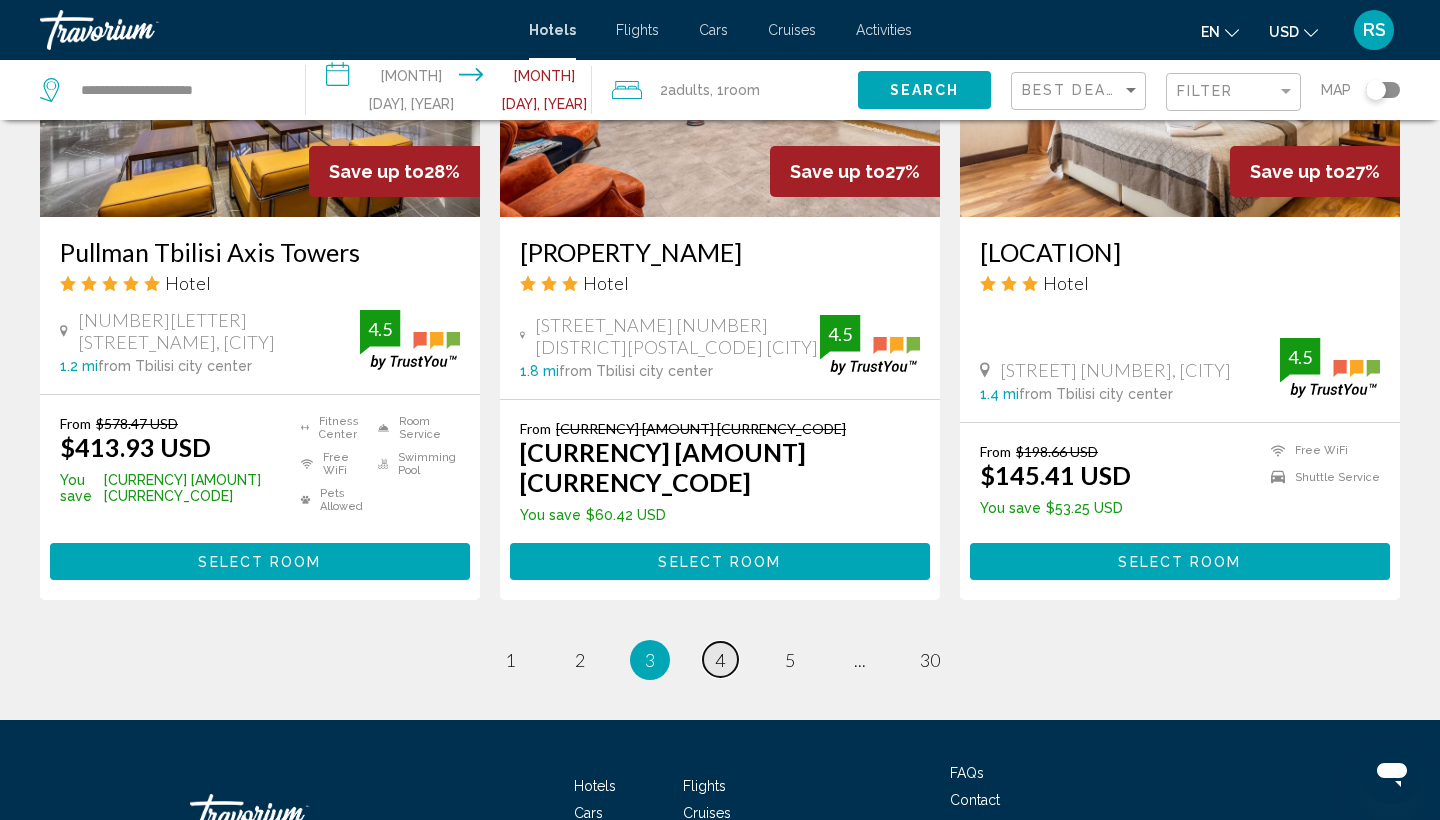 click on "4" at bounding box center [720, 660] 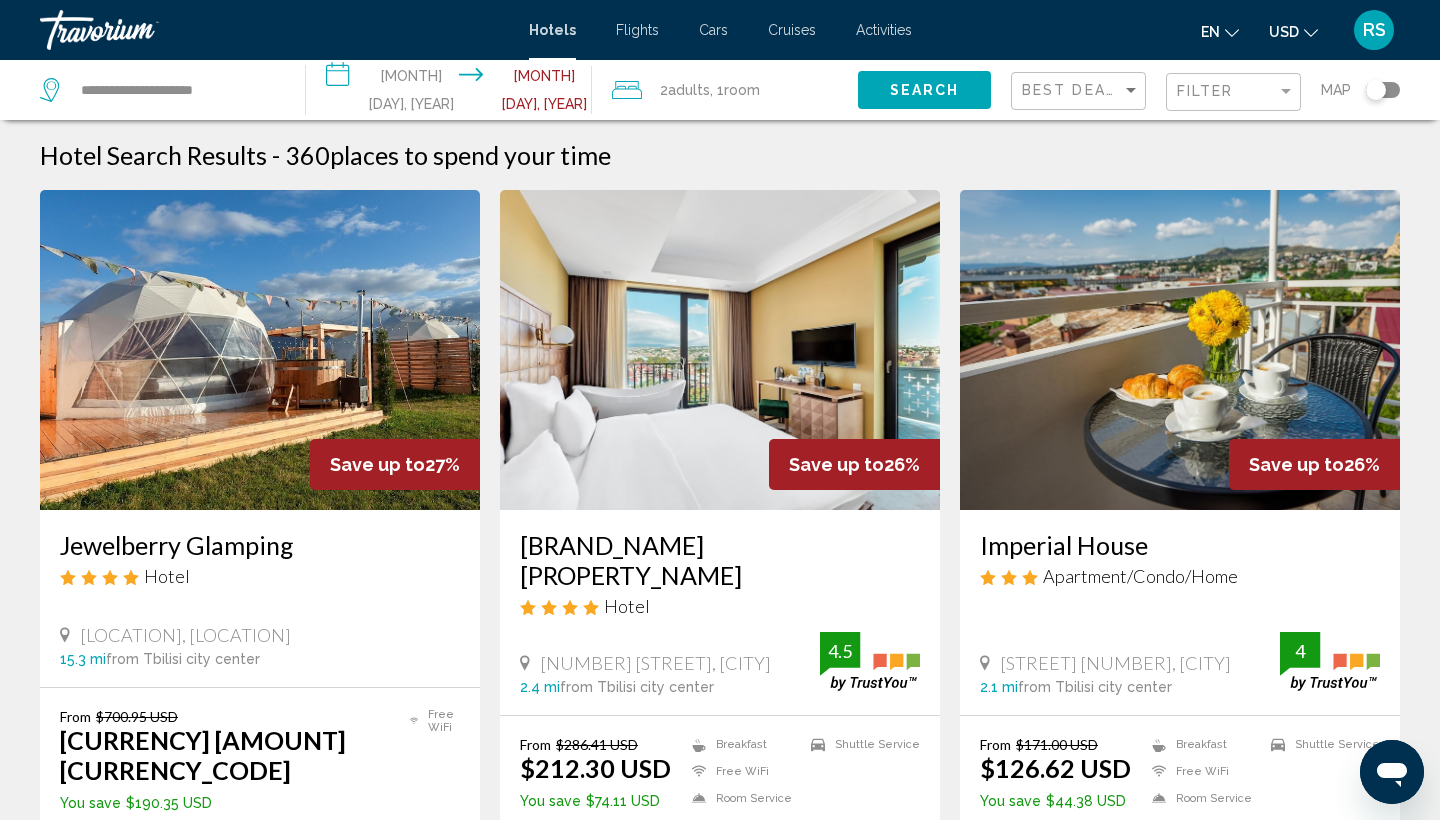 scroll, scrollTop: 0, scrollLeft: 0, axis: both 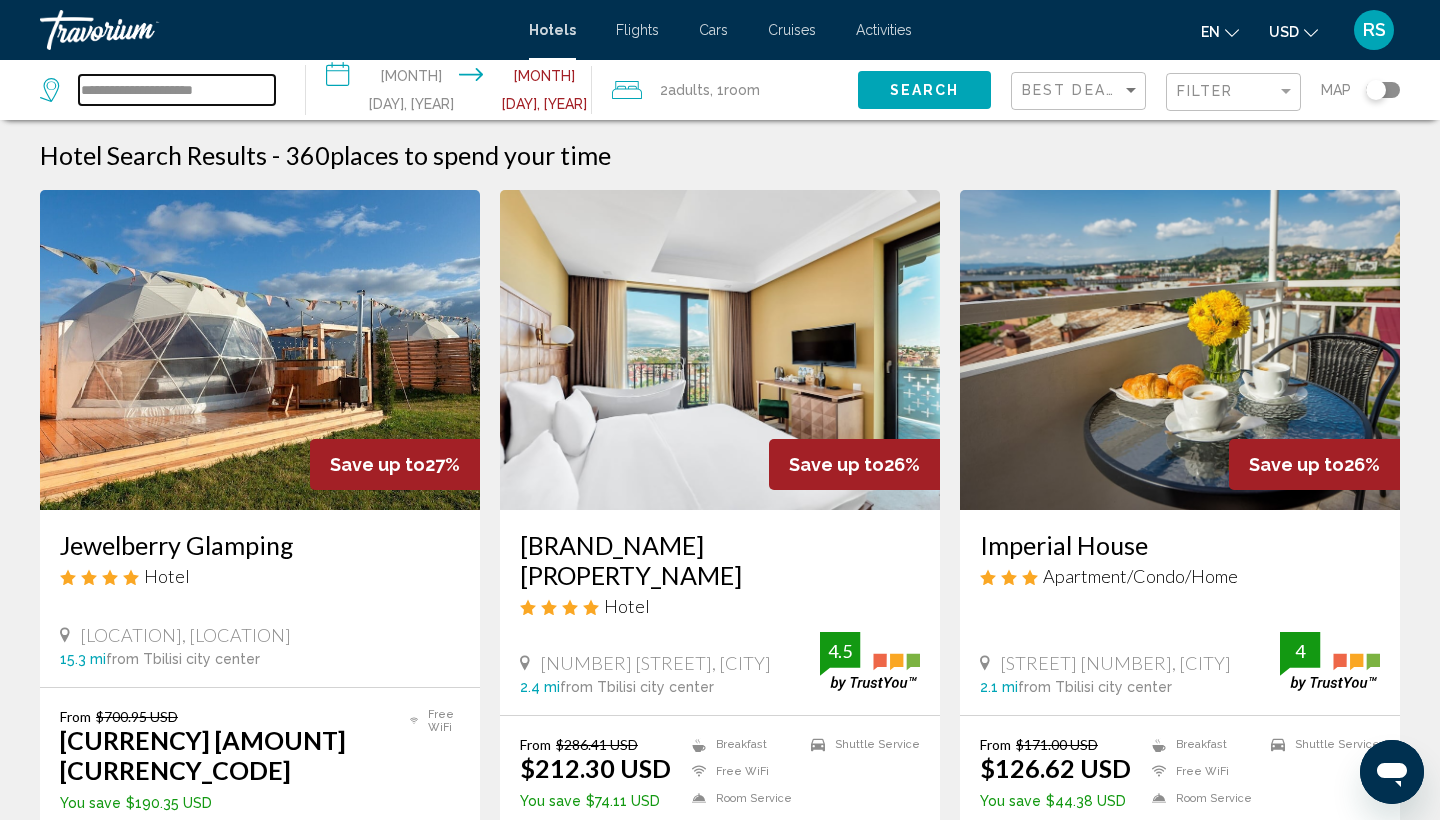 click on "**********" at bounding box center [177, 90] 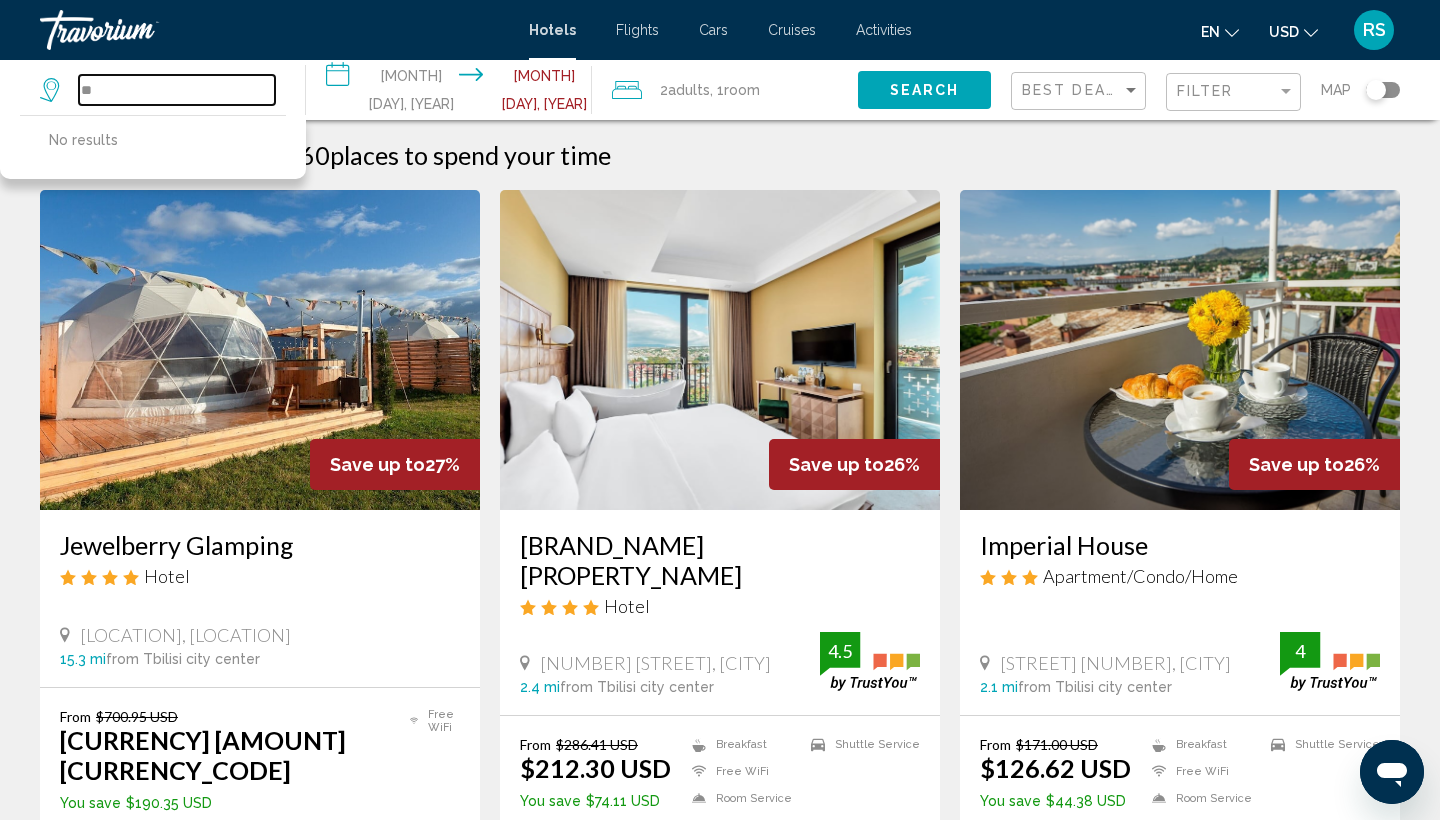 type on "*" 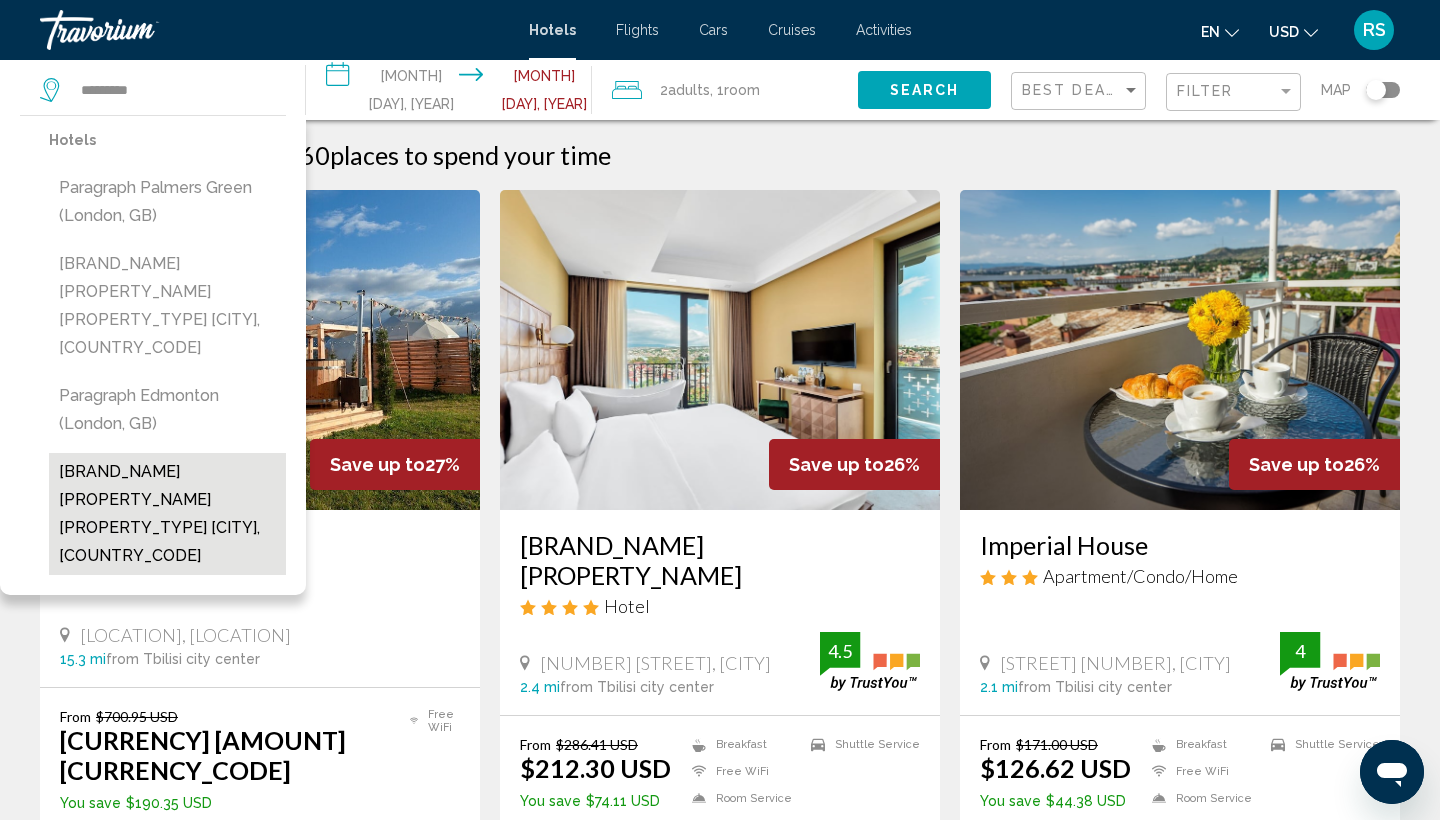 click on "[BRAND_NAME] [PROPERTY_NAME] [PROPERTY_TYPE] [CITY], [COUNTRY_CODE]" at bounding box center [167, 514] 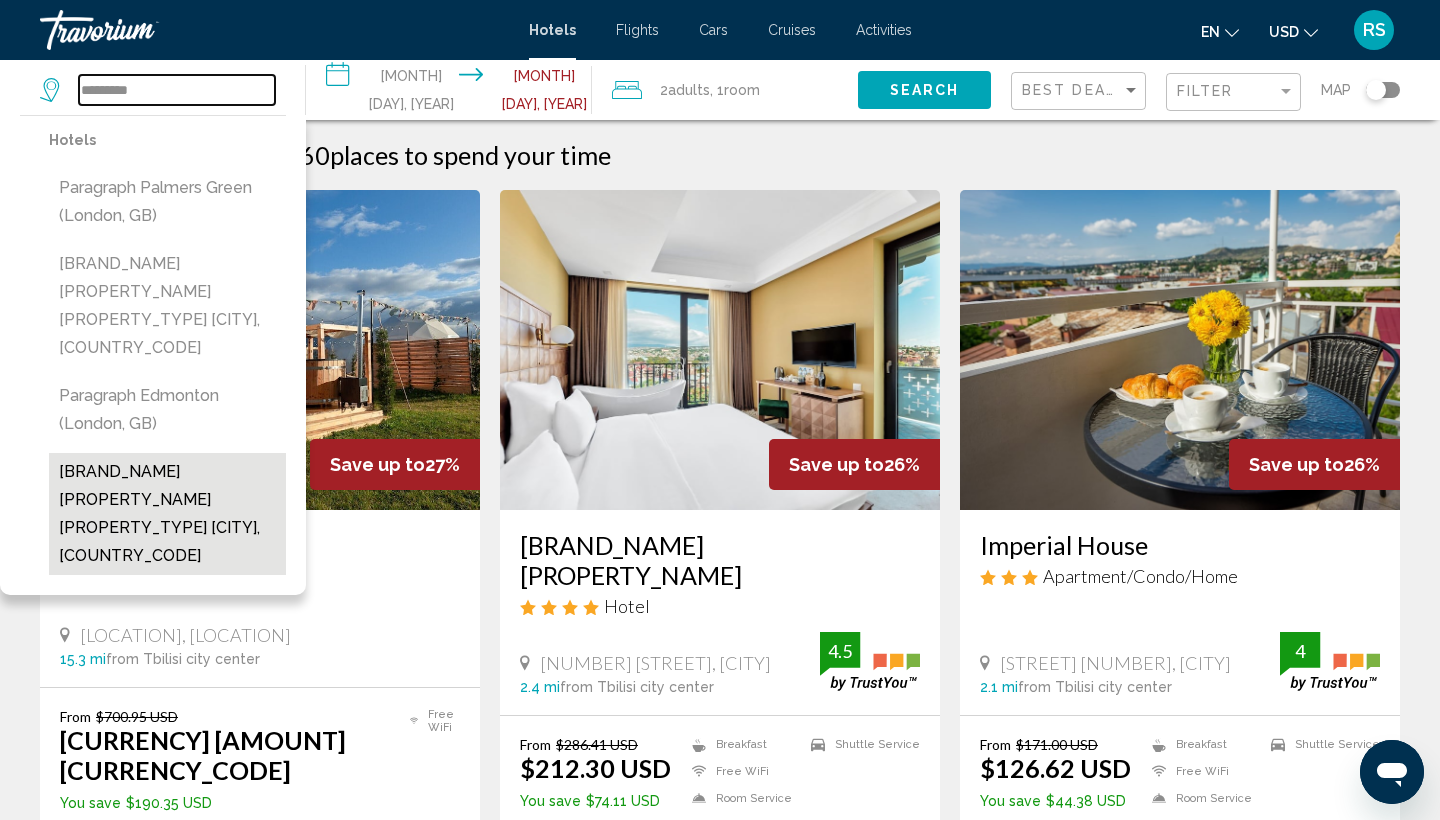 type on "**********" 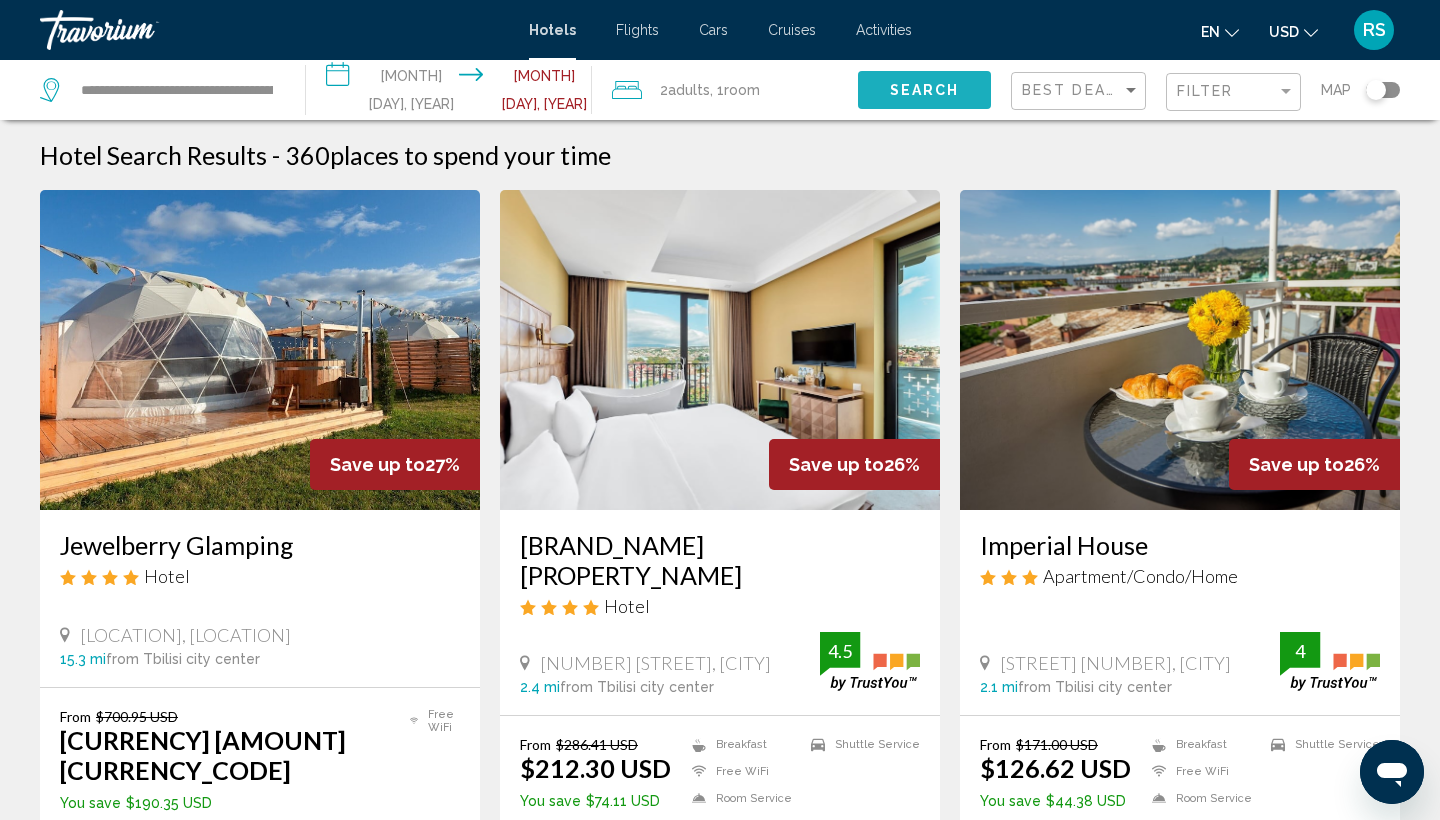 click on "Search" 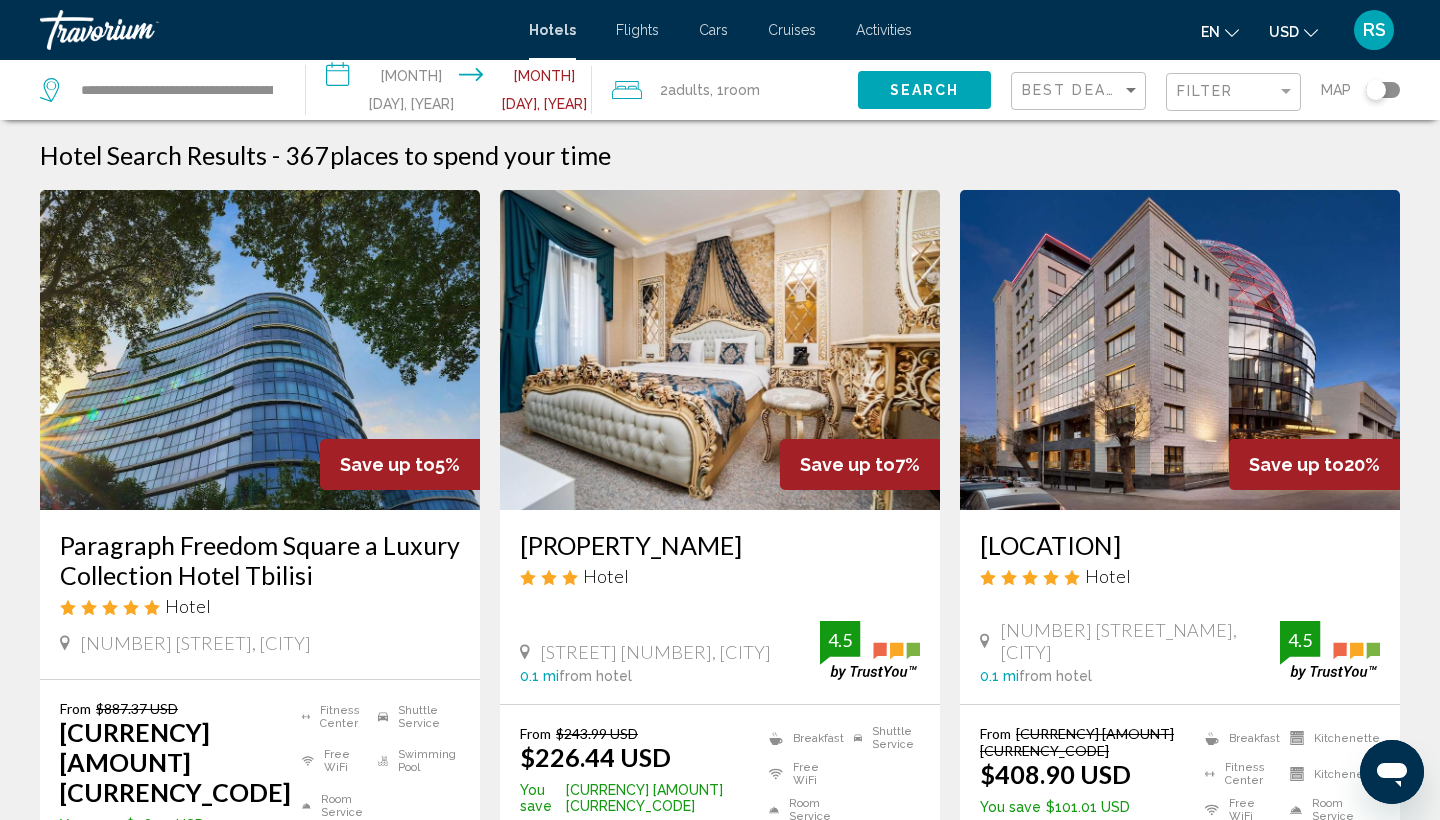 scroll, scrollTop: 14, scrollLeft: 0, axis: vertical 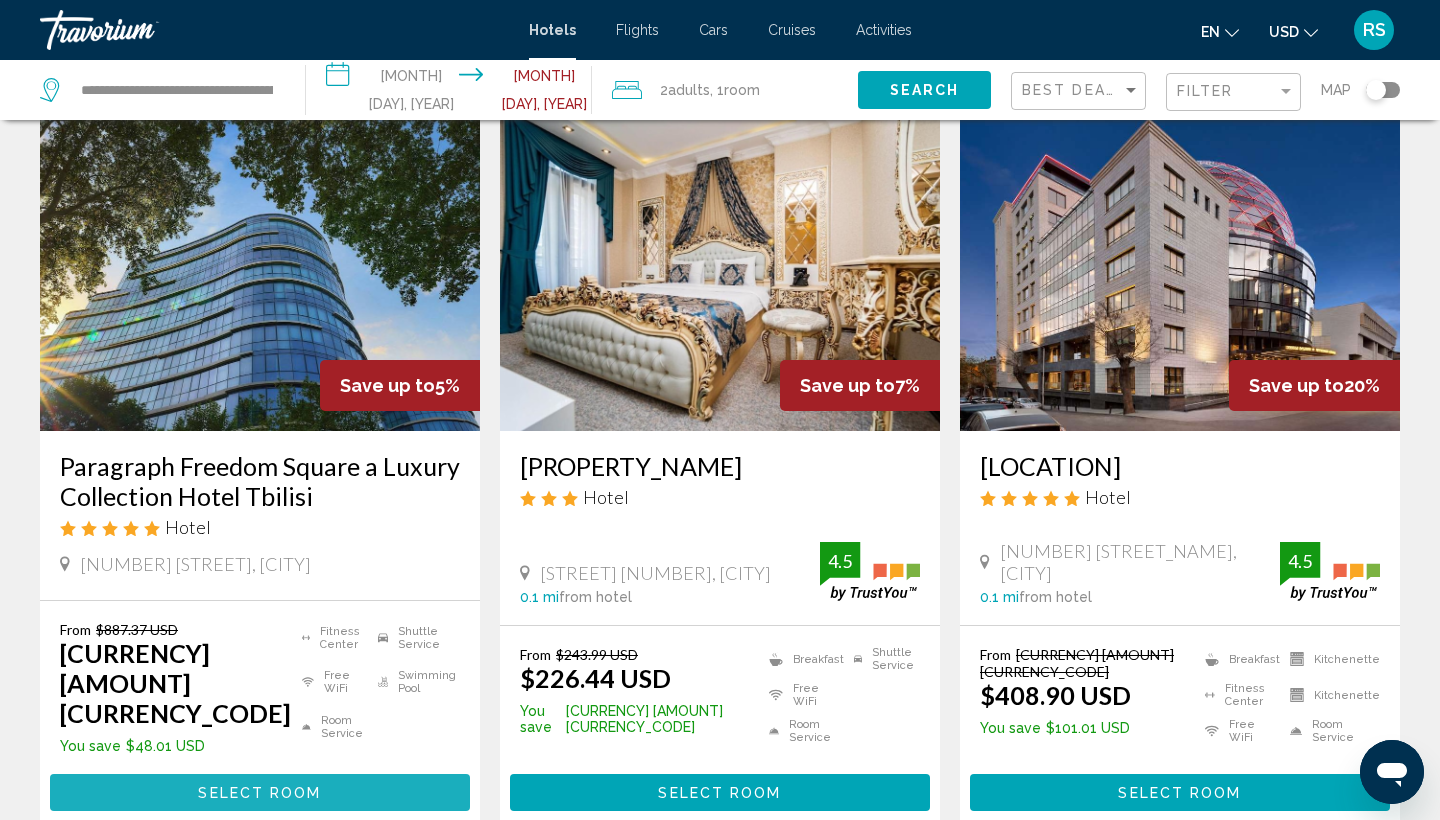 click on "Select Room" at bounding box center [259, 793] 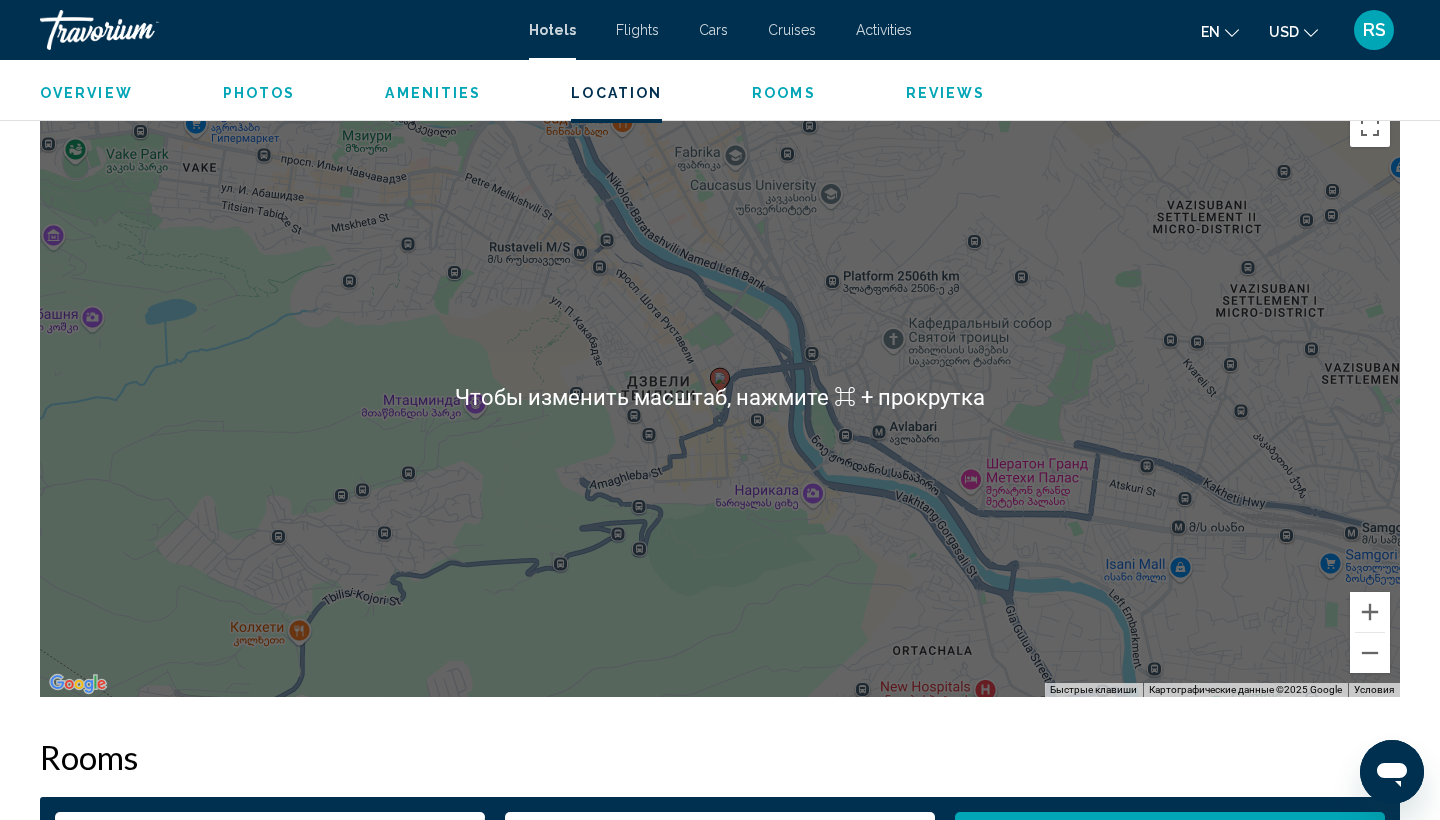 scroll, scrollTop: 1917, scrollLeft: 0, axis: vertical 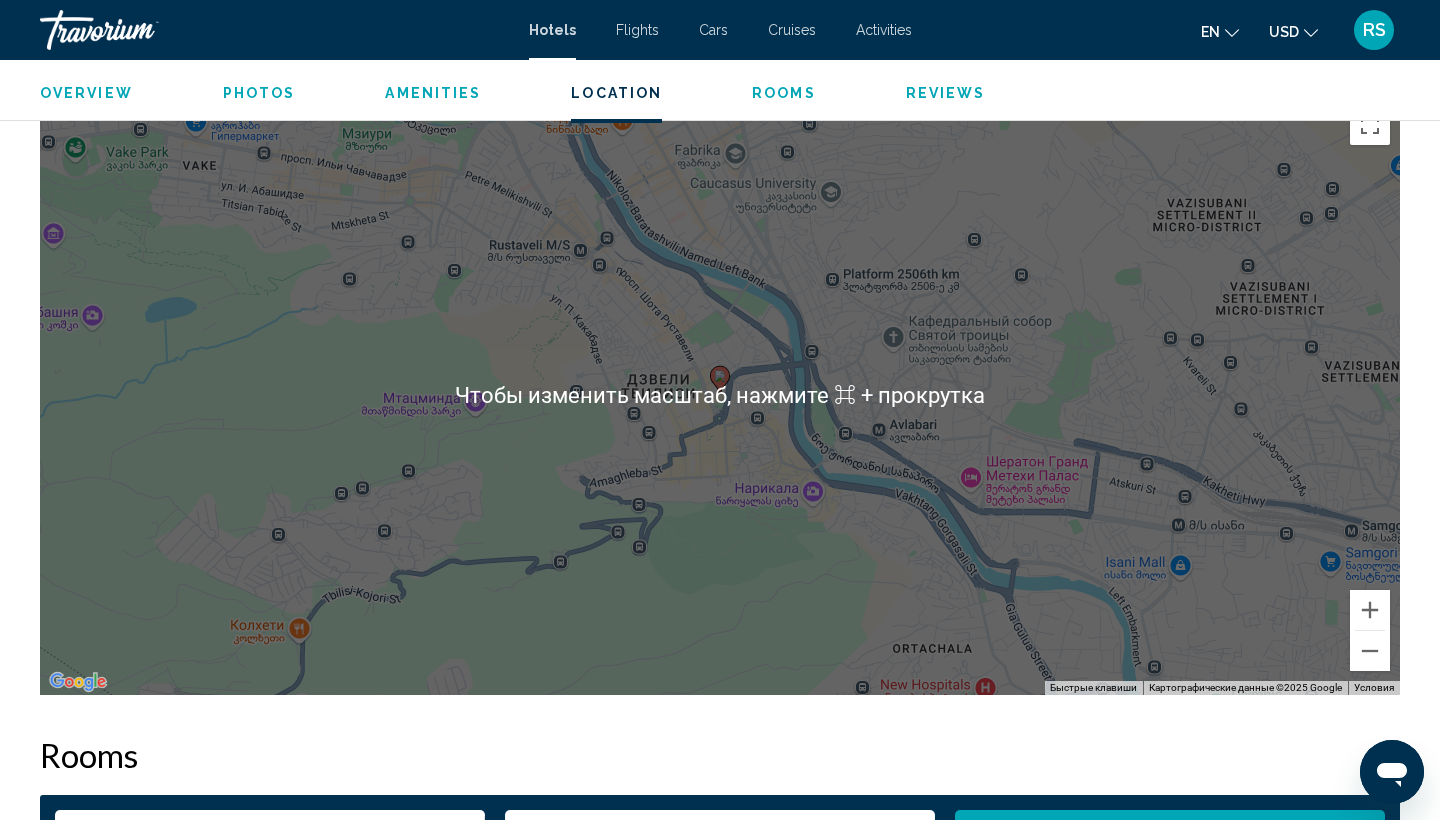 type 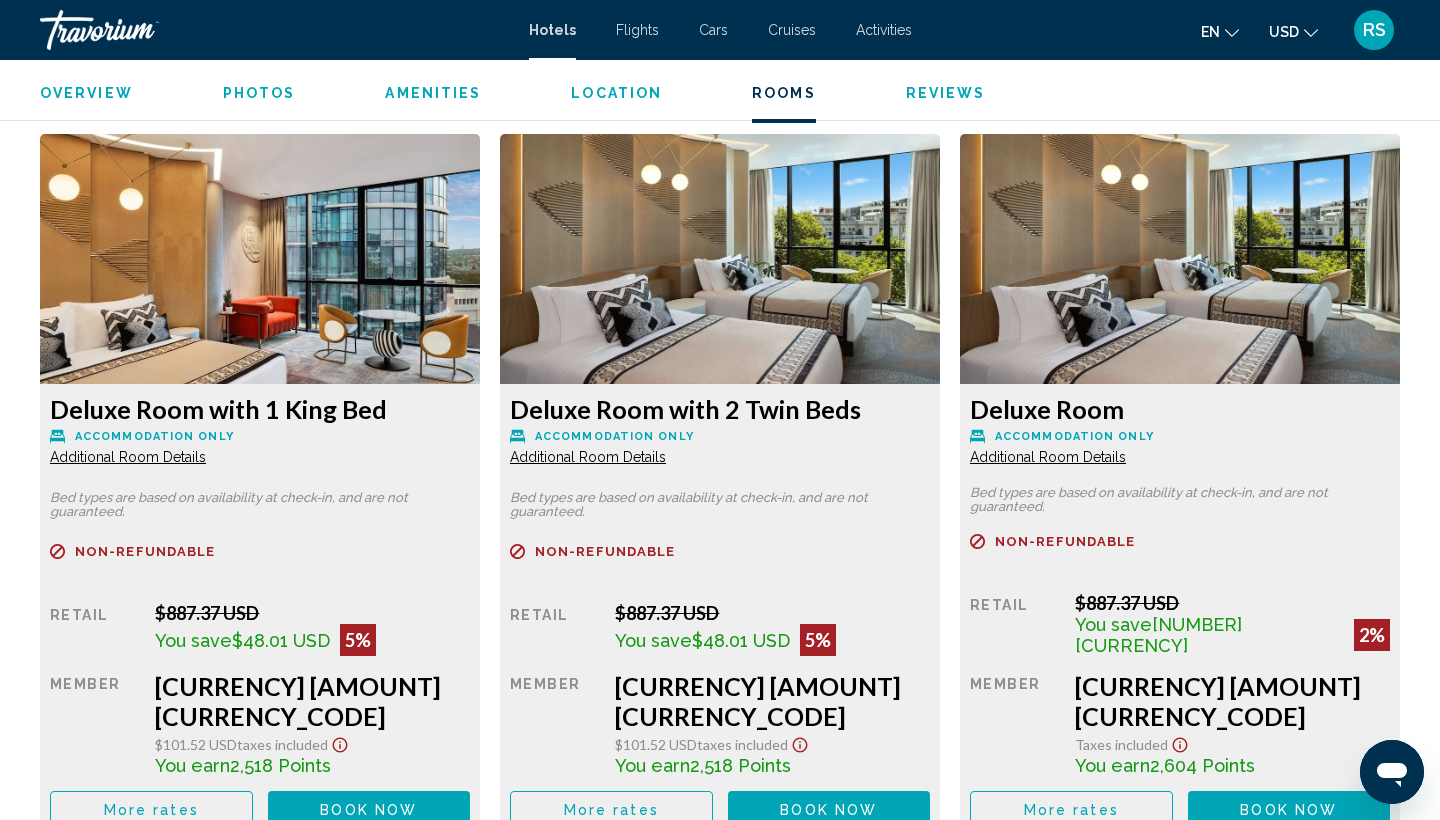 scroll, scrollTop: 2699, scrollLeft: 0, axis: vertical 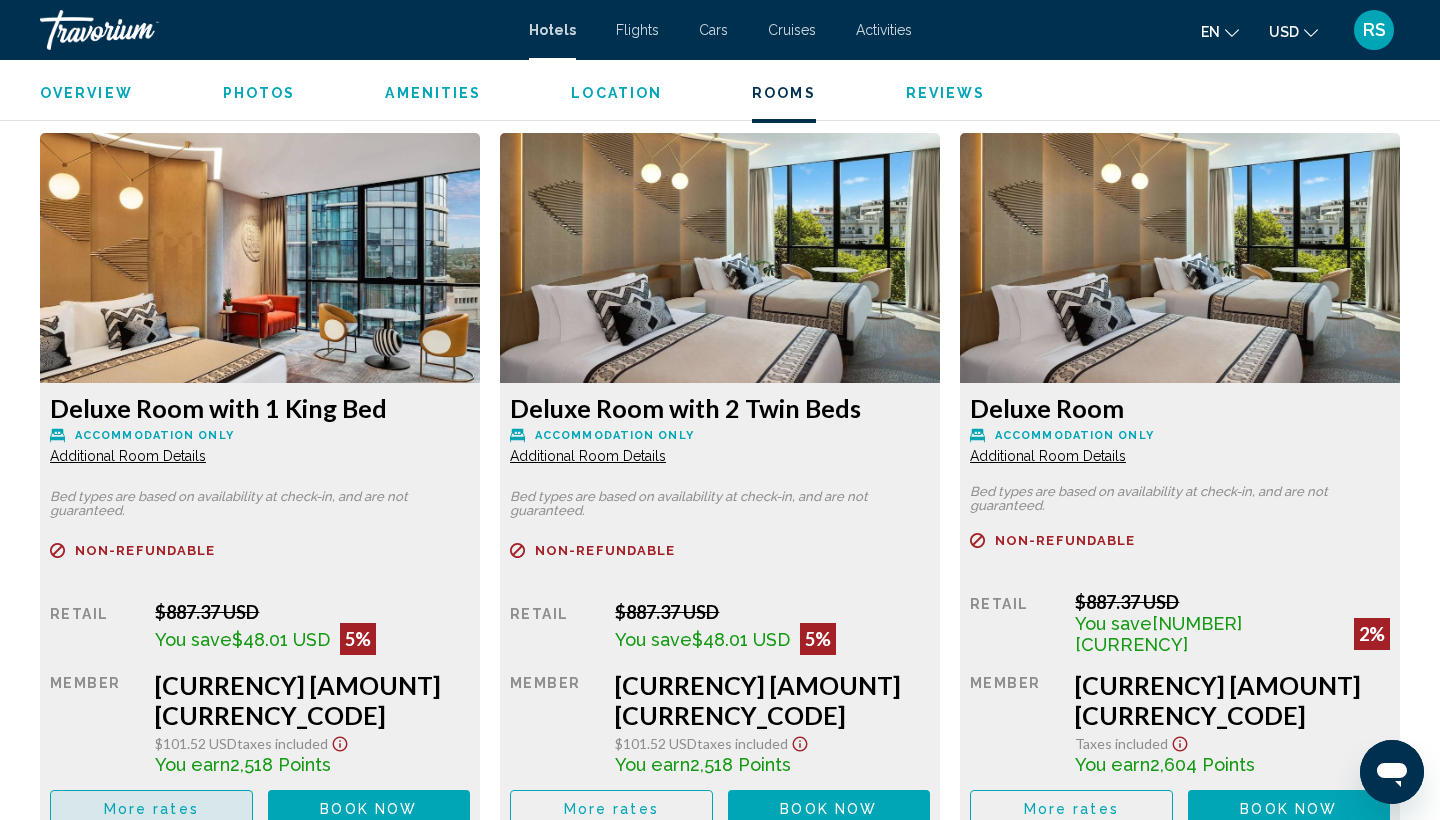 click on "More rates" at bounding box center (151, 809) 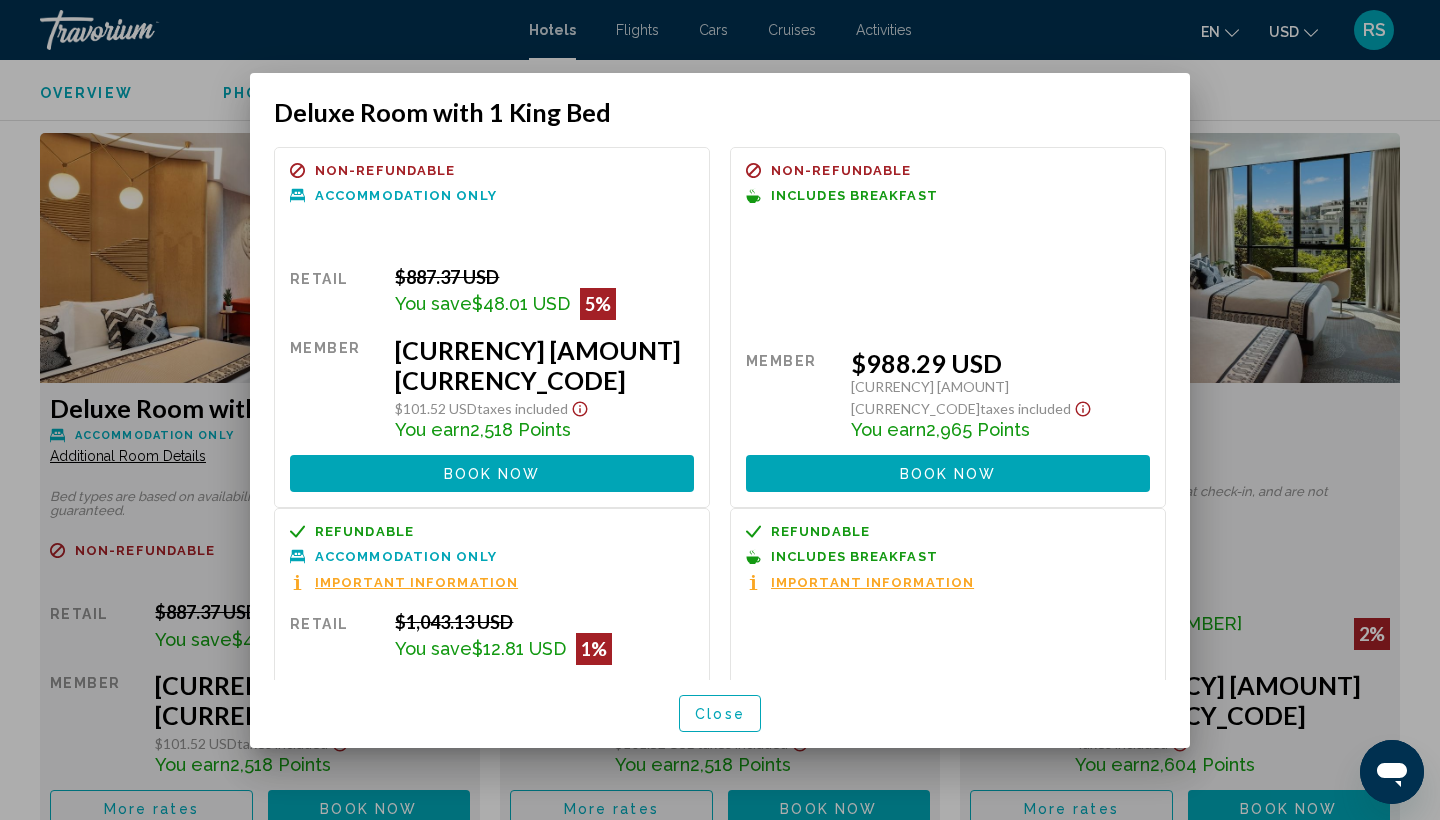 click on "Close" at bounding box center (720, 714) 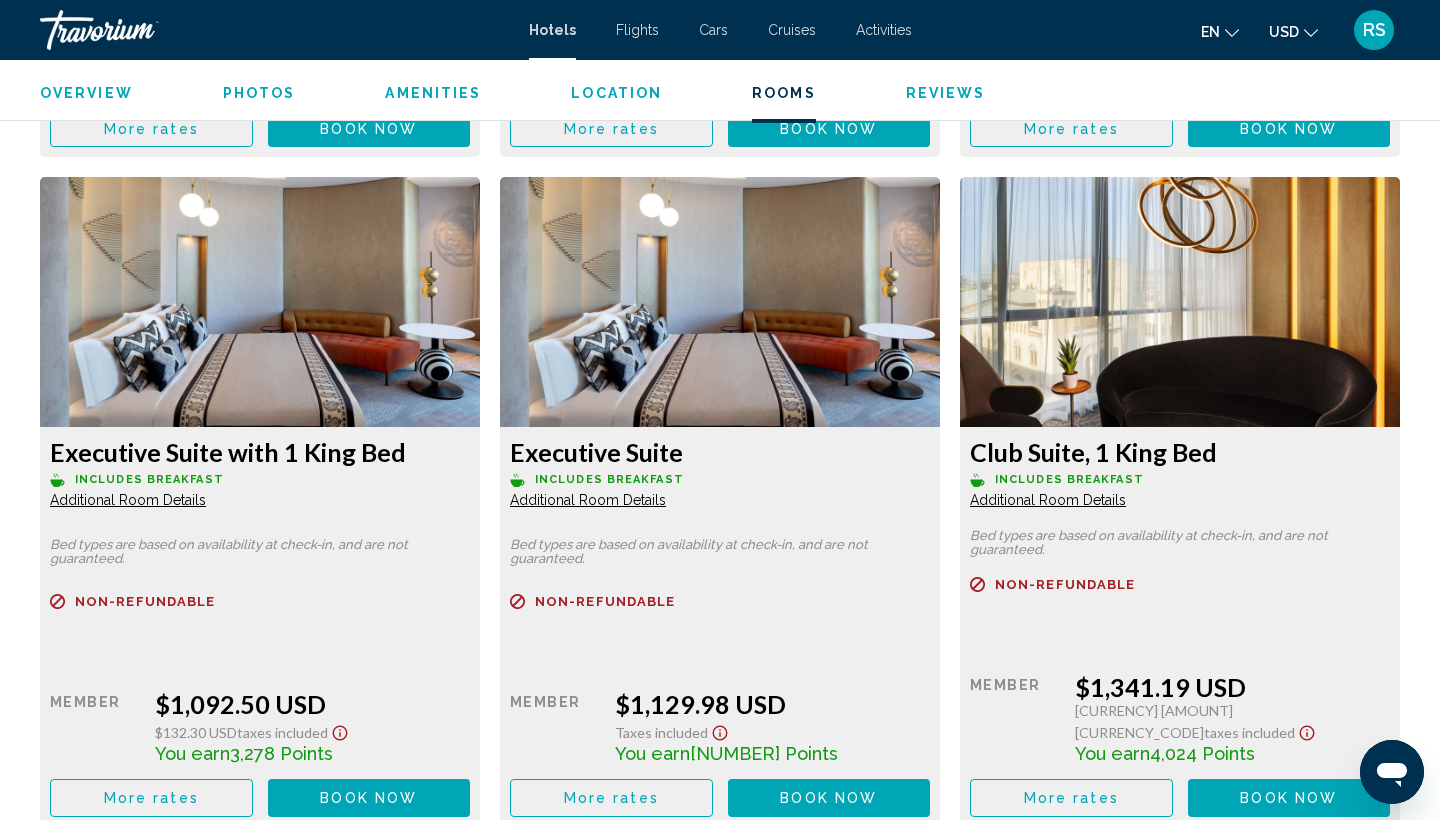 scroll, scrollTop: 3385, scrollLeft: 0, axis: vertical 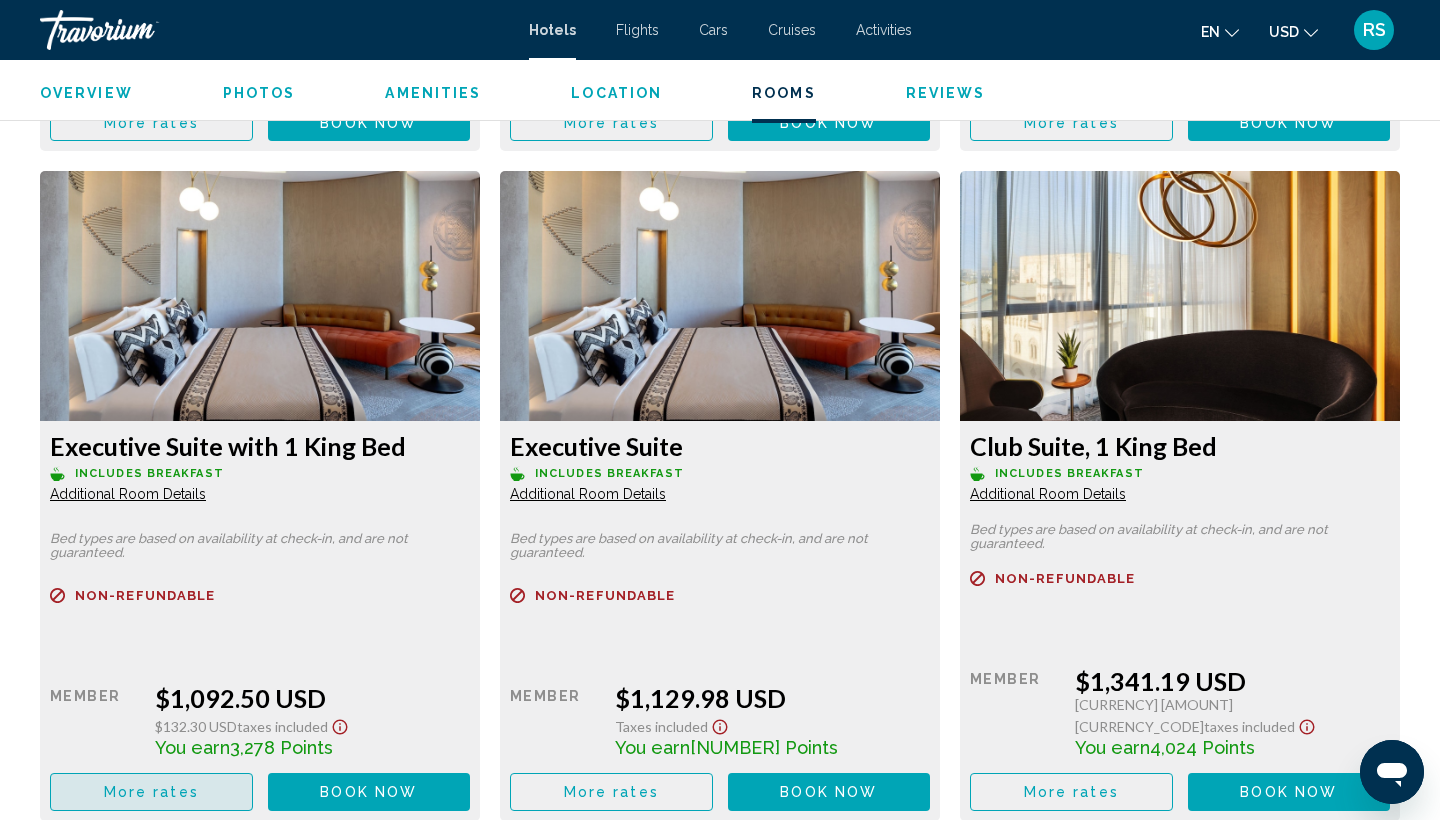 click on "More rates" at bounding box center [151, 123] 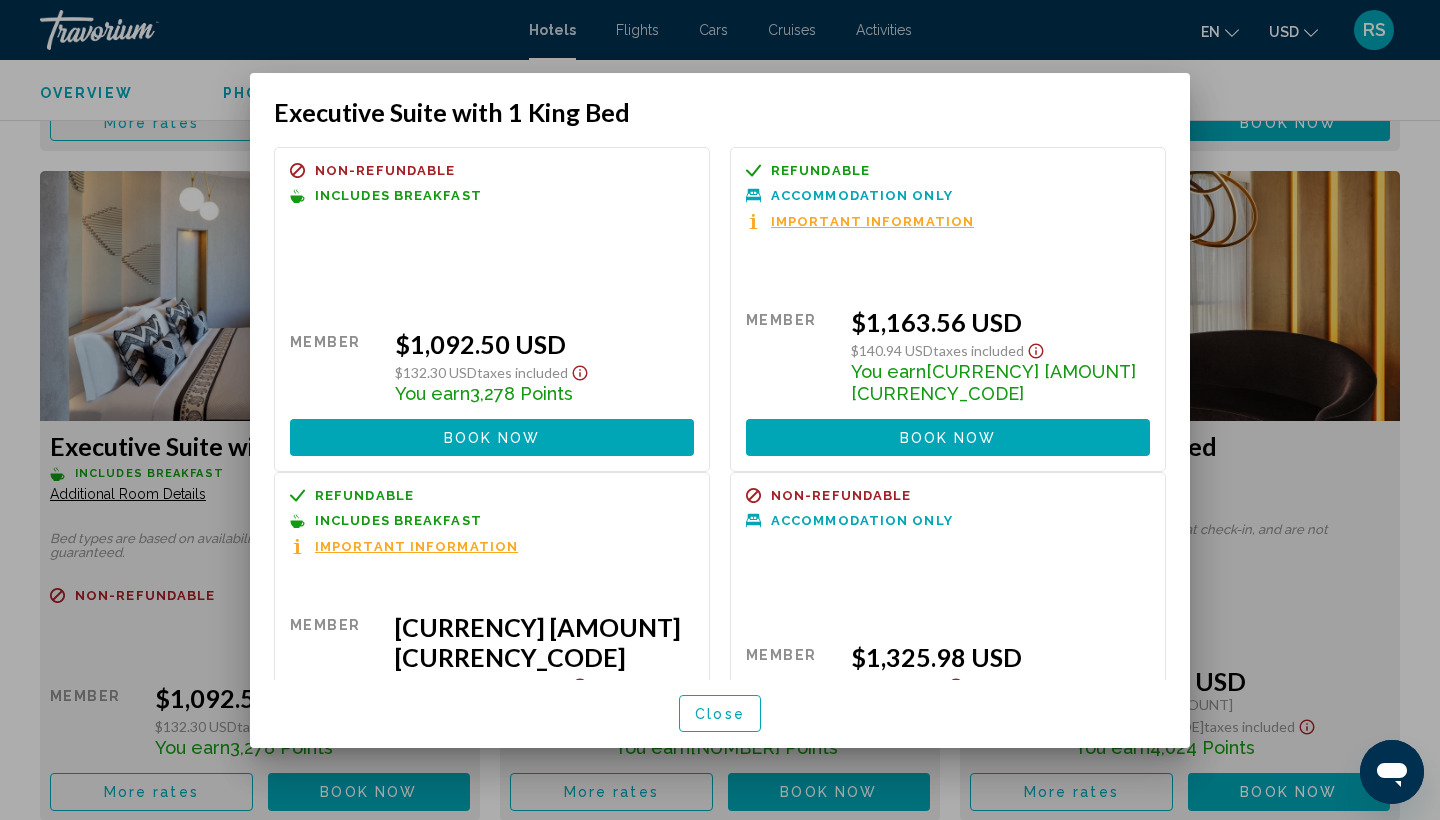 click on "Close" at bounding box center [720, 714] 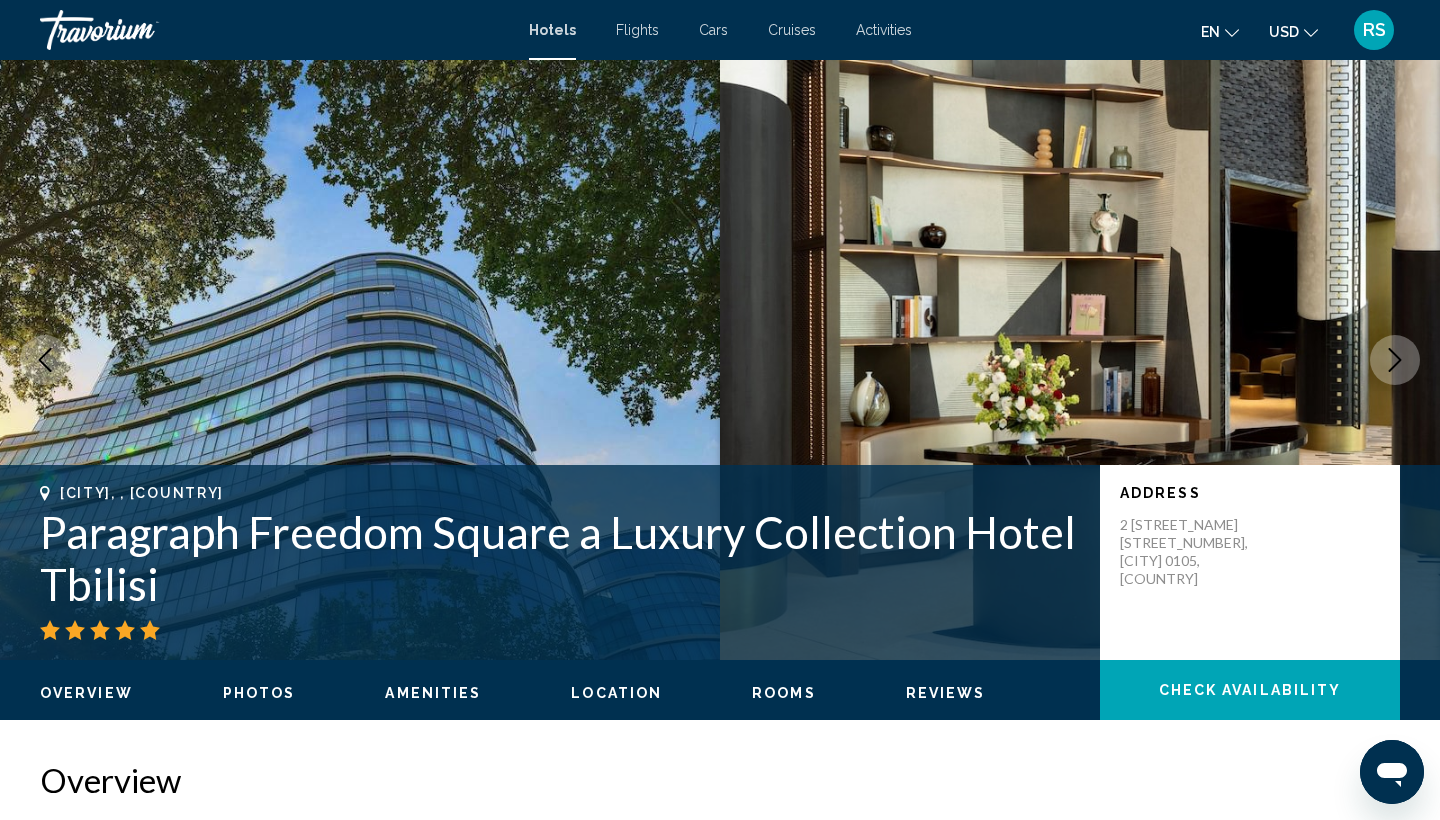 scroll, scrollTop: 0, scrollLeft: 0, axis: both 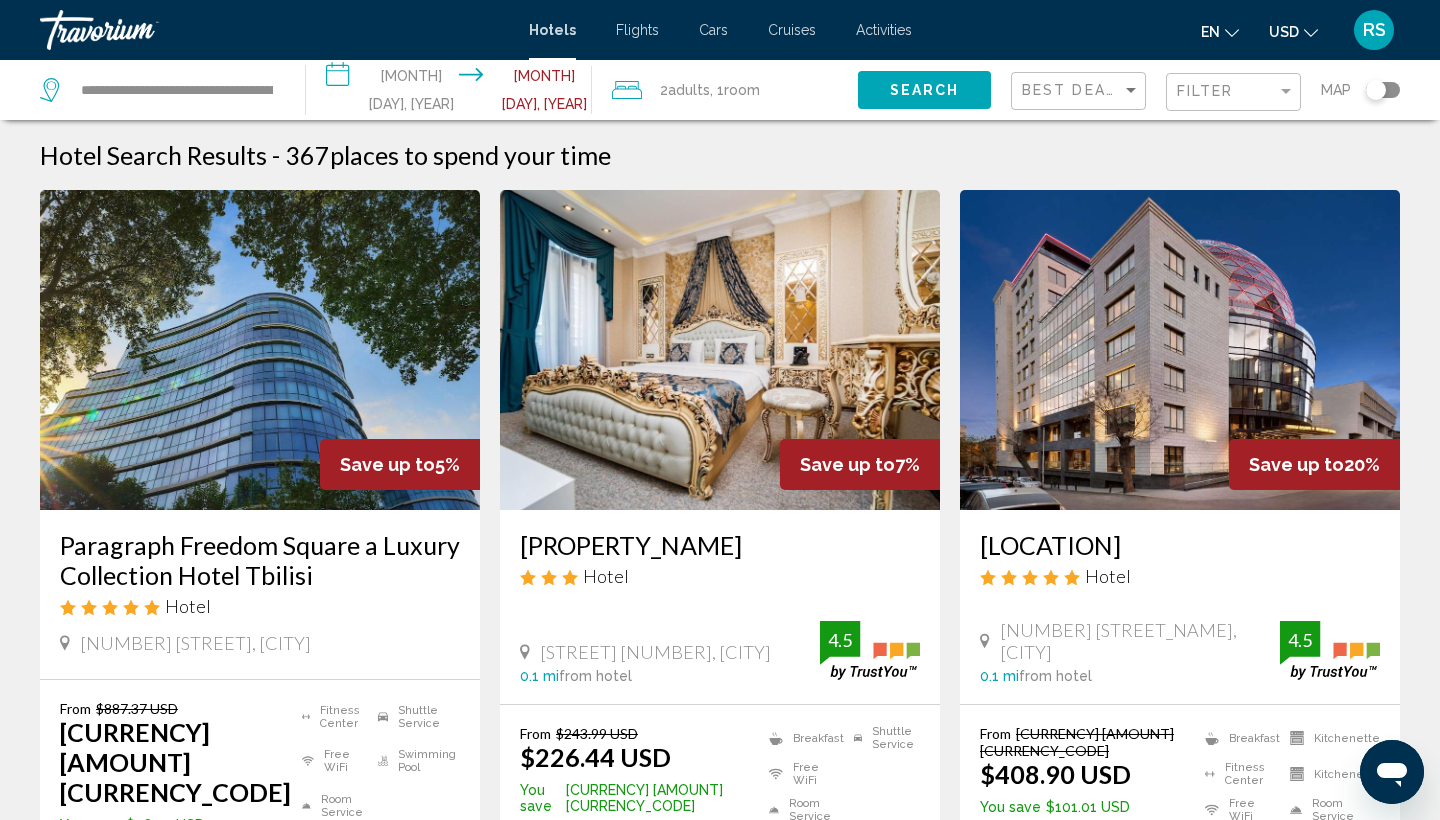 click at bounding box center [720, 350] 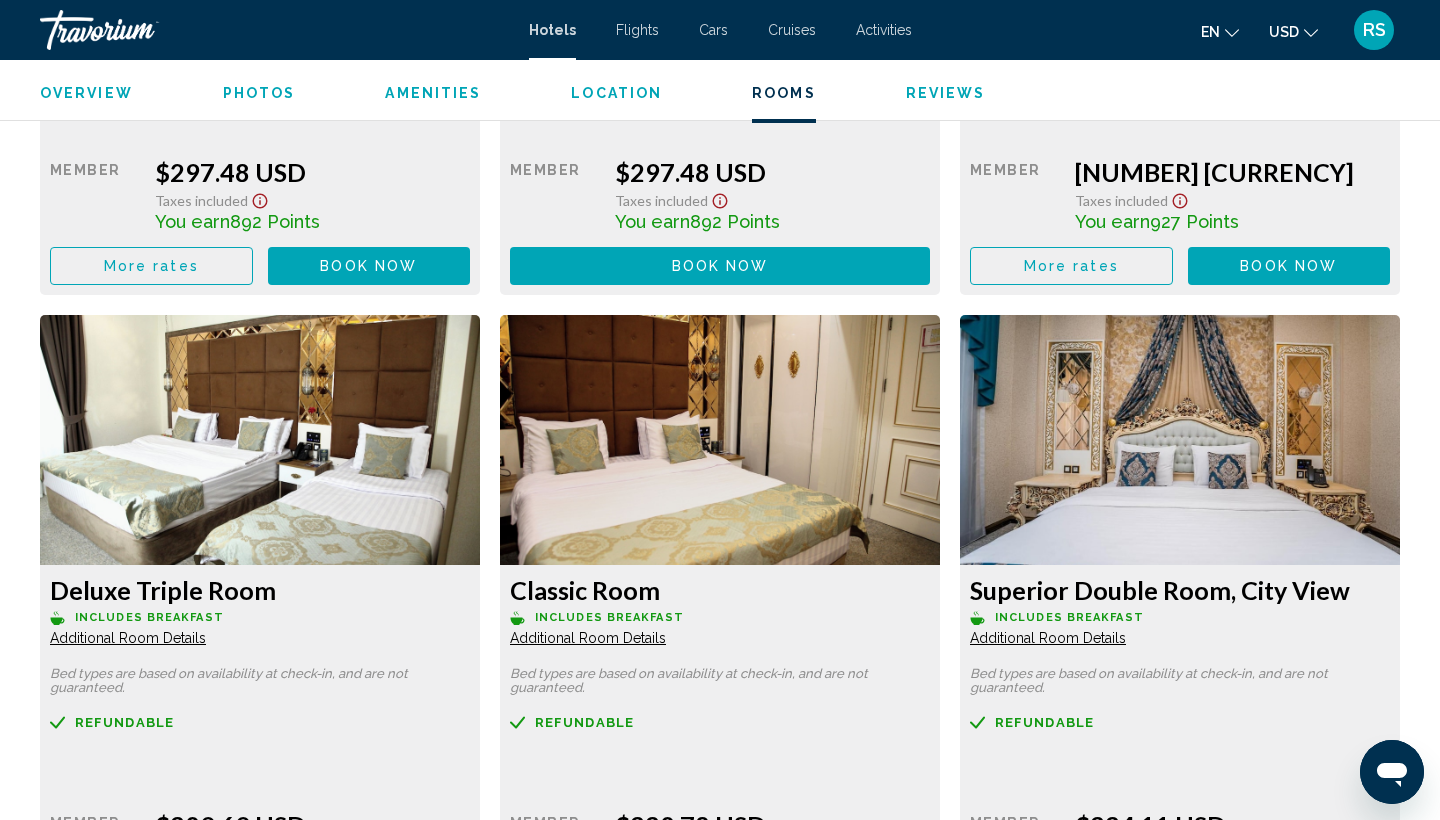 scroll, scrollTop: 3861, scrollLeft: 0, axis: vertical 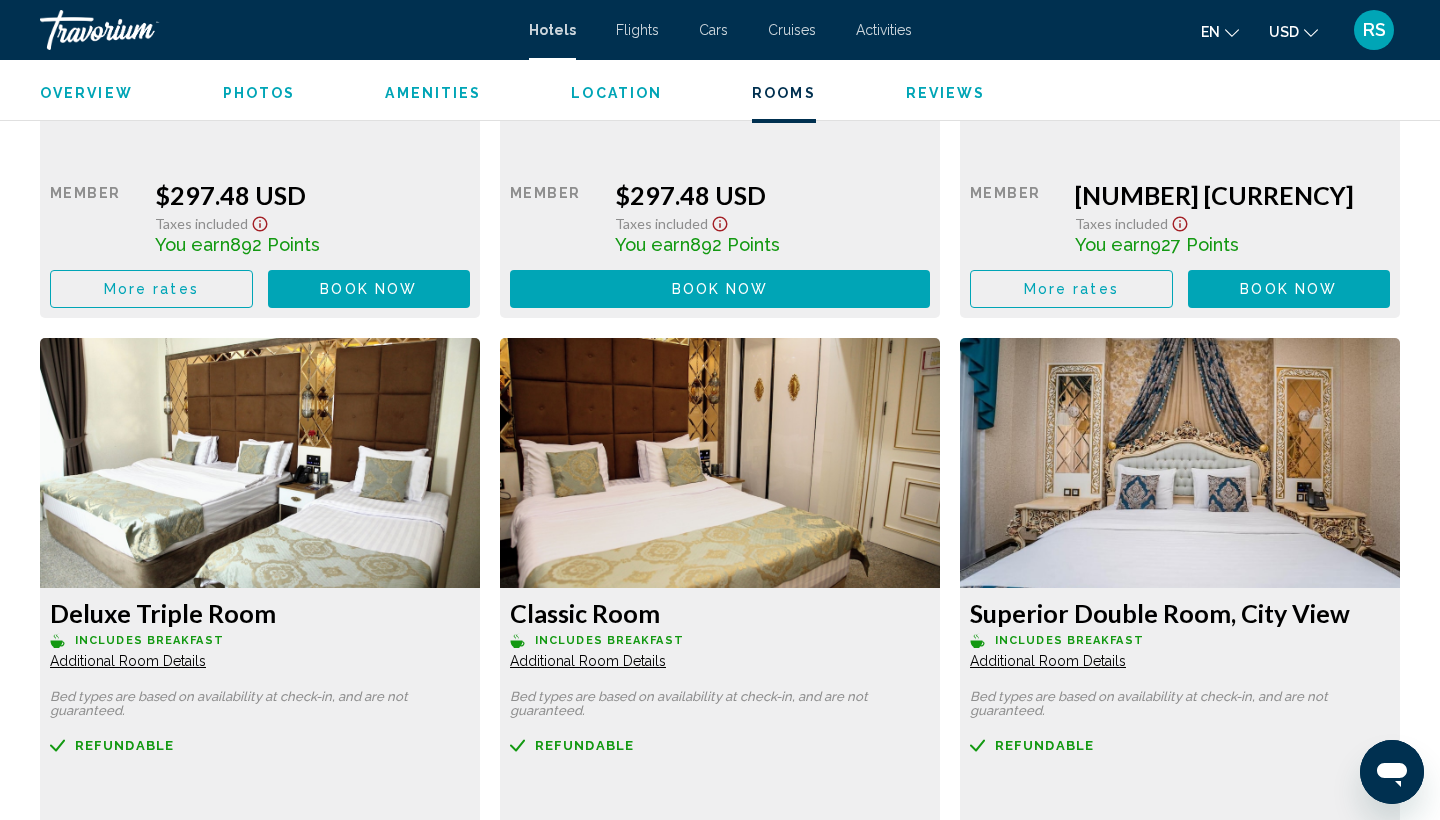 click at bounding box center [260, -904] 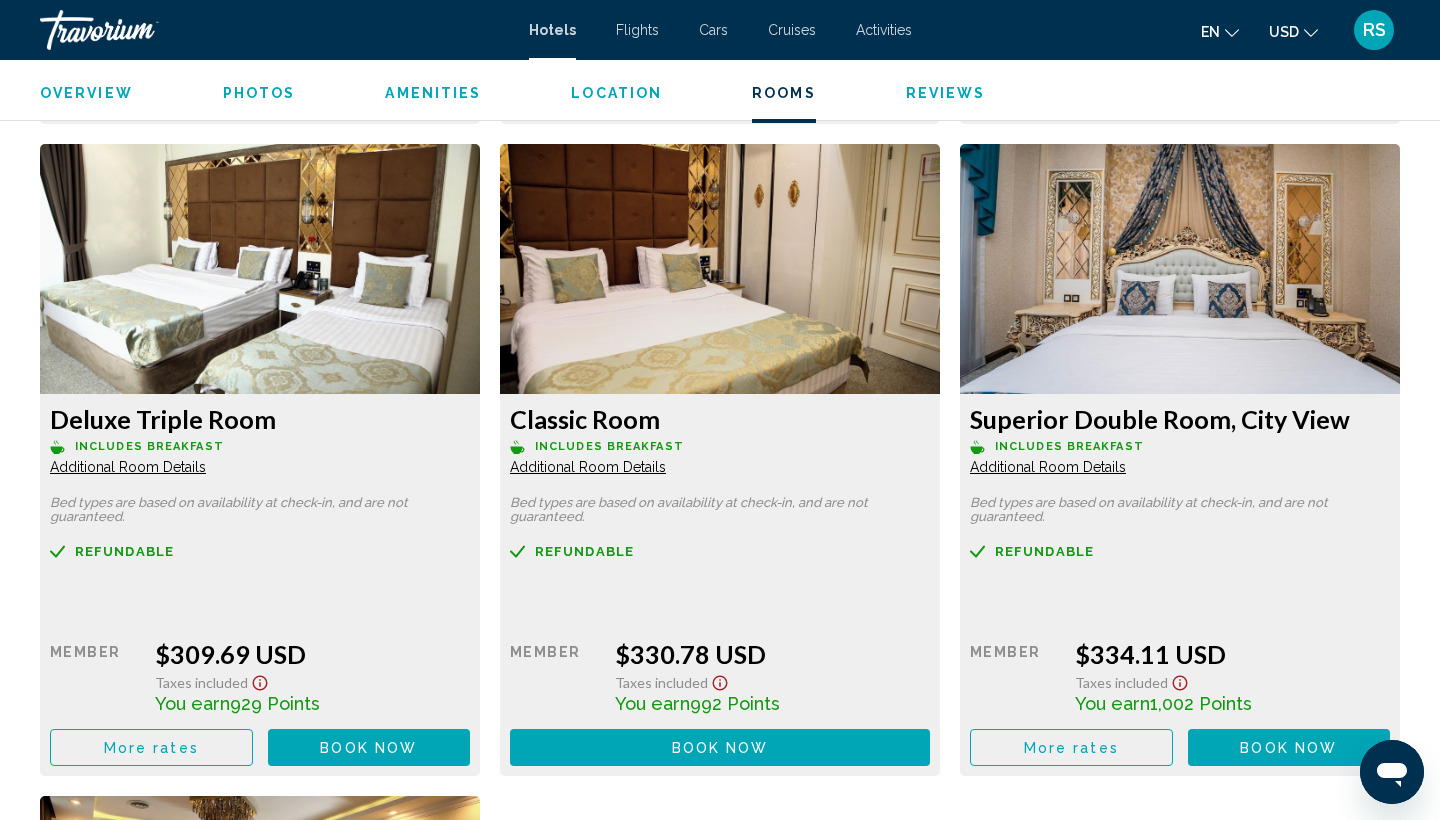 scroll, scrollTop: 4057, scrollLeft: 0, axis: vertical 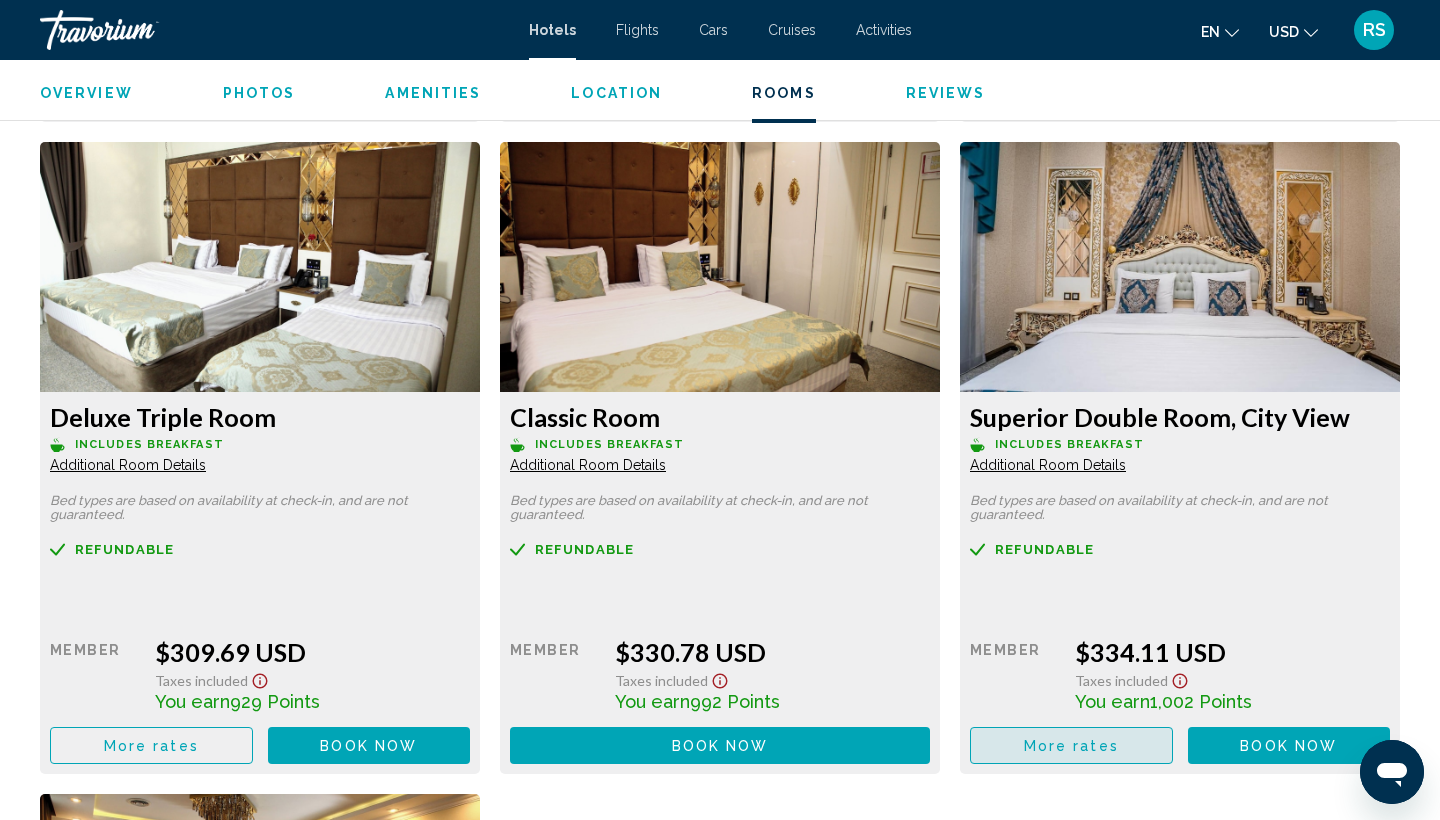 click on "More rates" at bounding box center [151, -589] 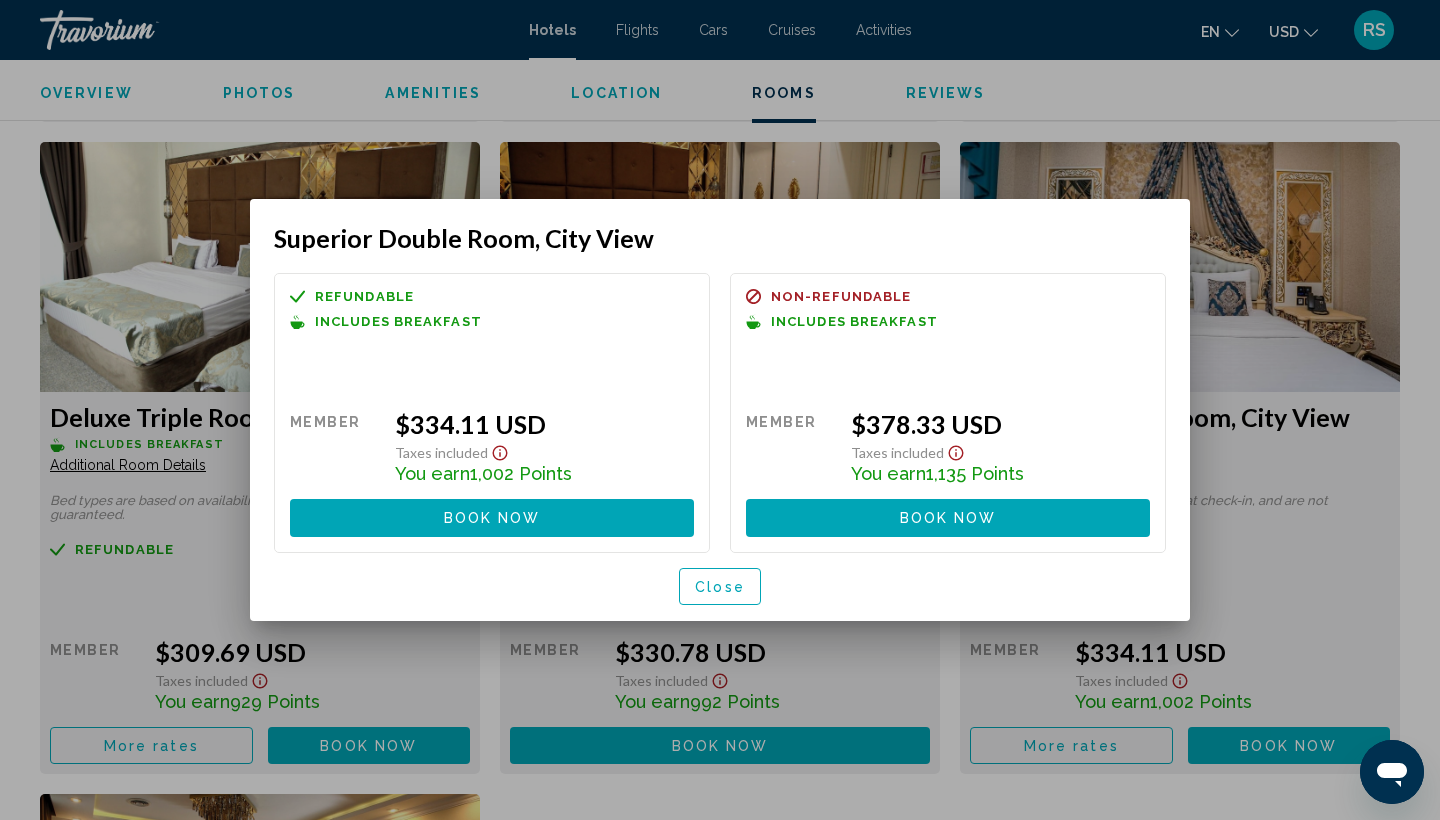 click on "Close" at bounding box center [720, 587] 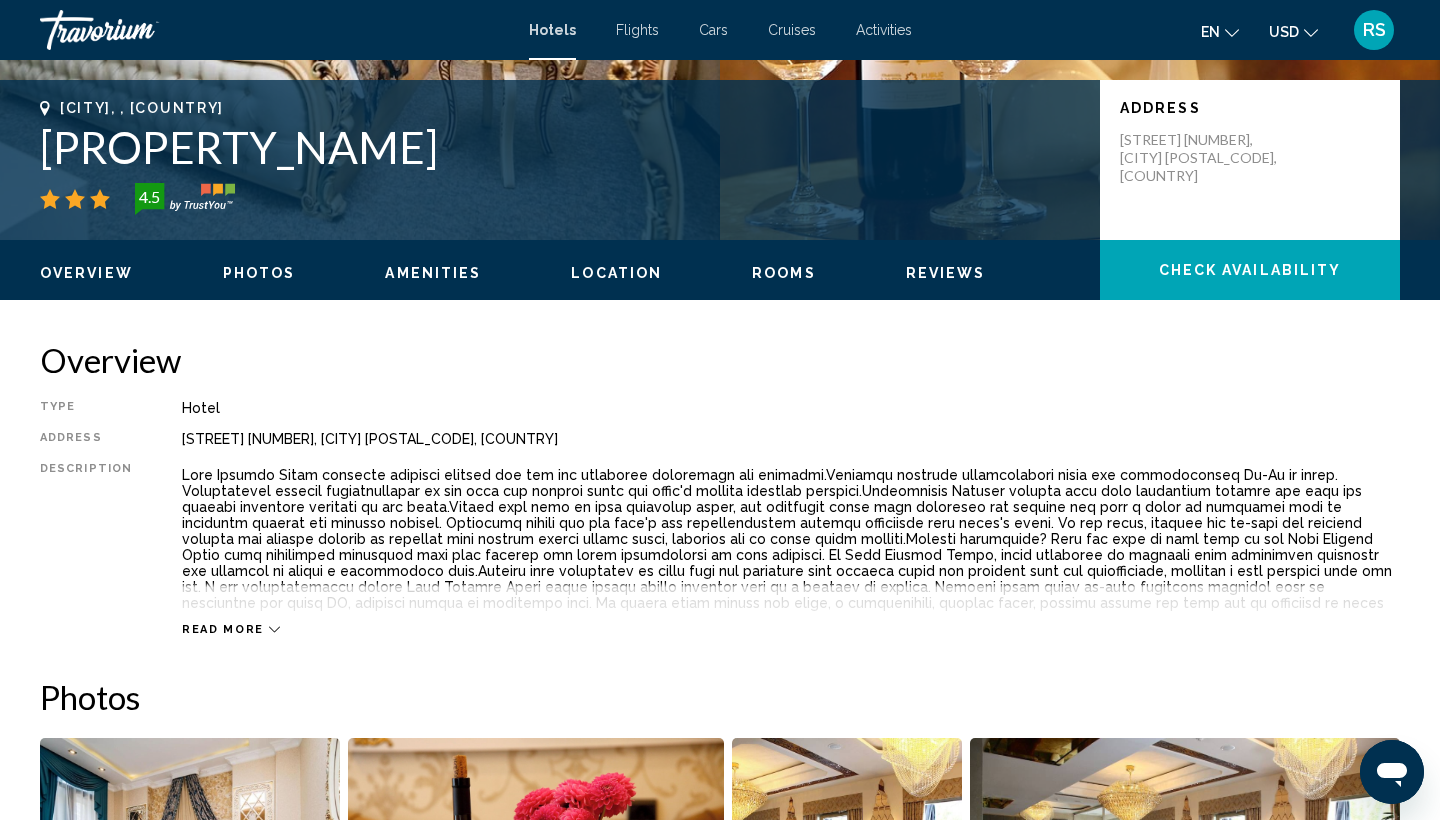 scroll, scrollTop: 411, scrollLeft: 0, axis: vertical 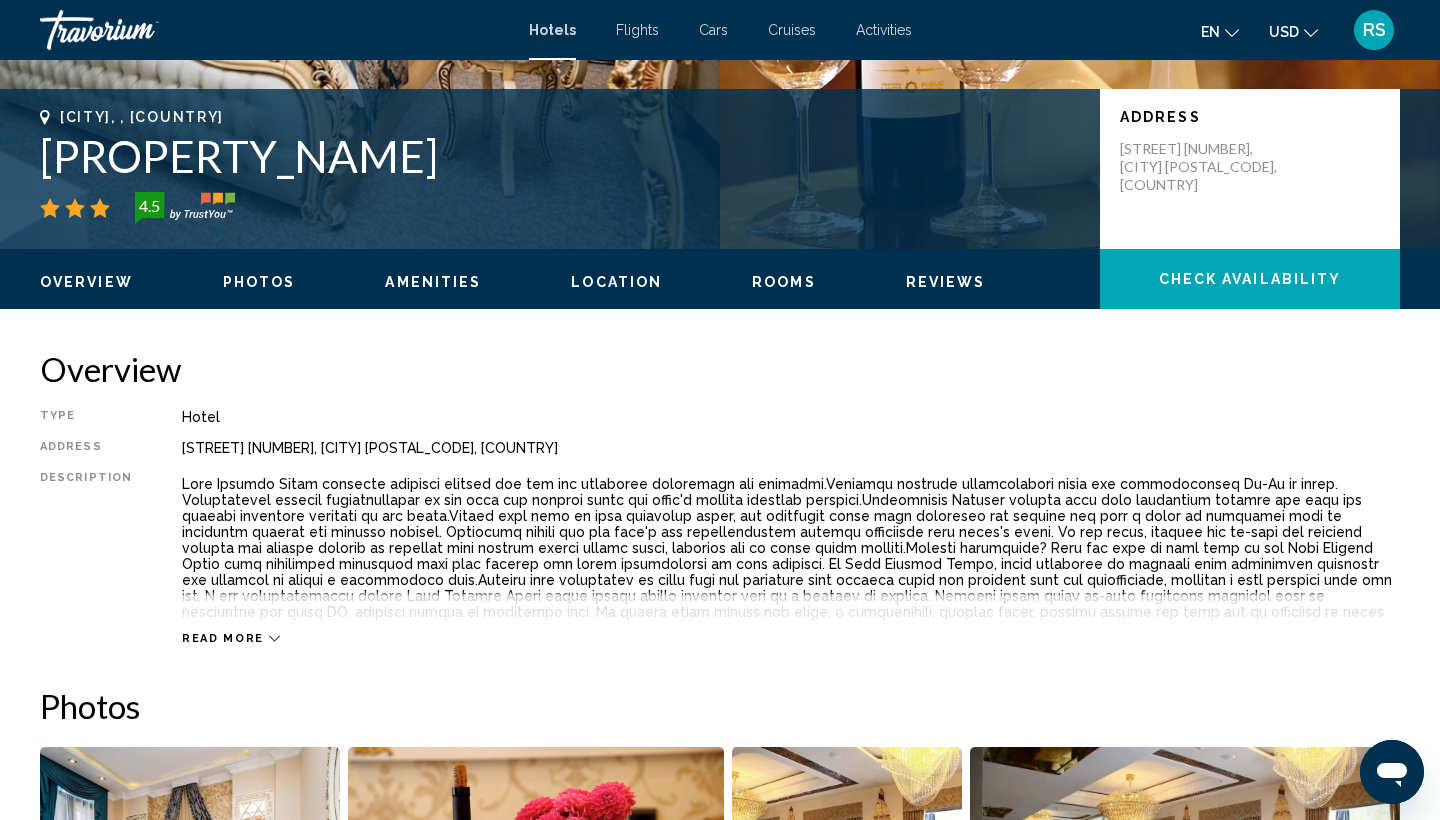 click 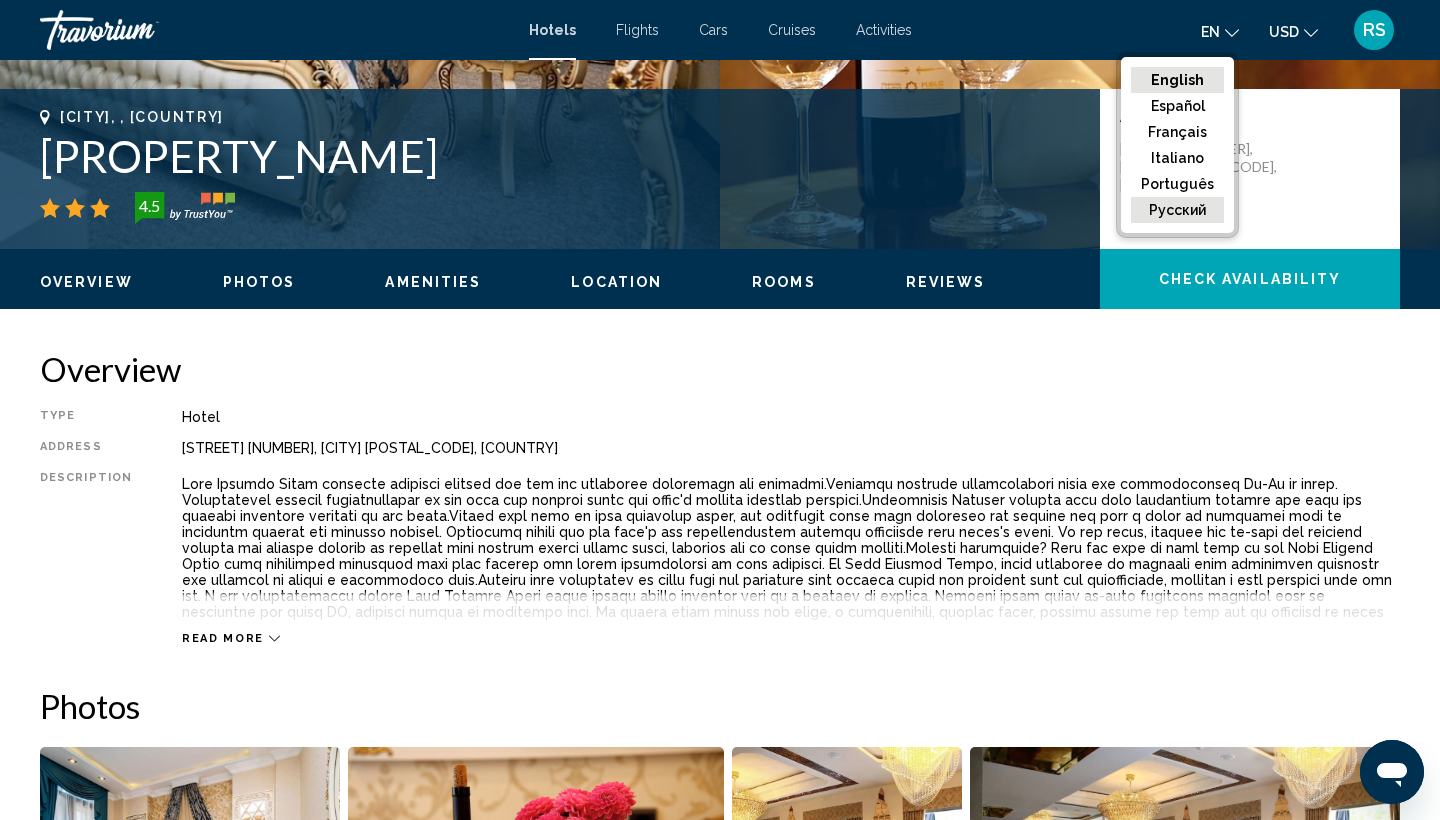 click on "русский" 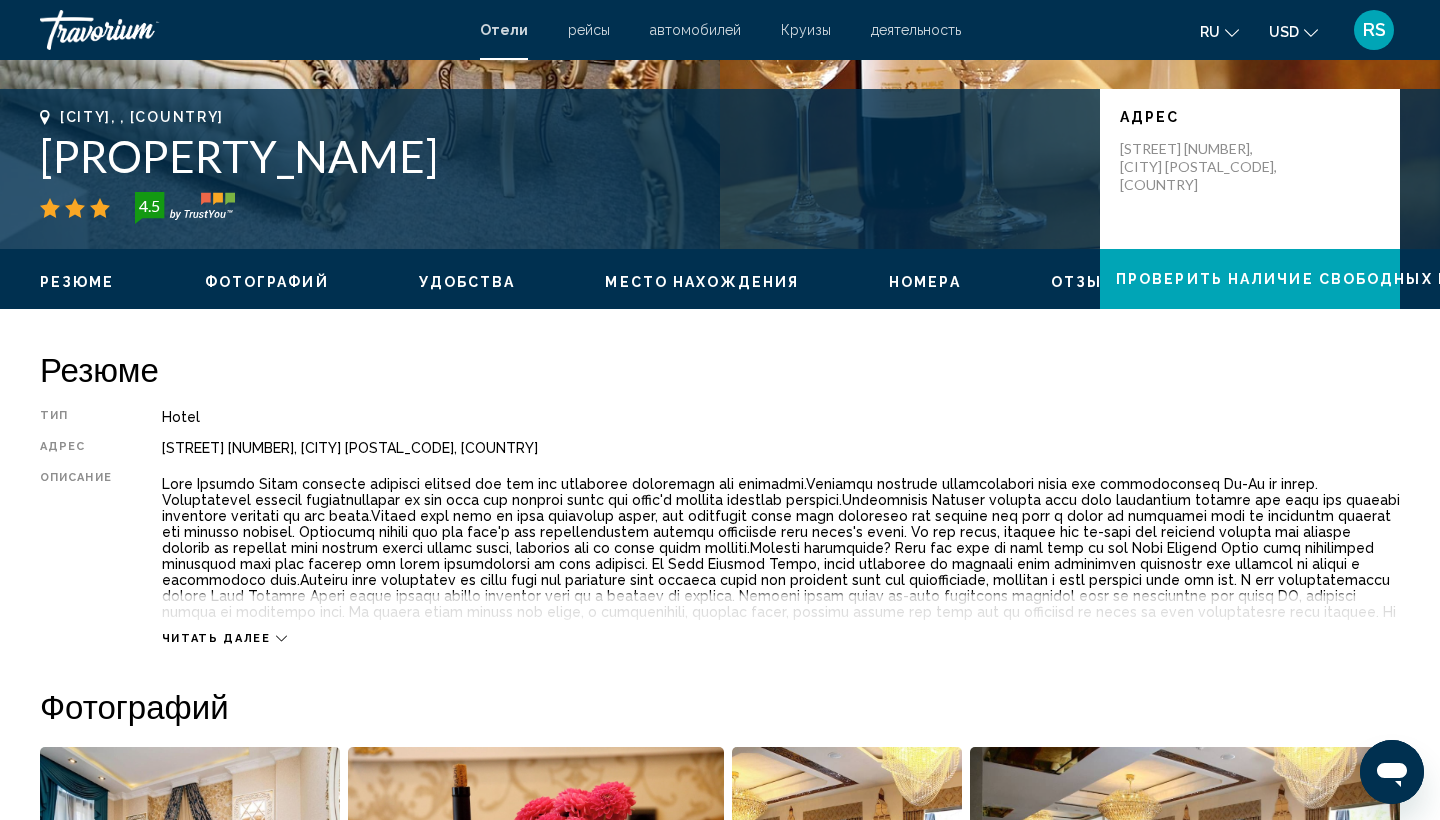 click 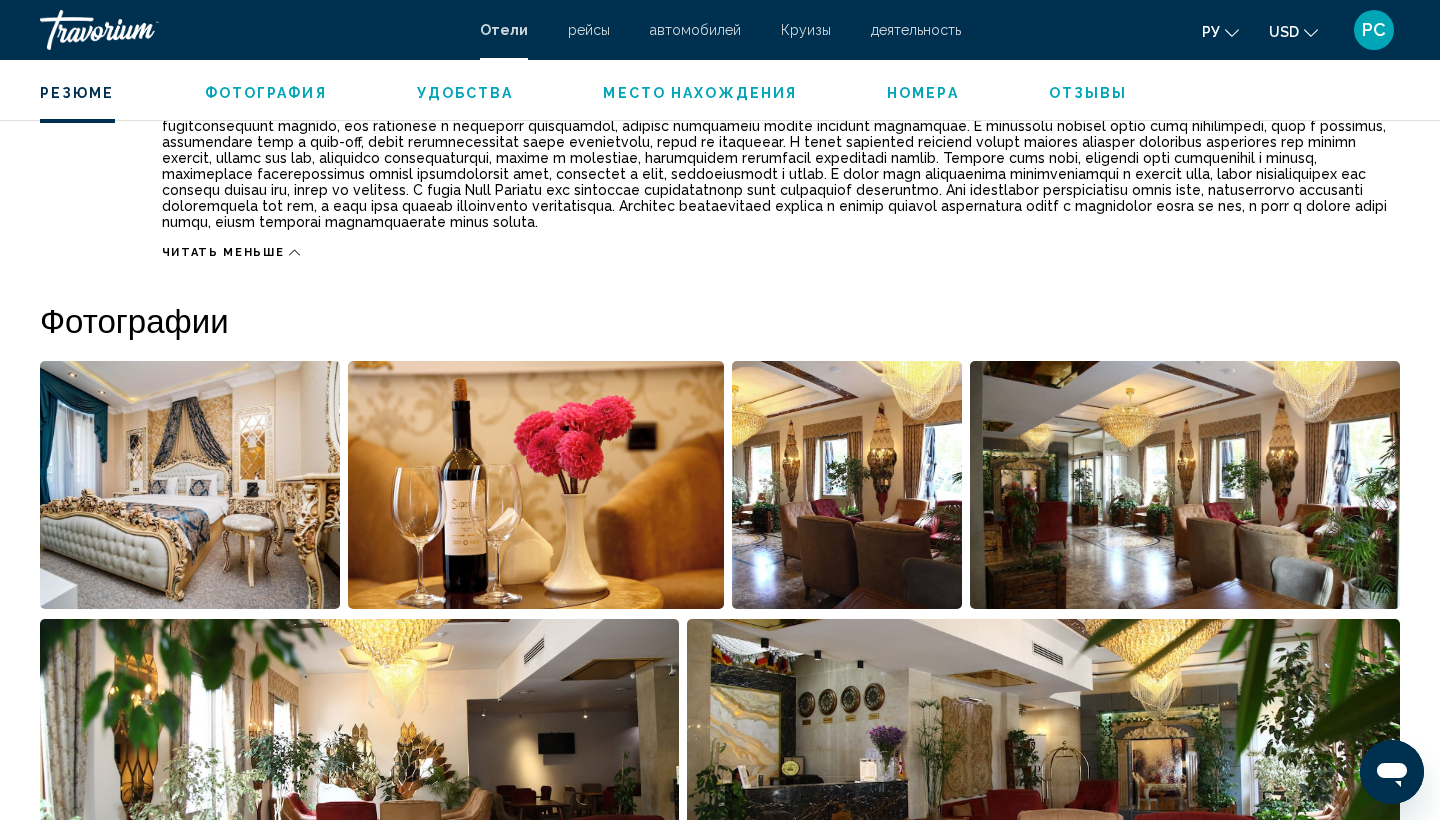 scroll, scrollTop: 898, scrollLeft: 0, axis: vertical 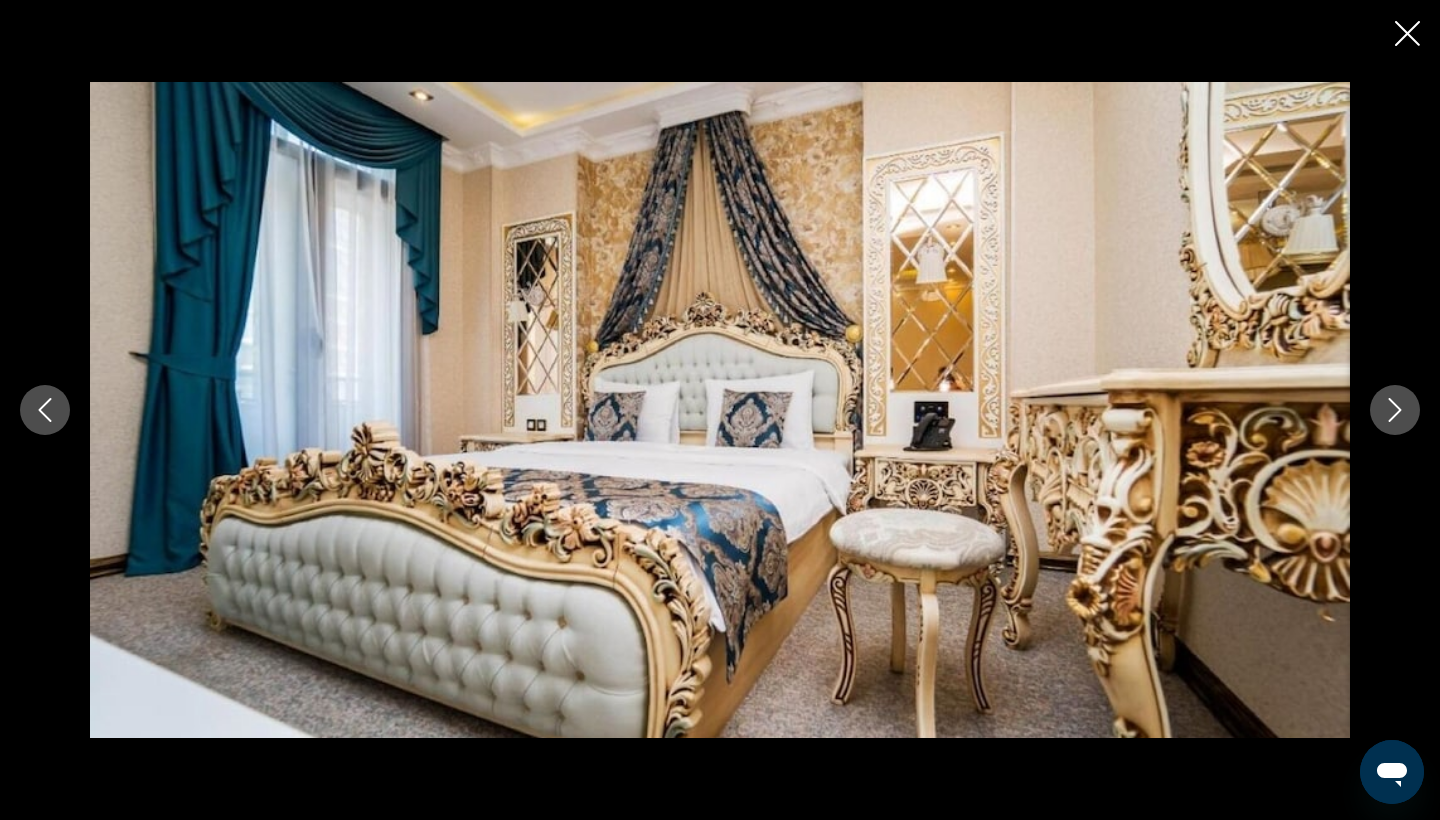 click 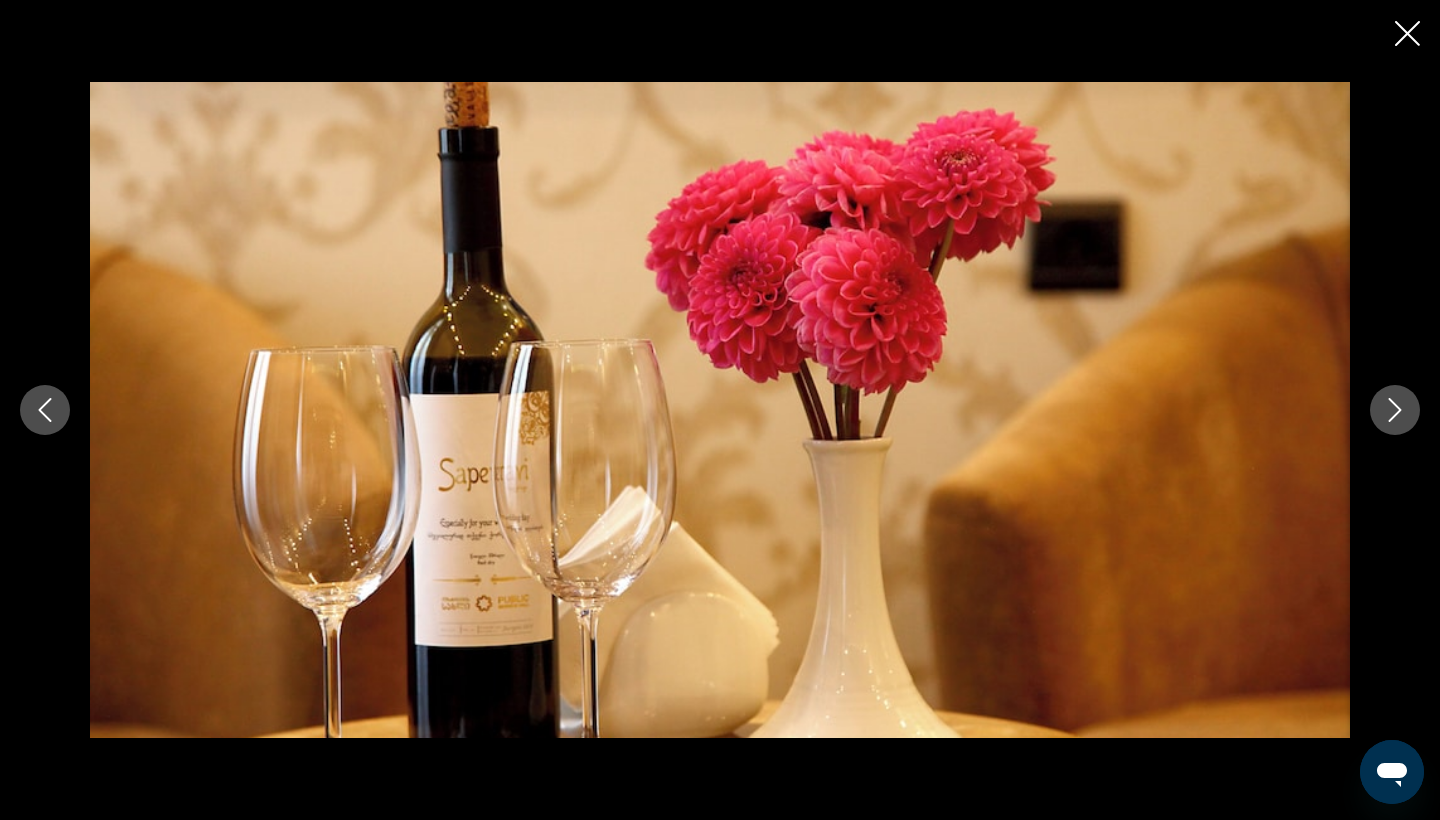 click 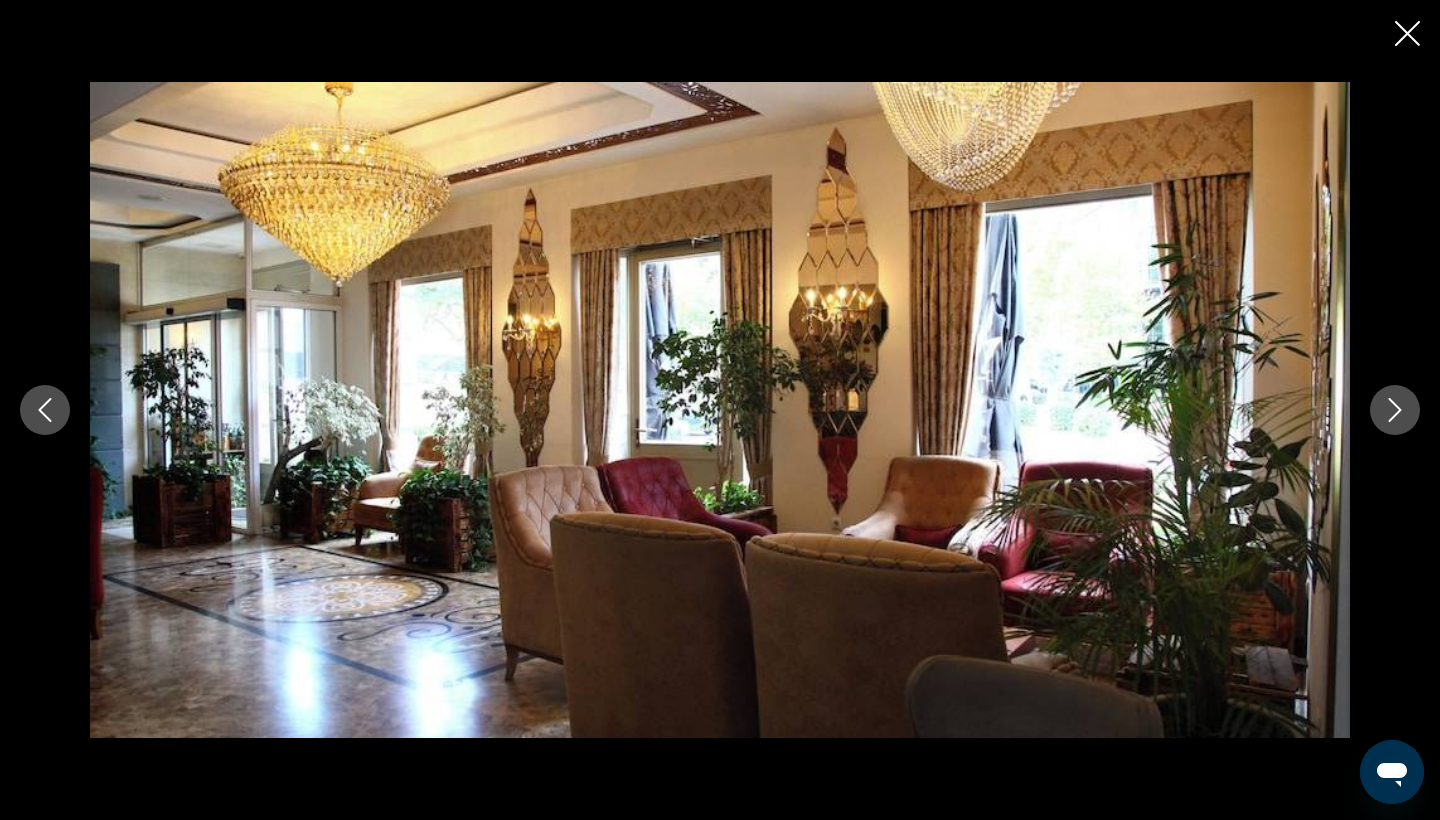 click 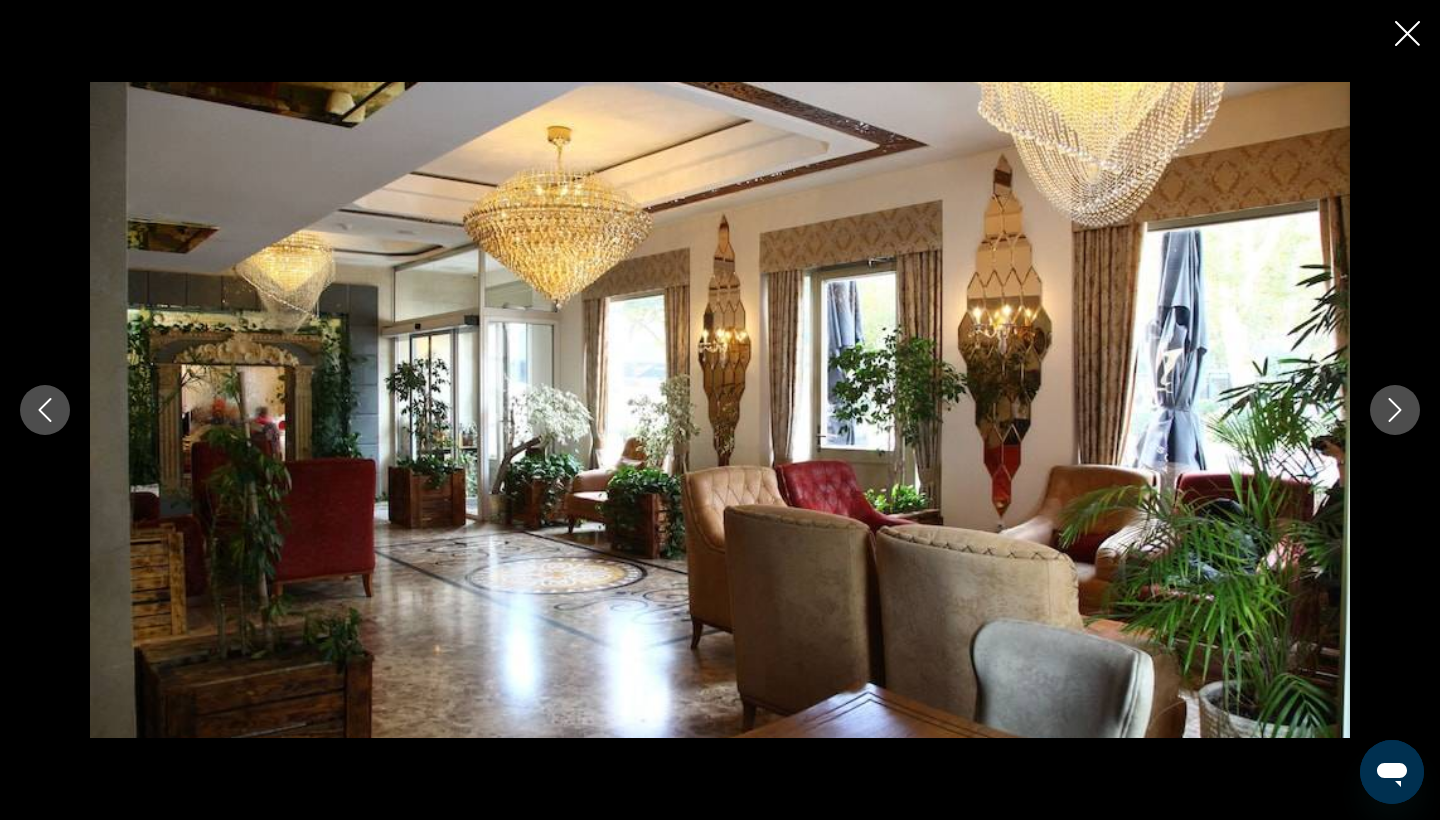 click 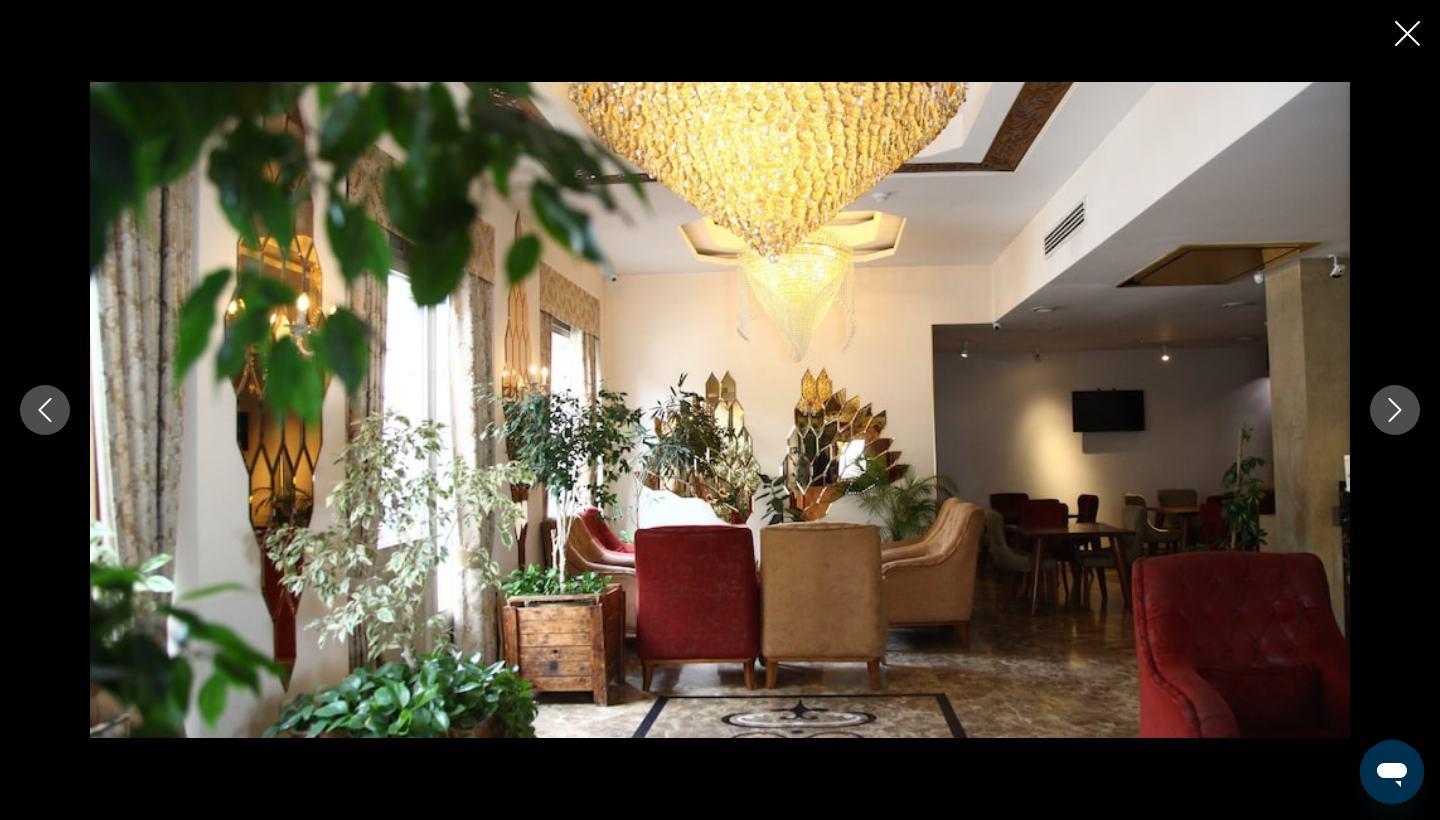 click 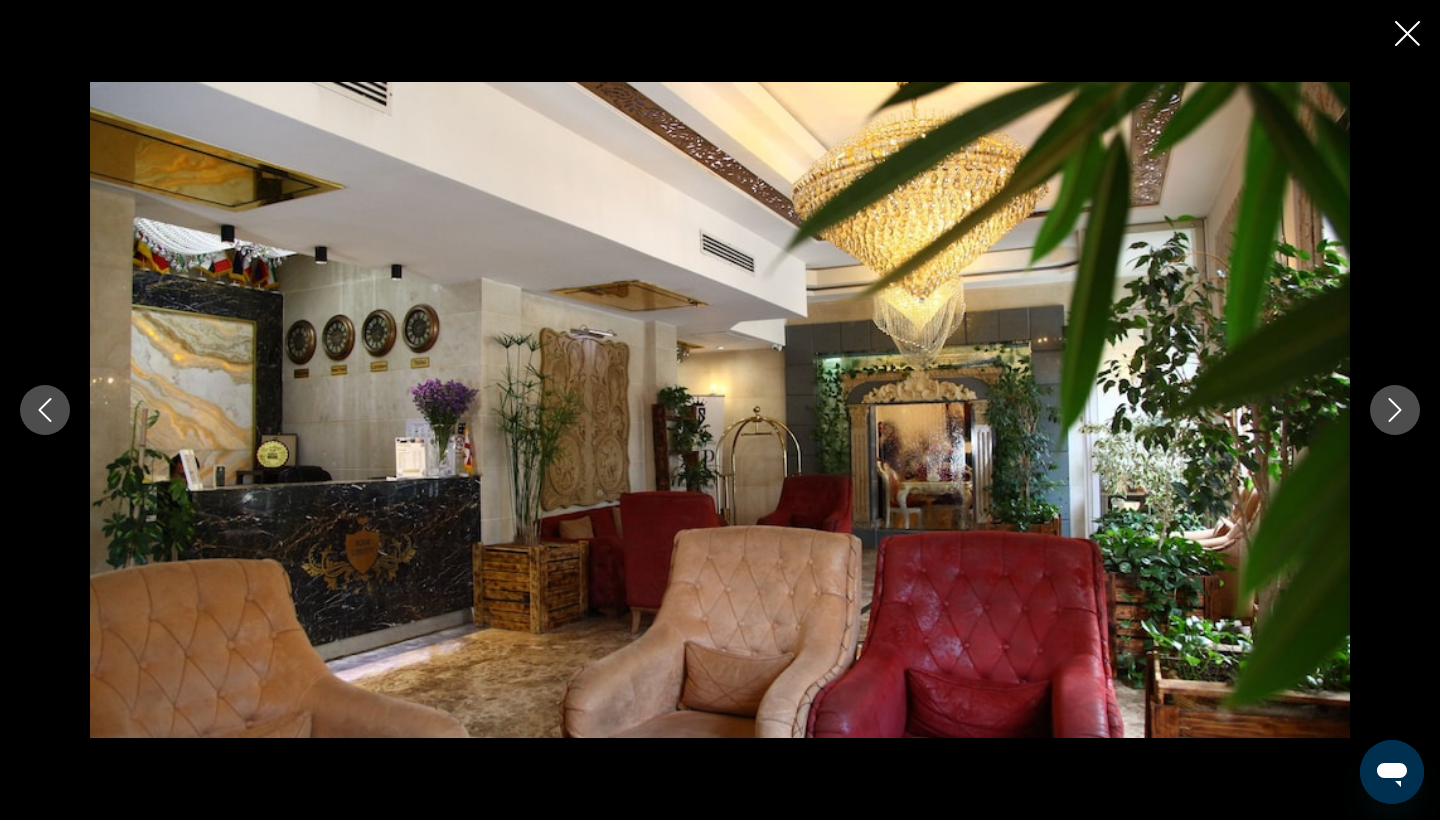 click 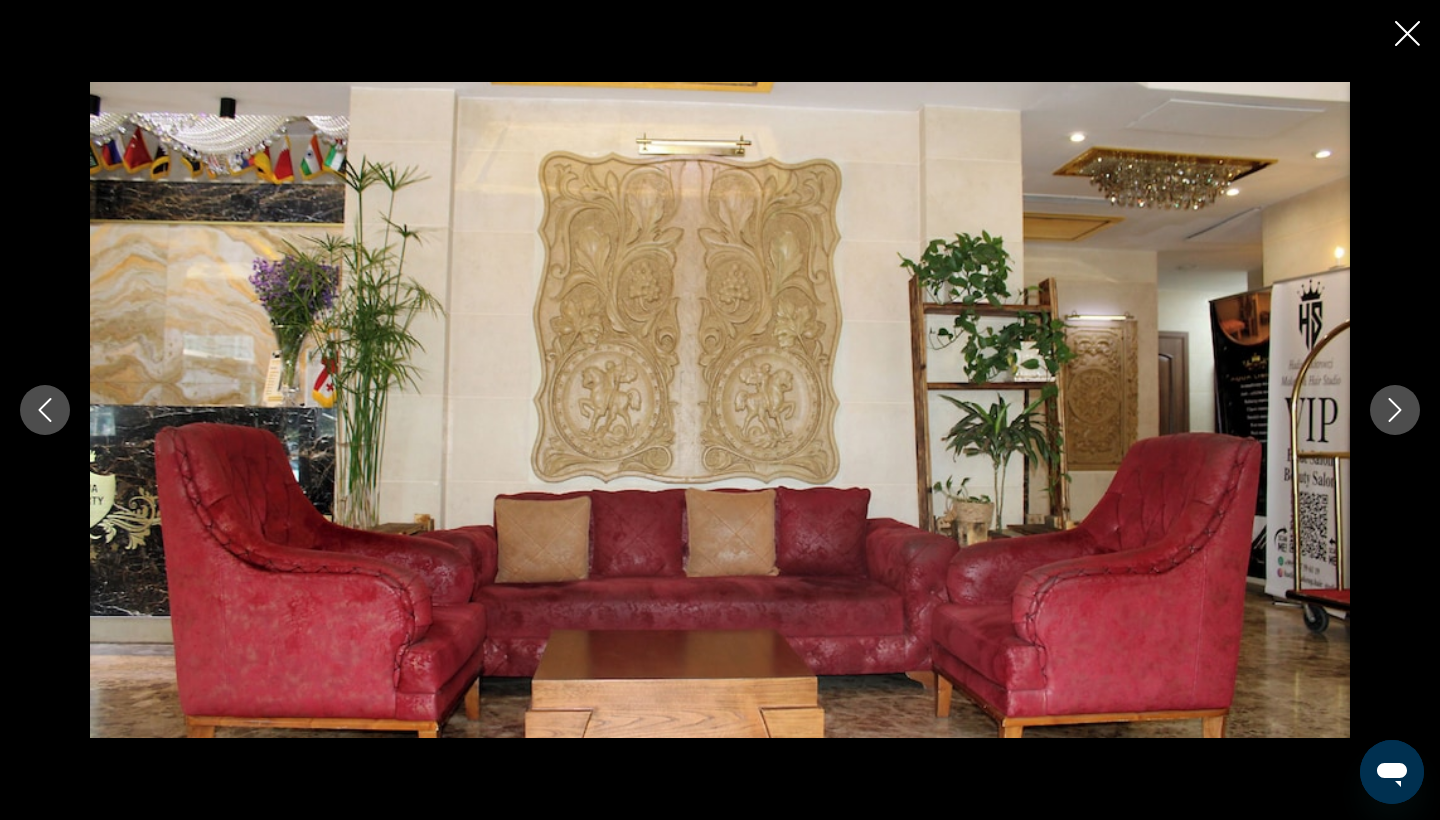 click 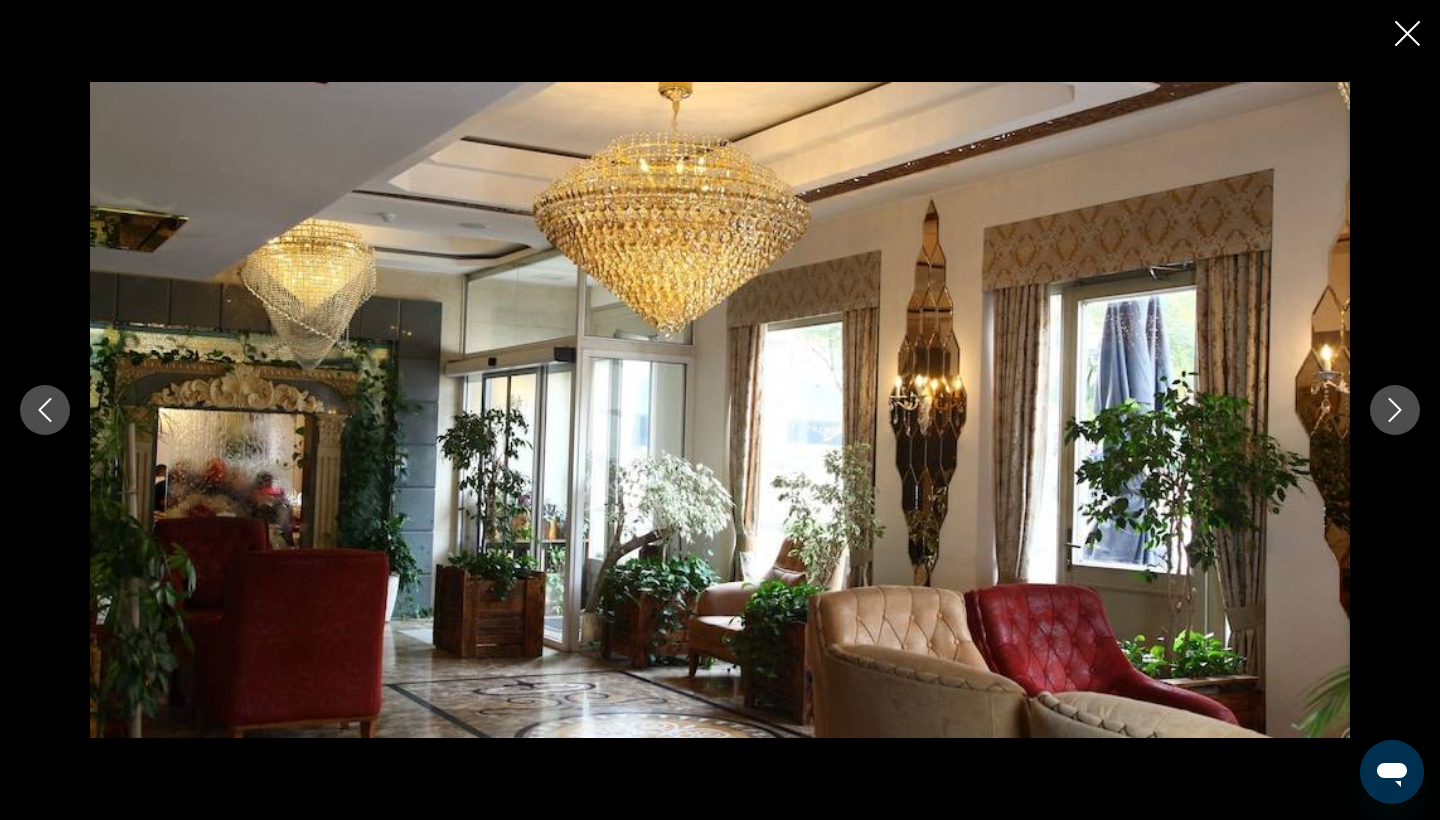 click 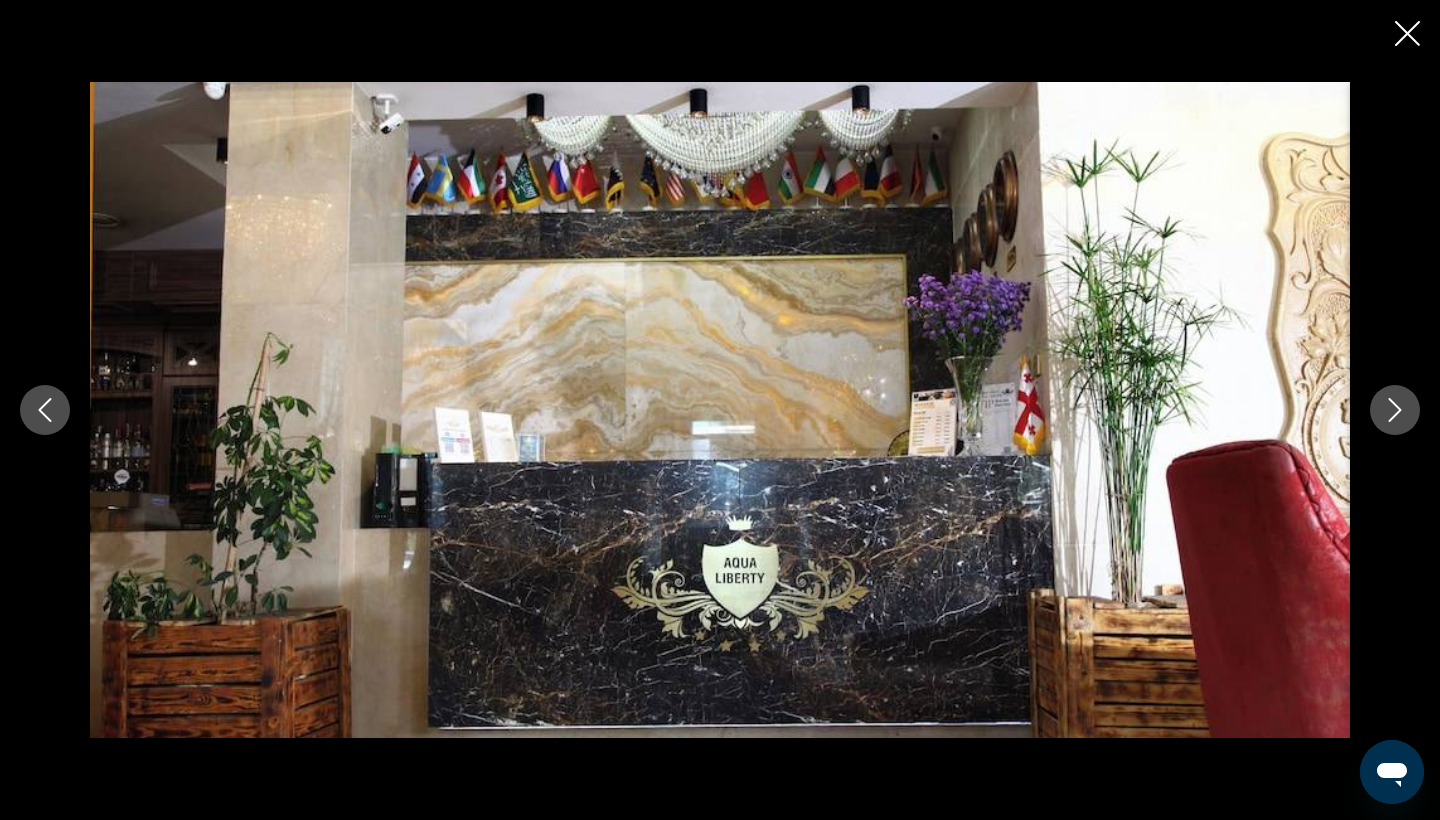 click 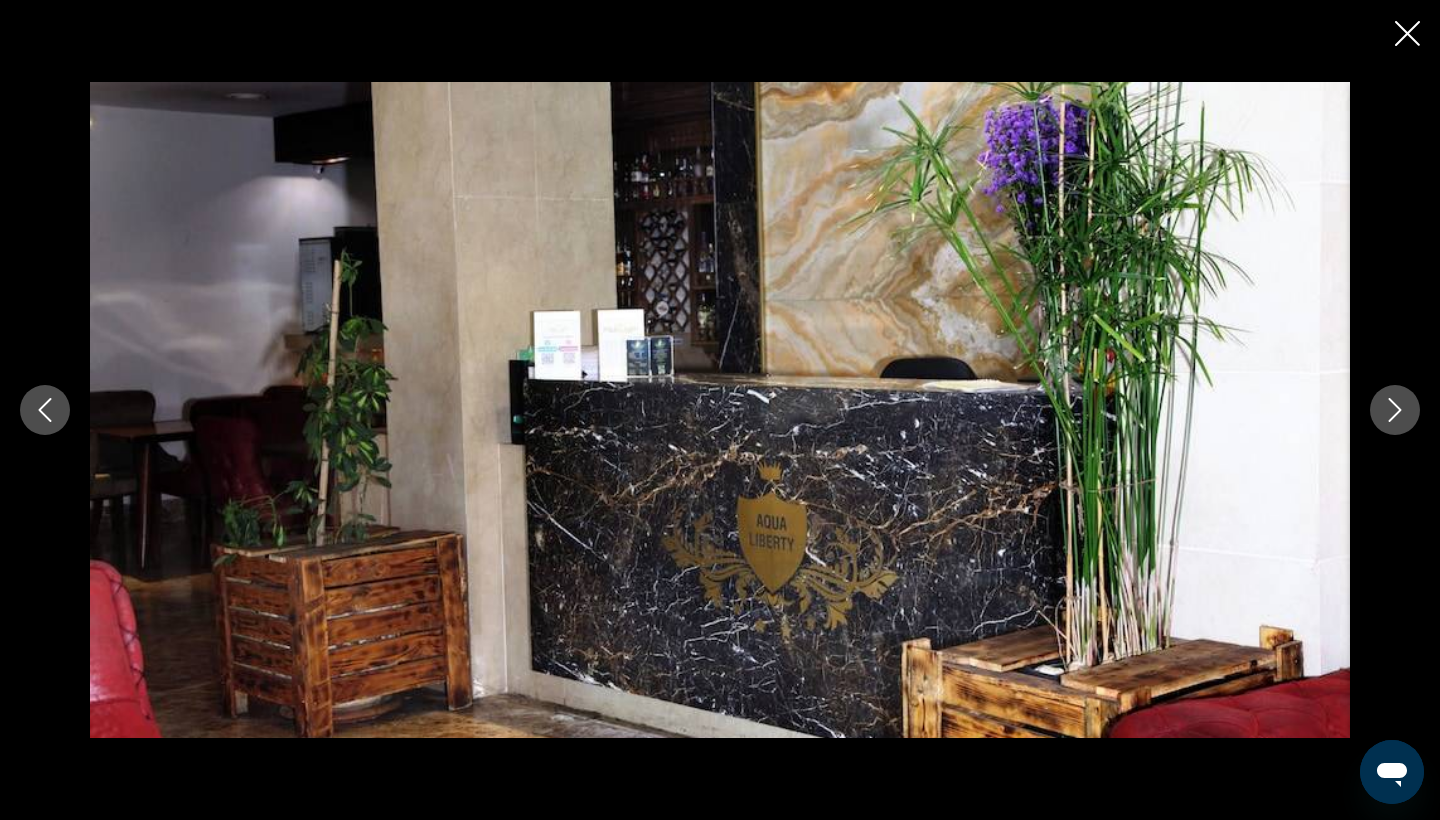 click 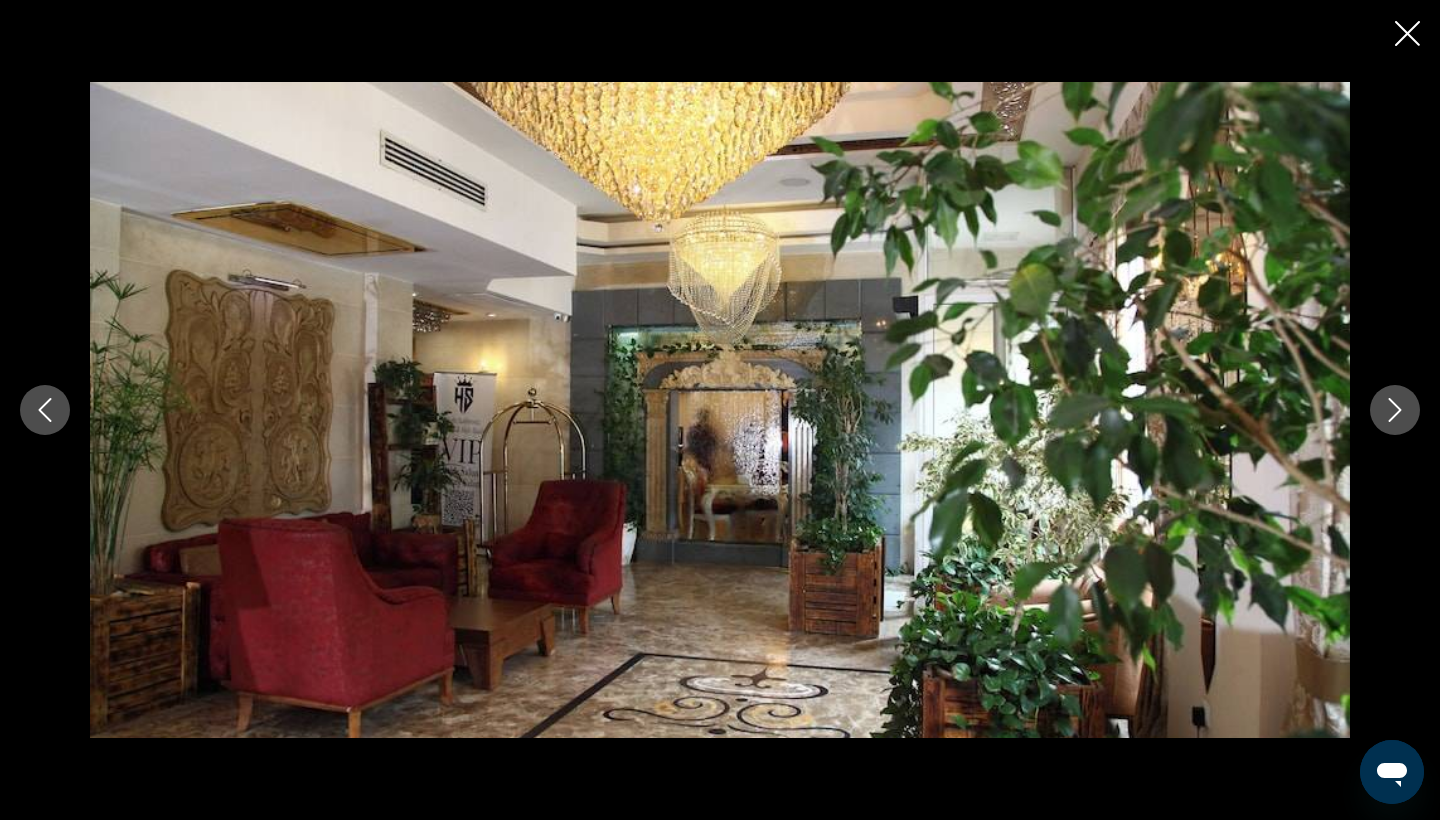 click 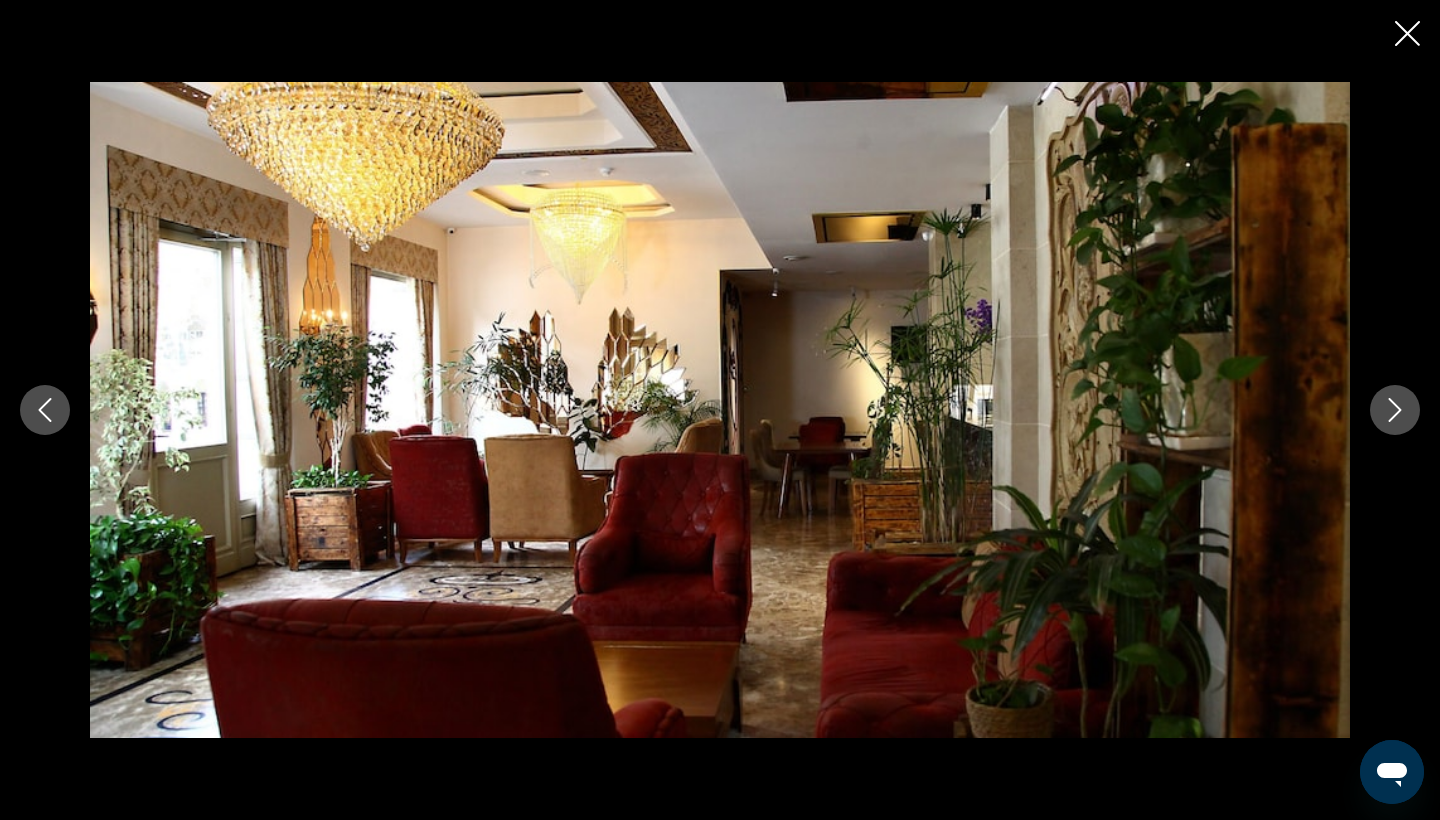 click 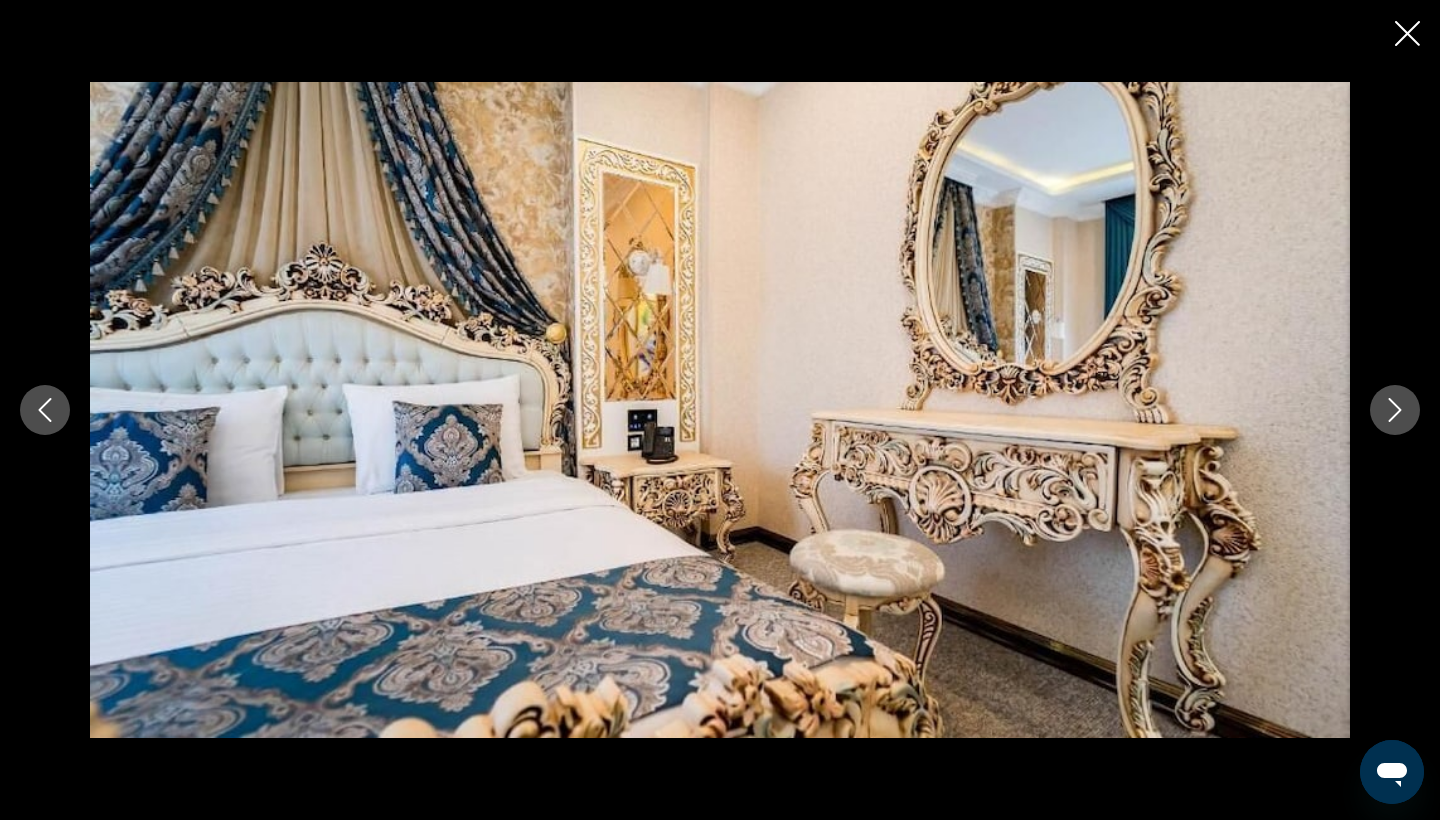 click 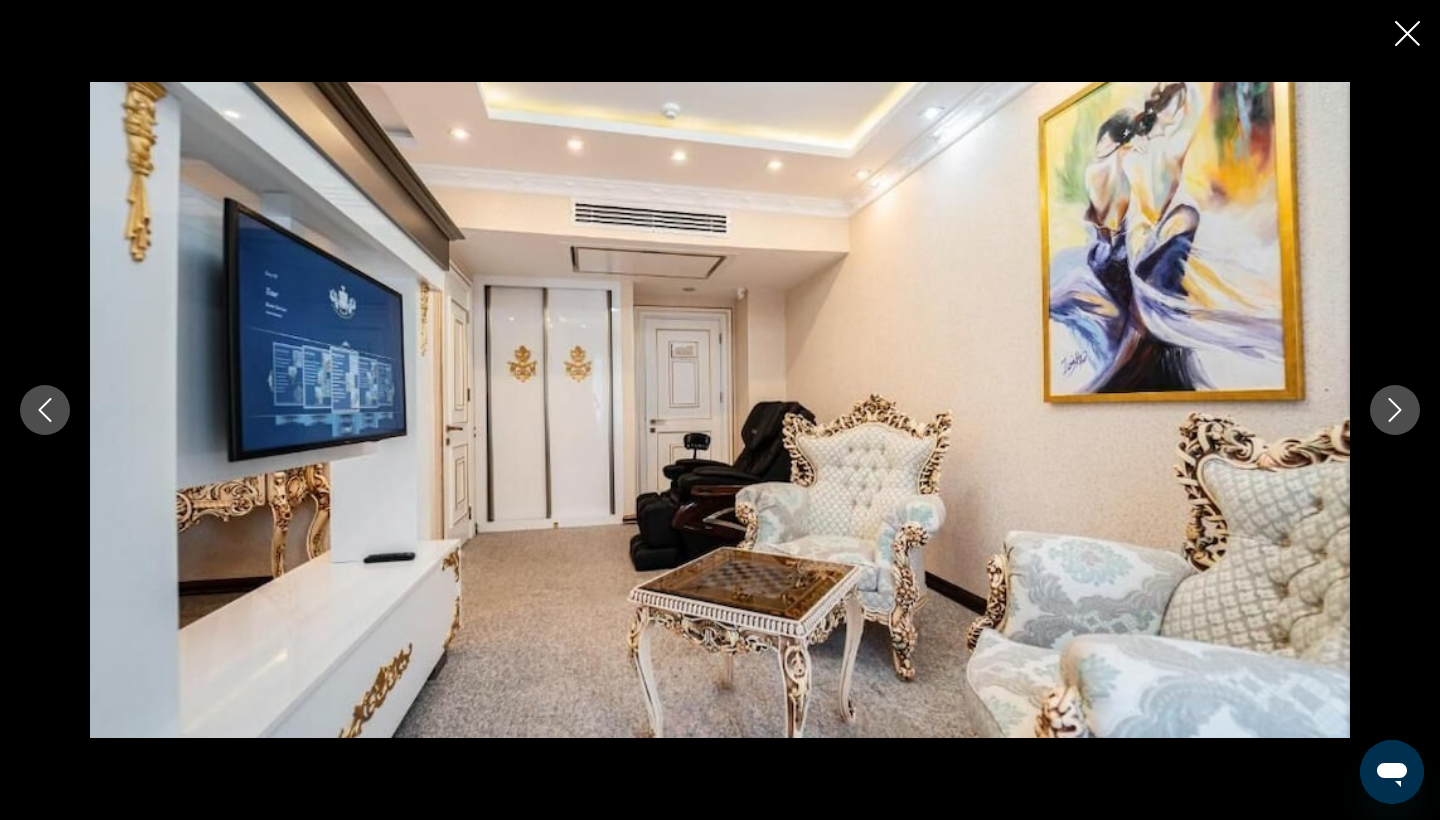 click 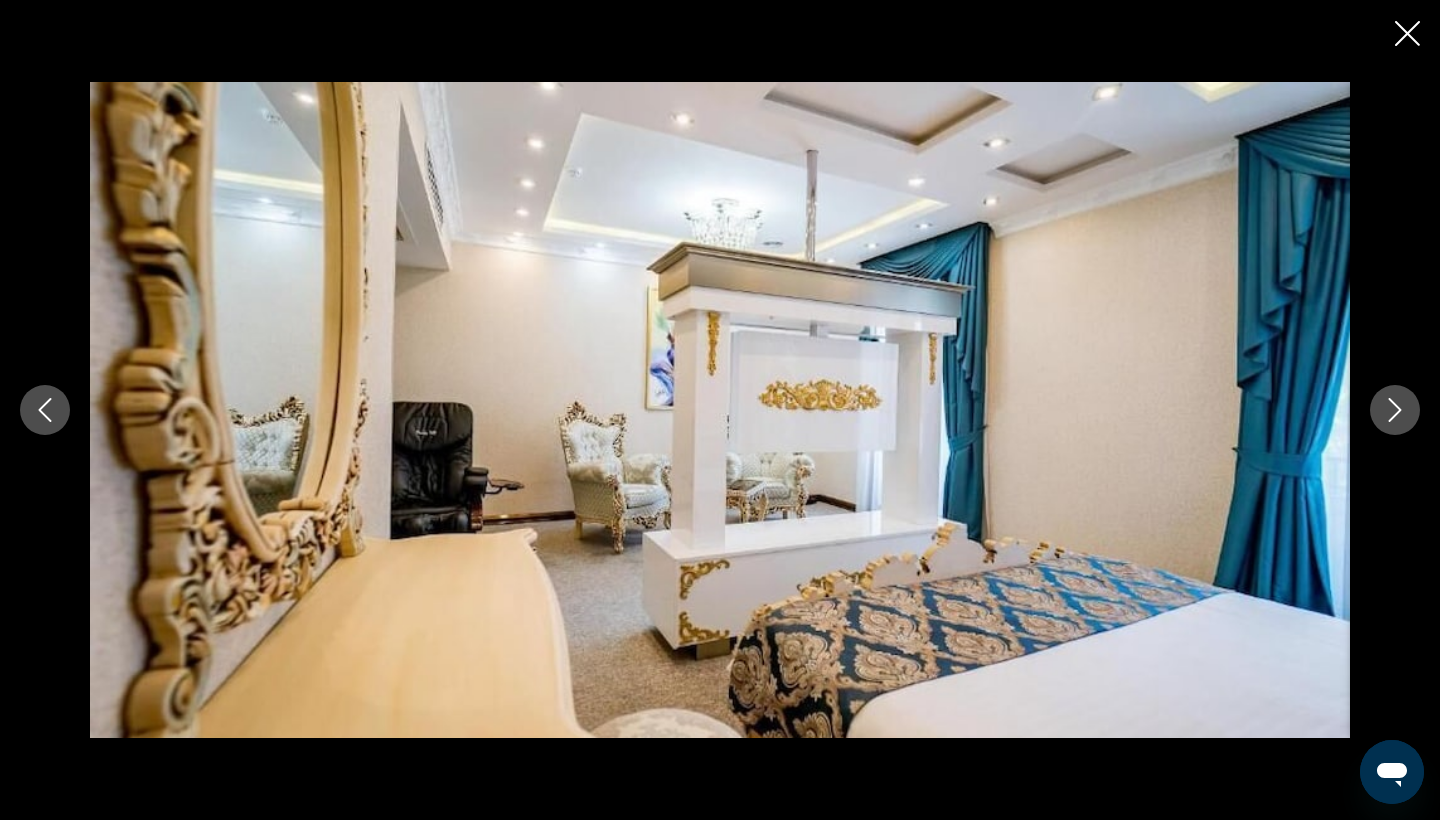 click 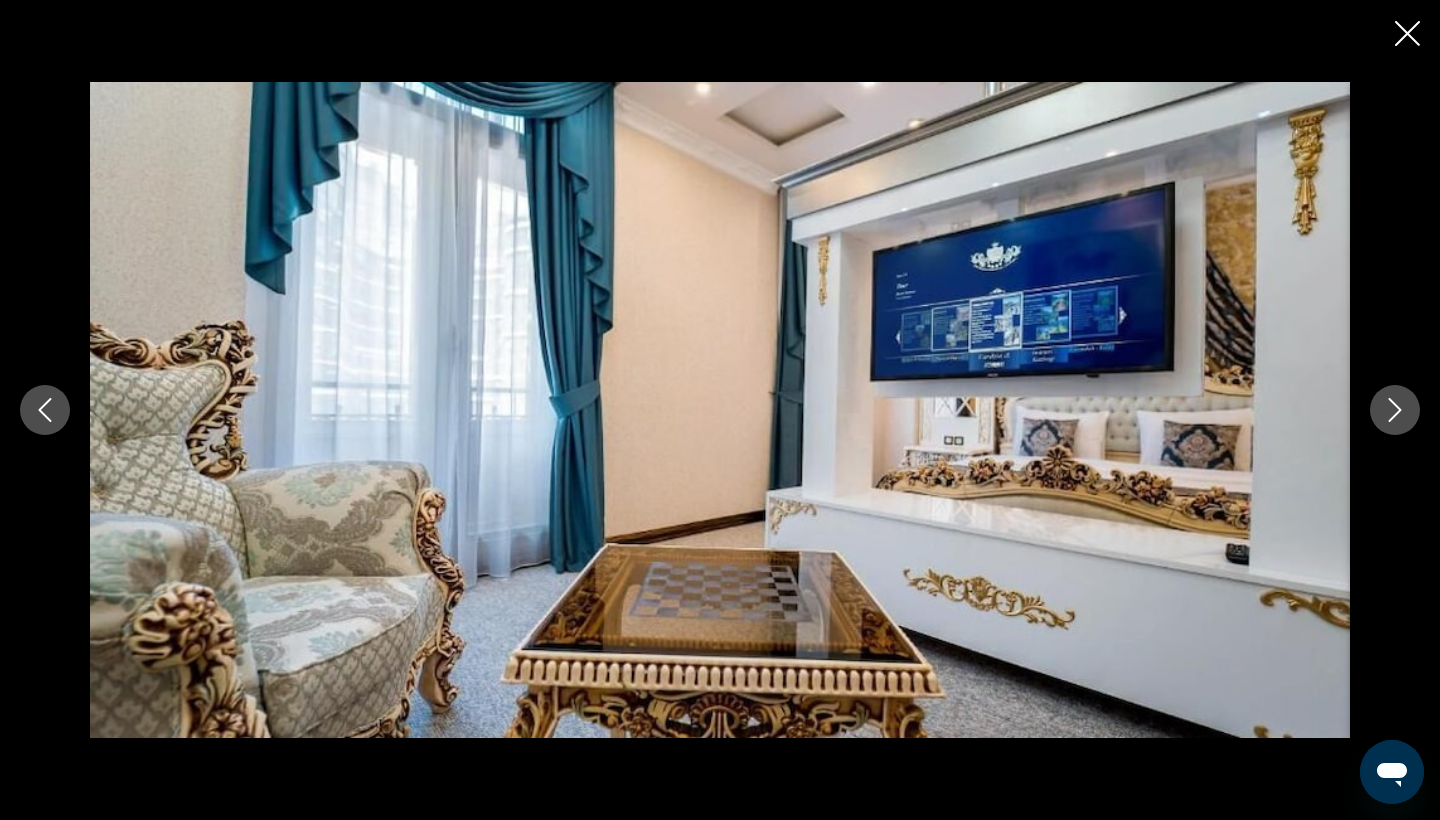 click 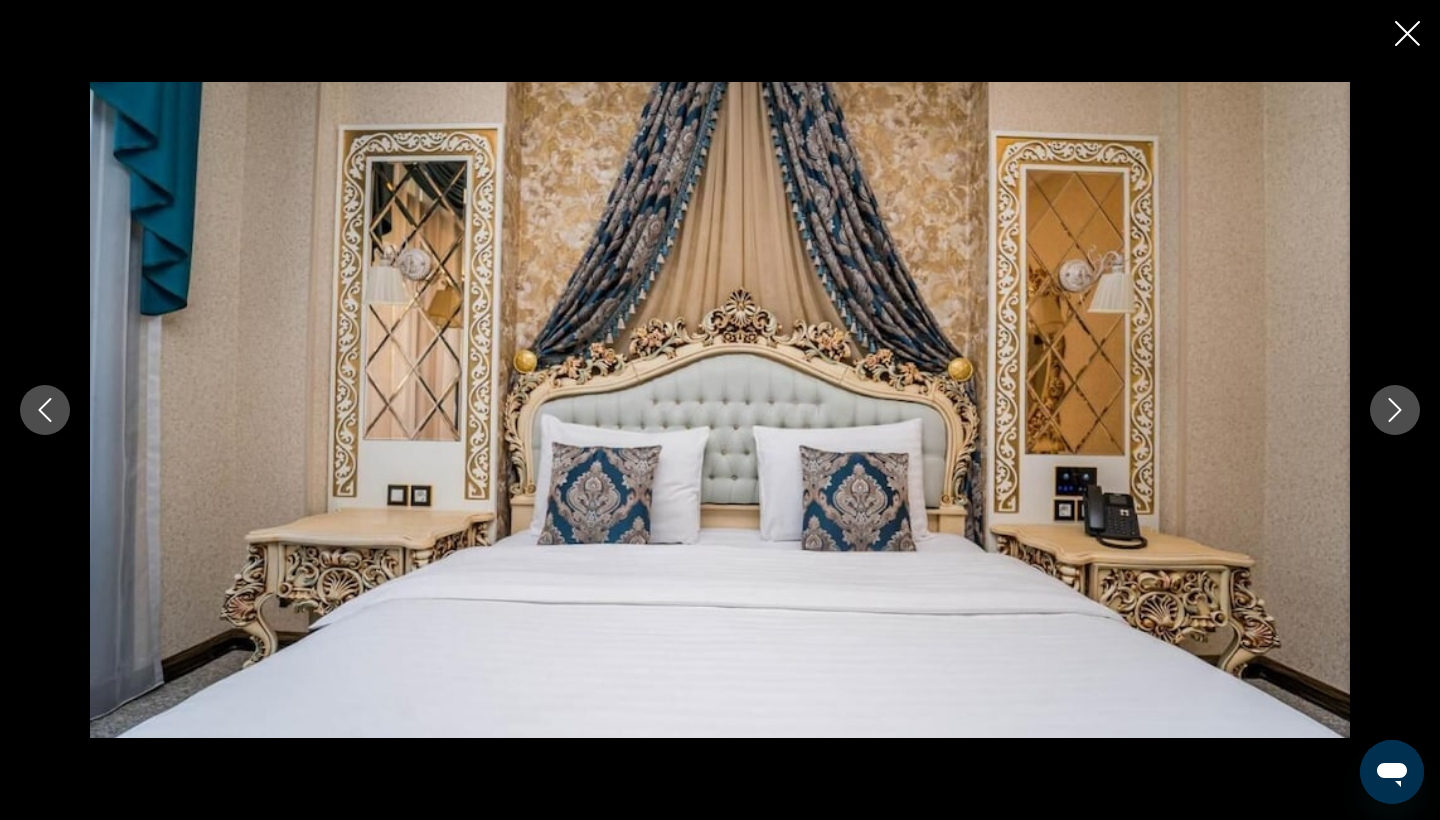 click 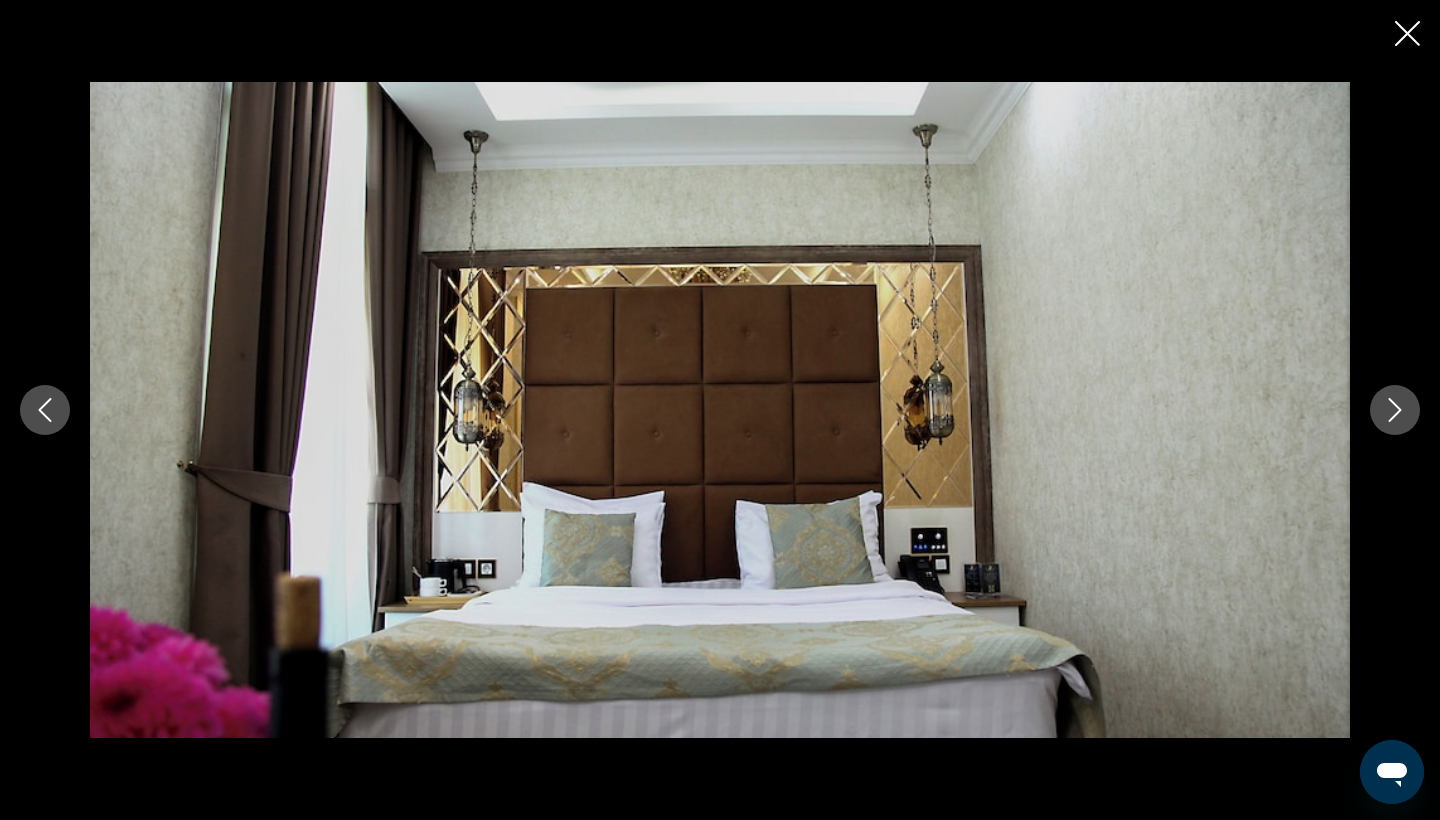 click 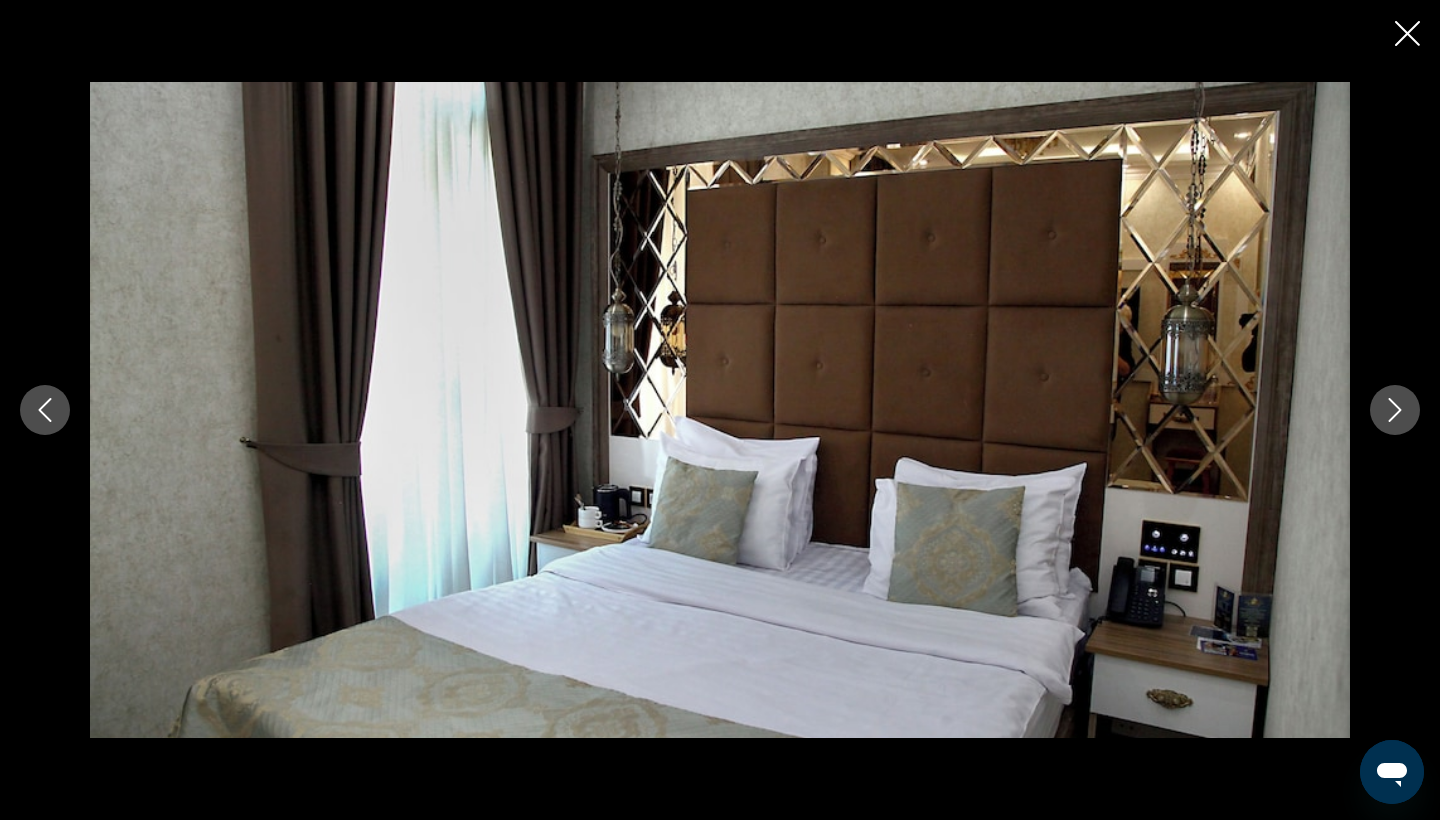 click 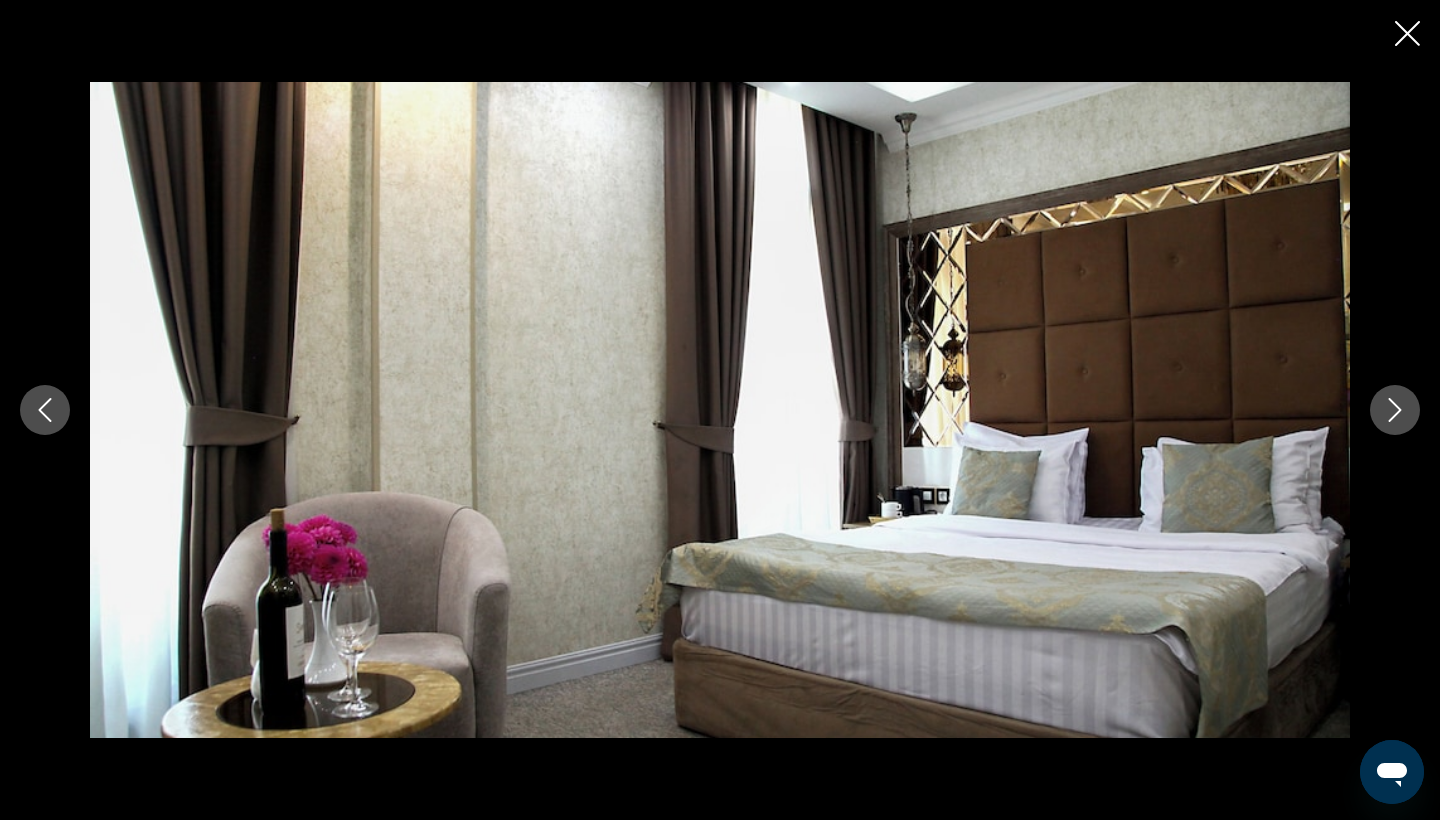 click 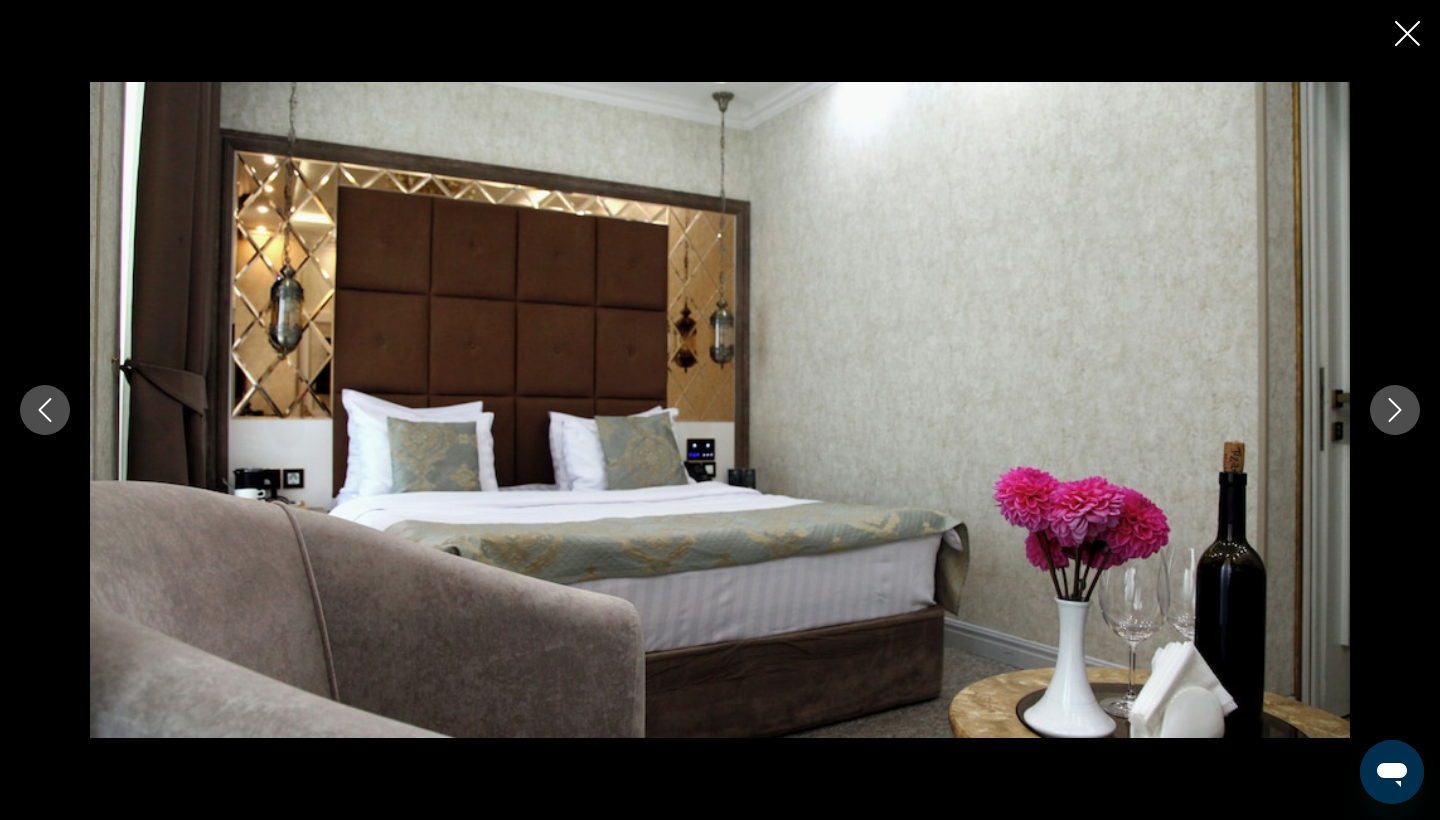 click 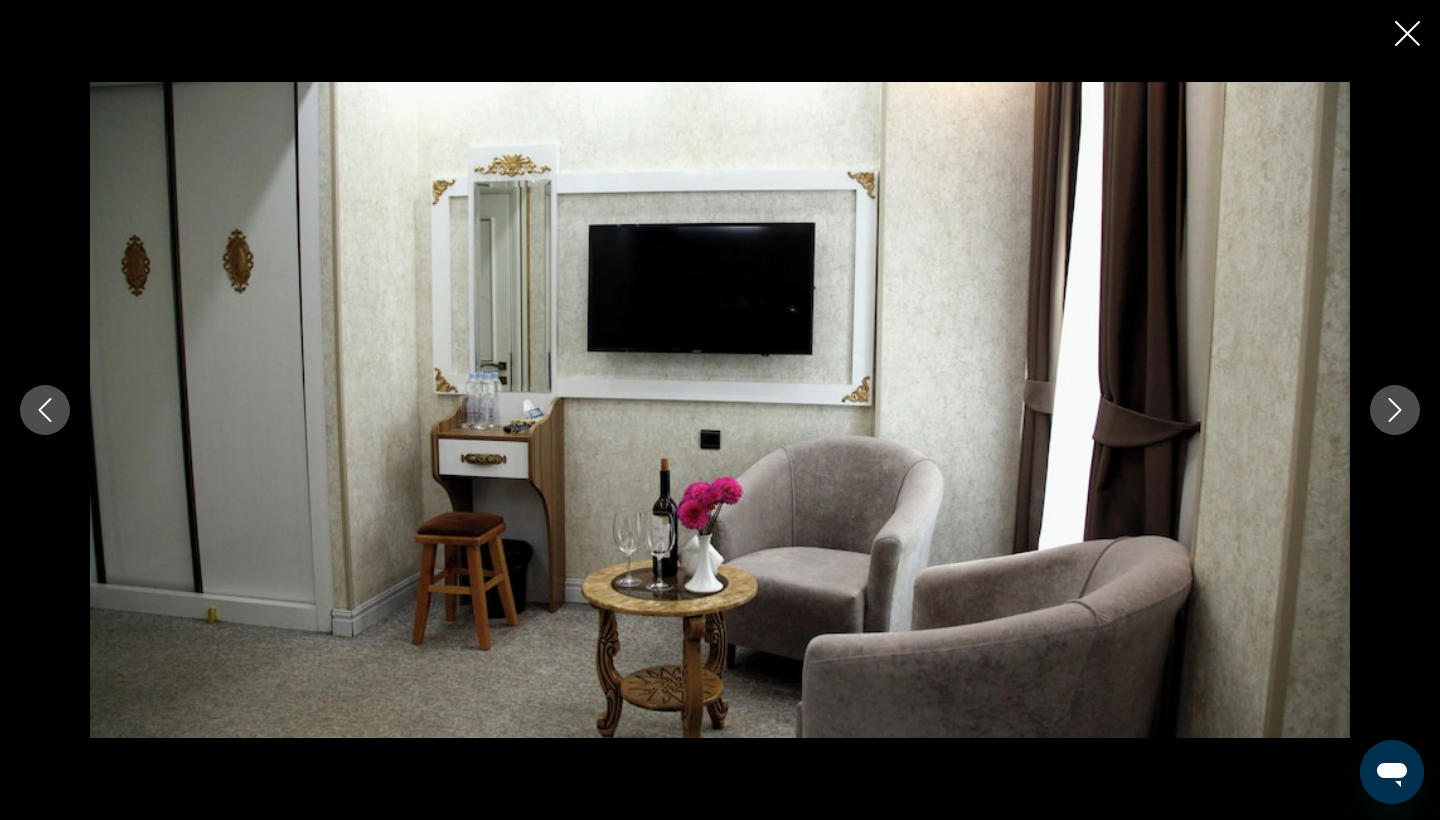 click 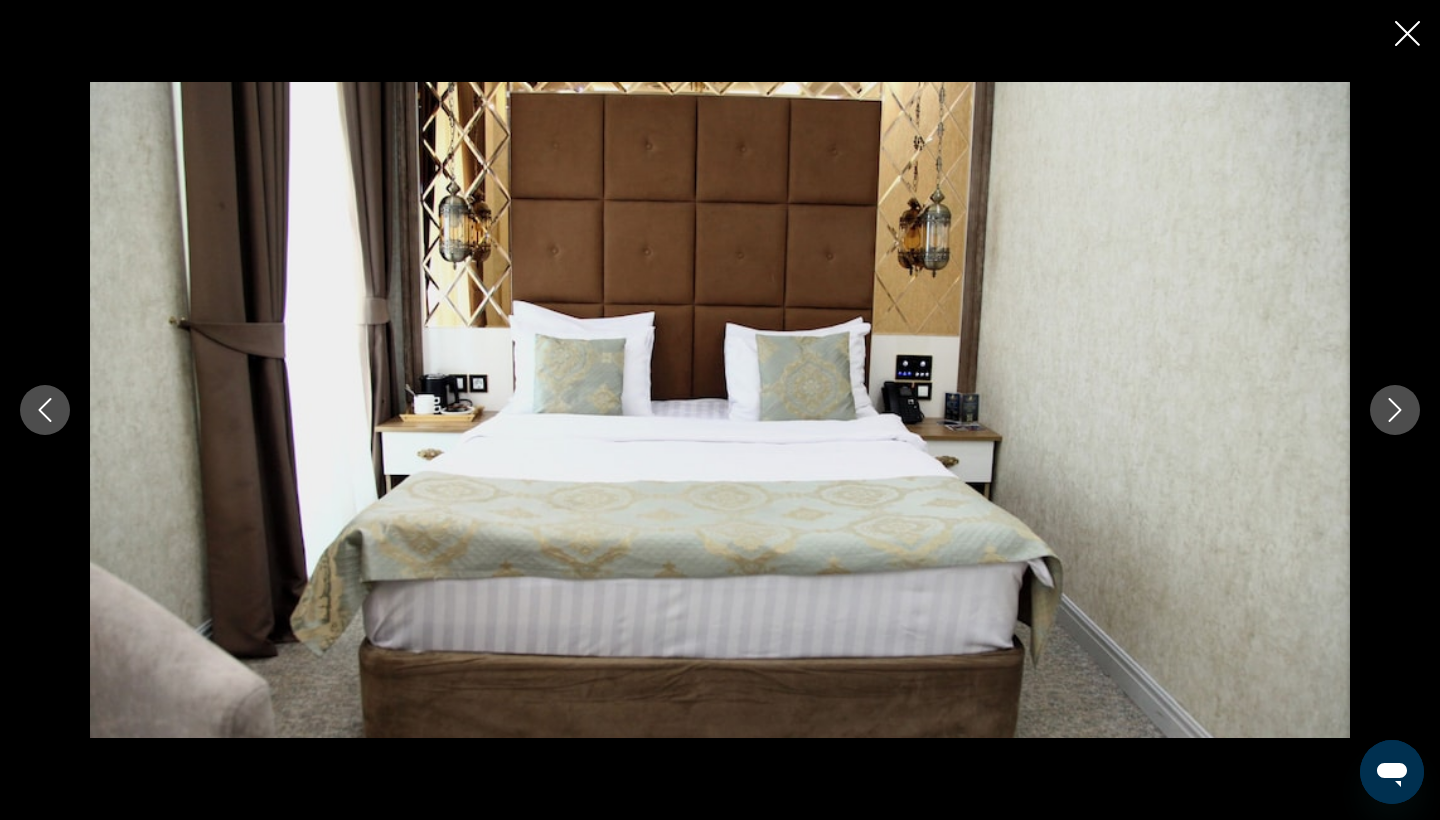 click 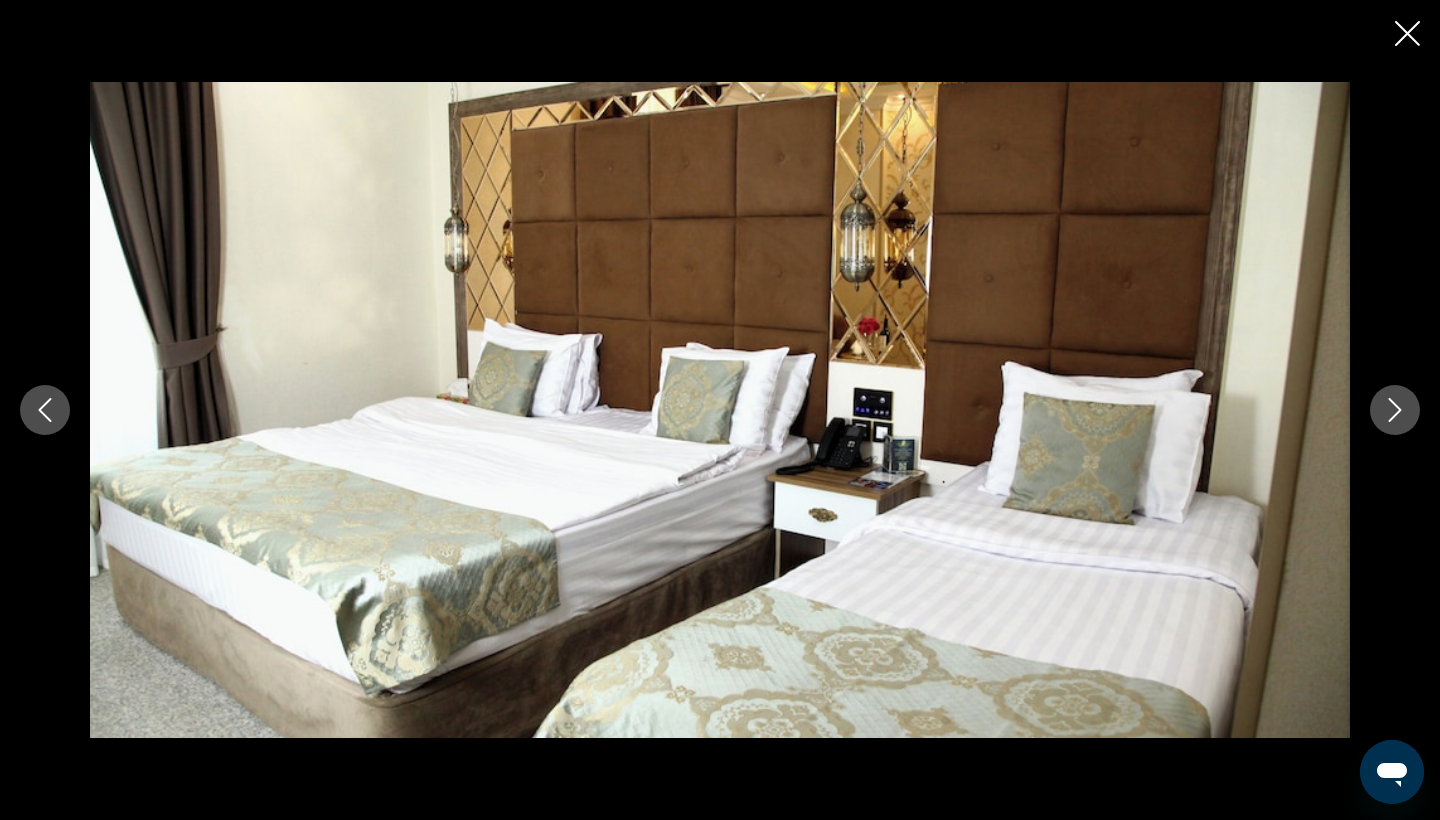 click 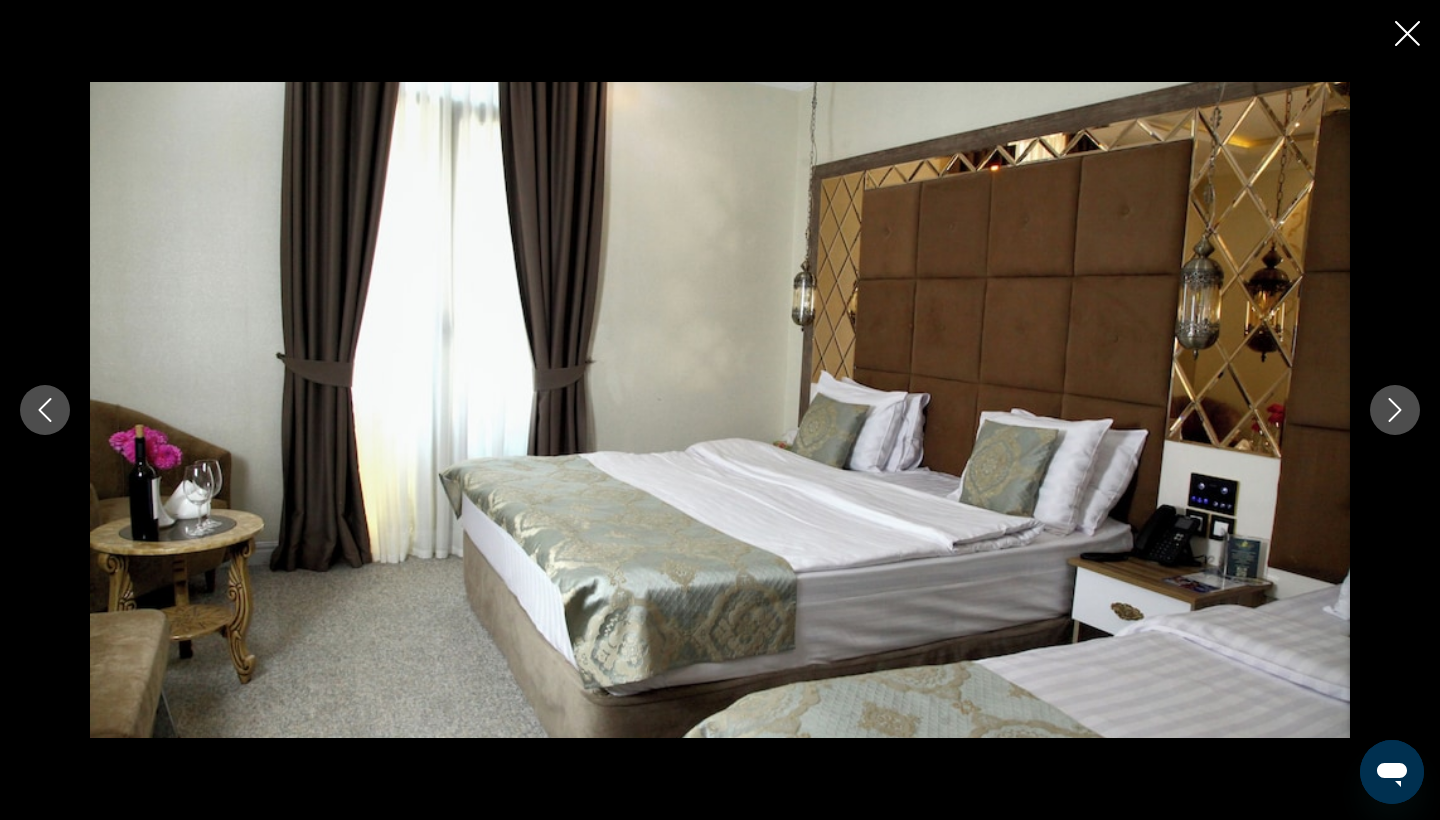 click 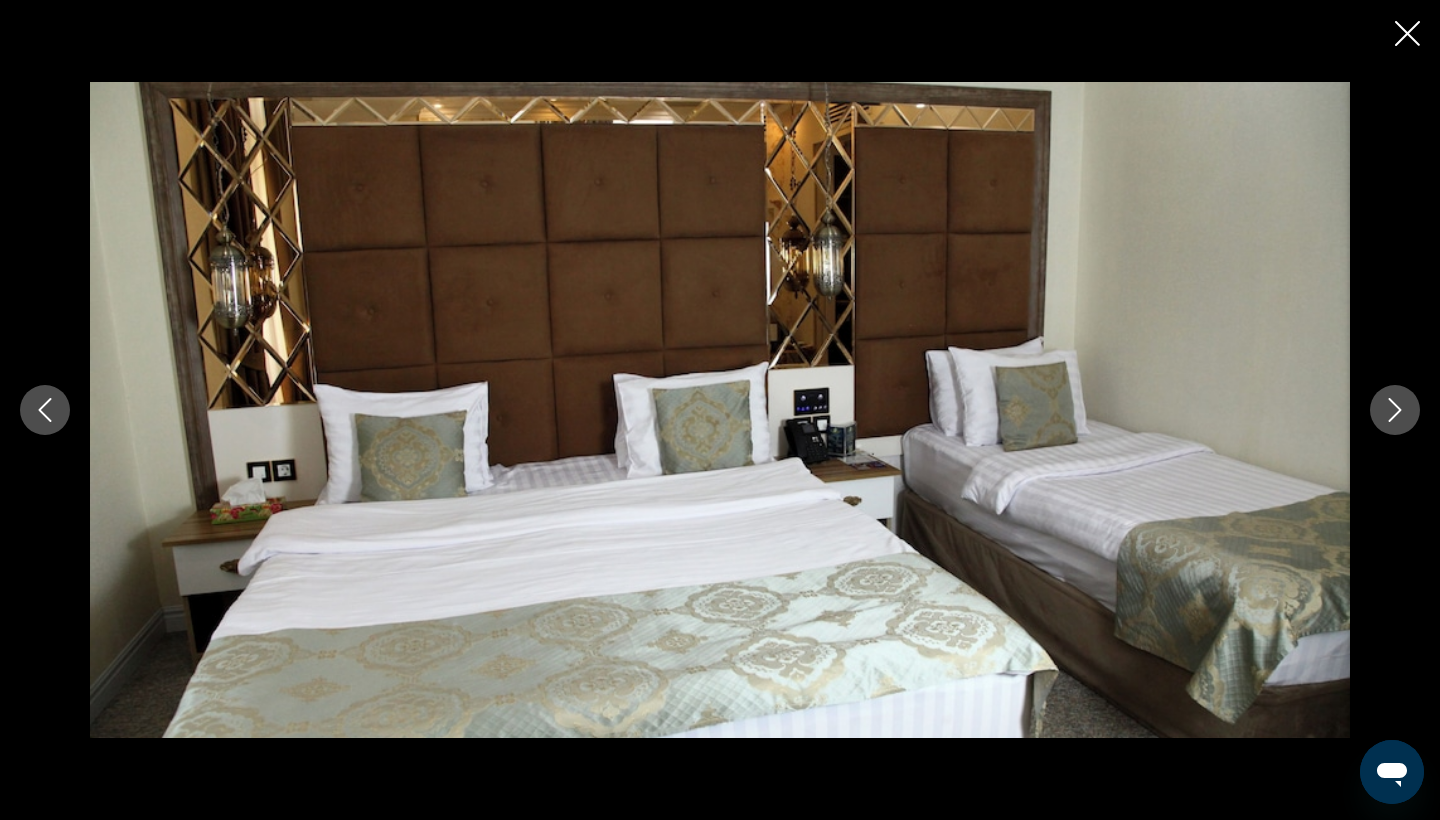 click 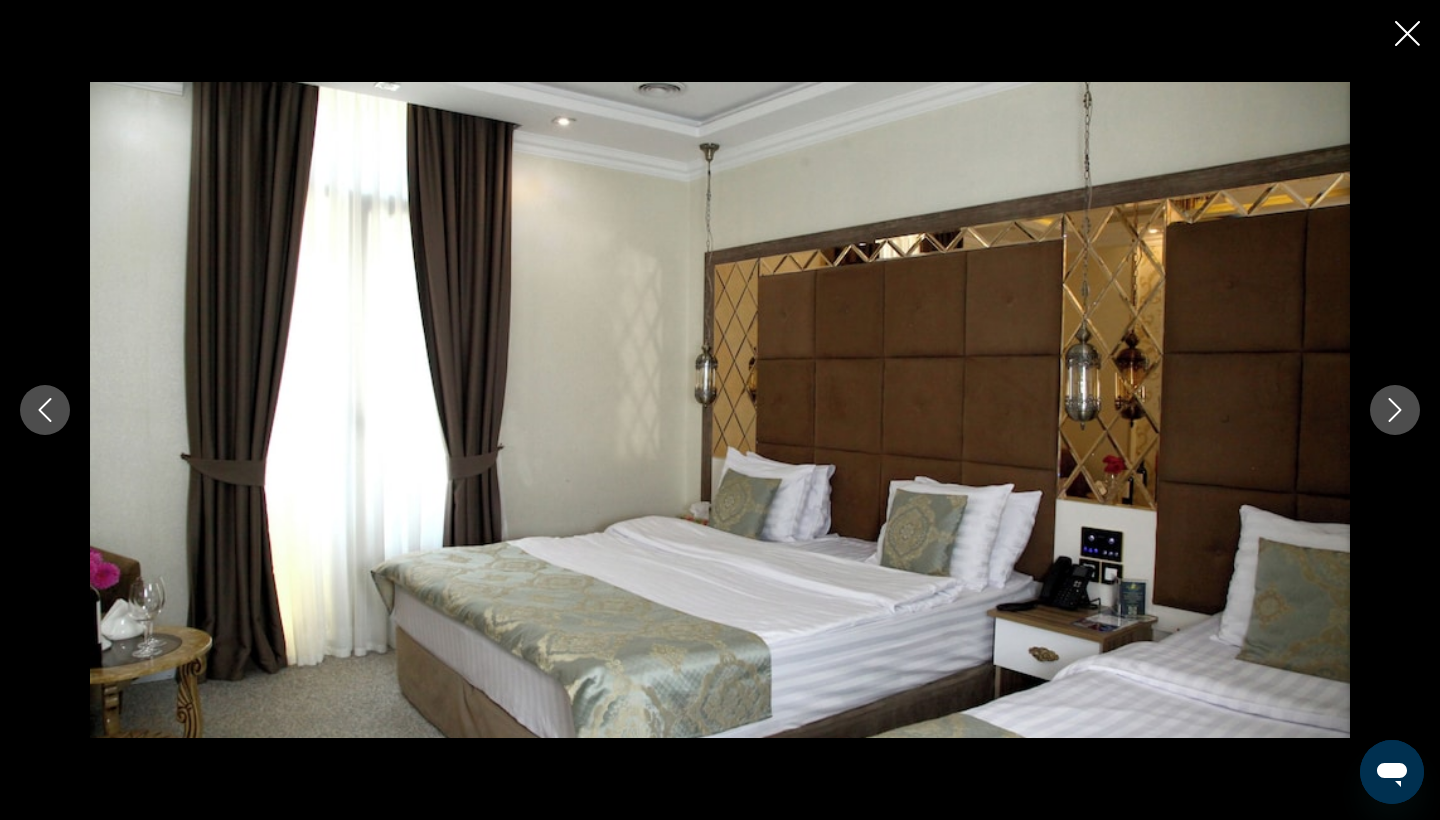 click 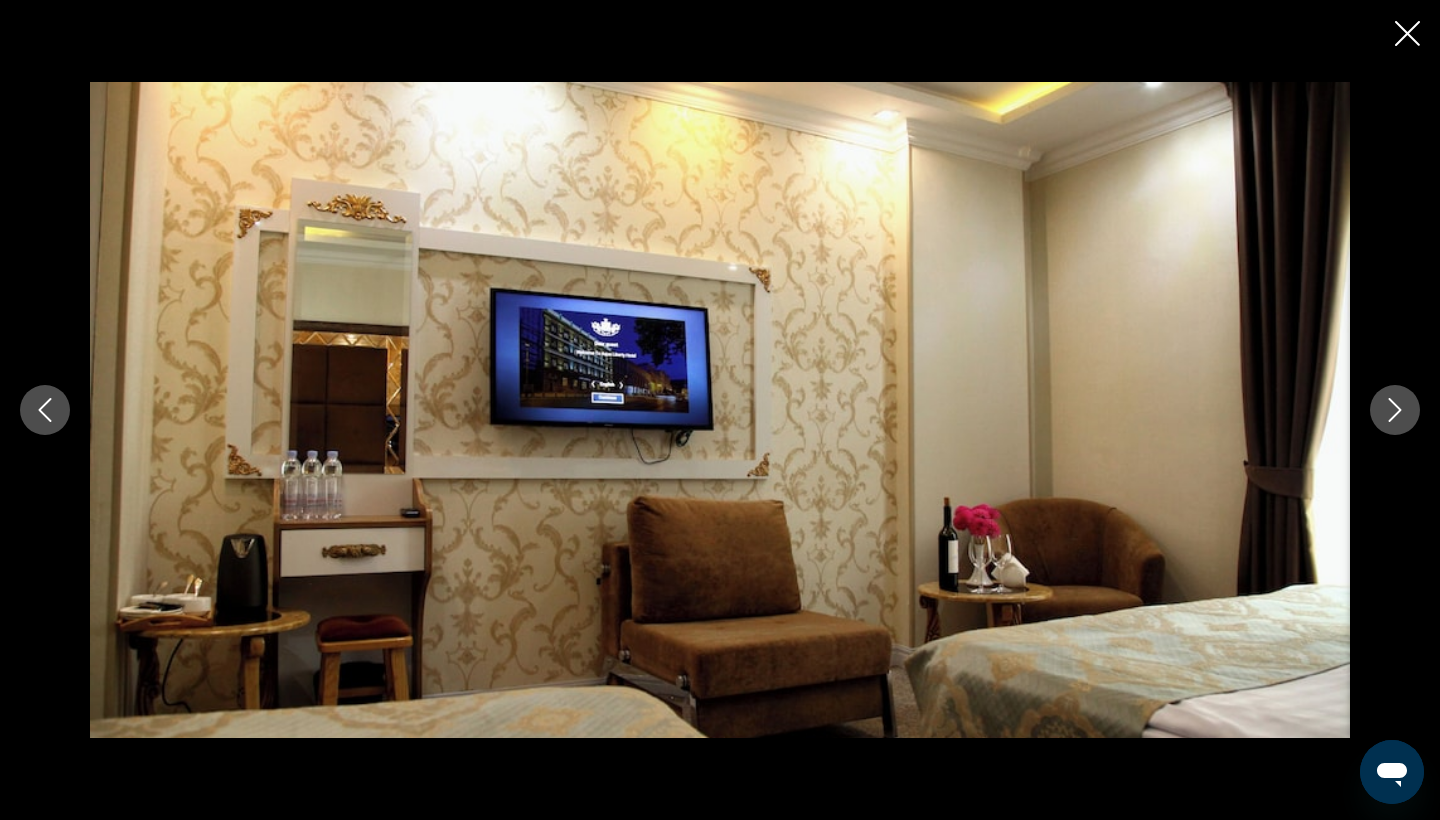 click 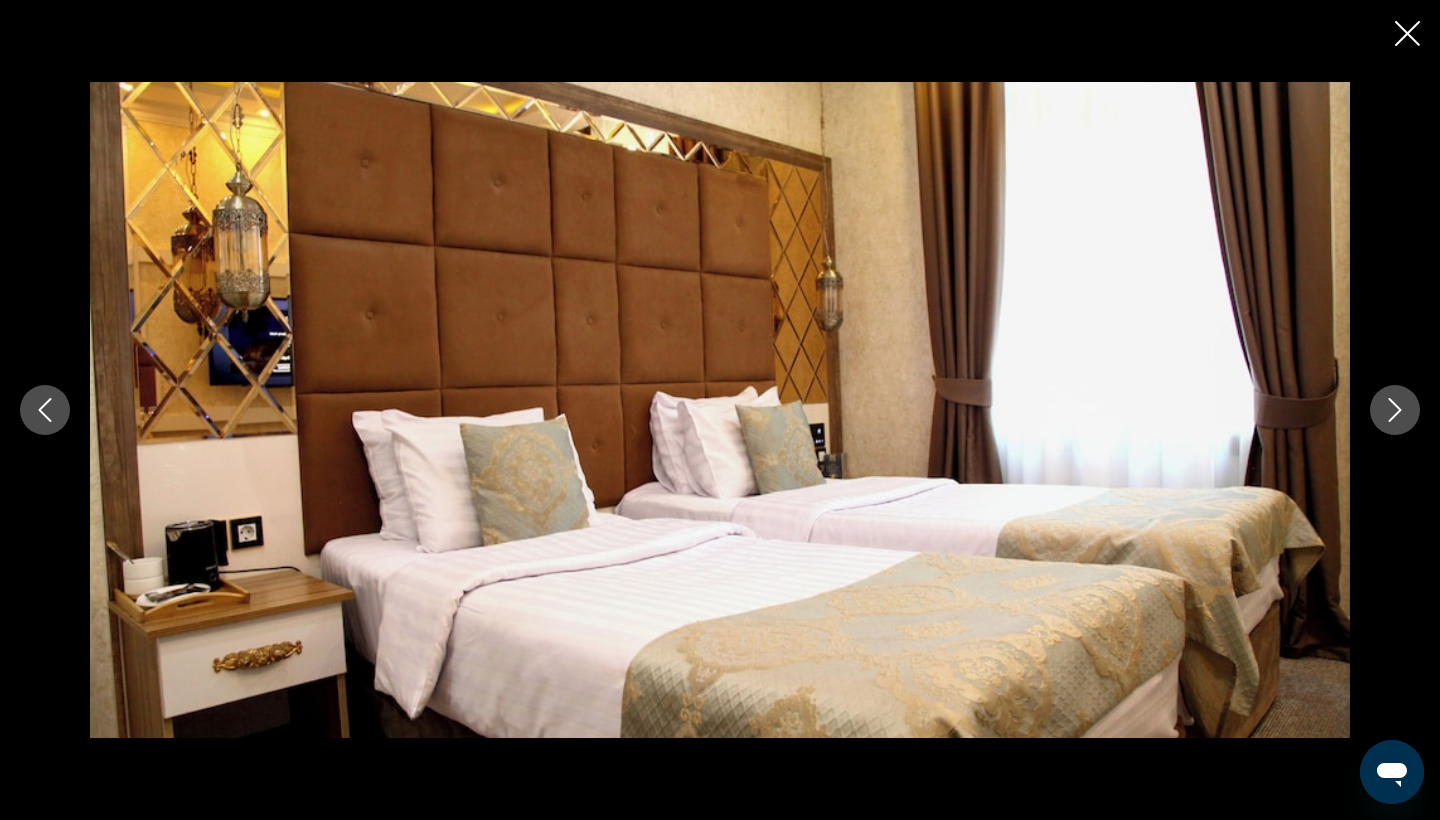 click 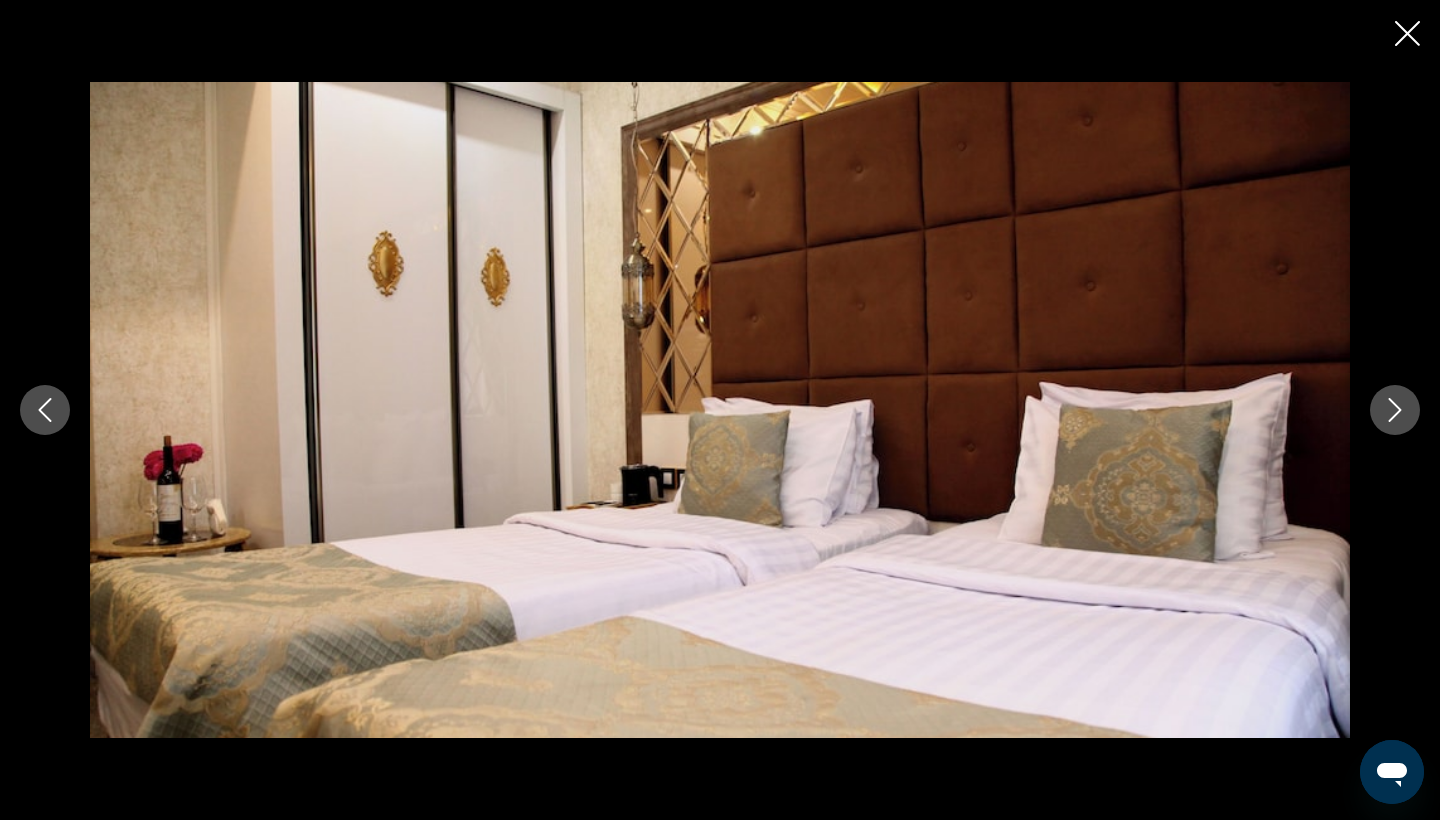 click 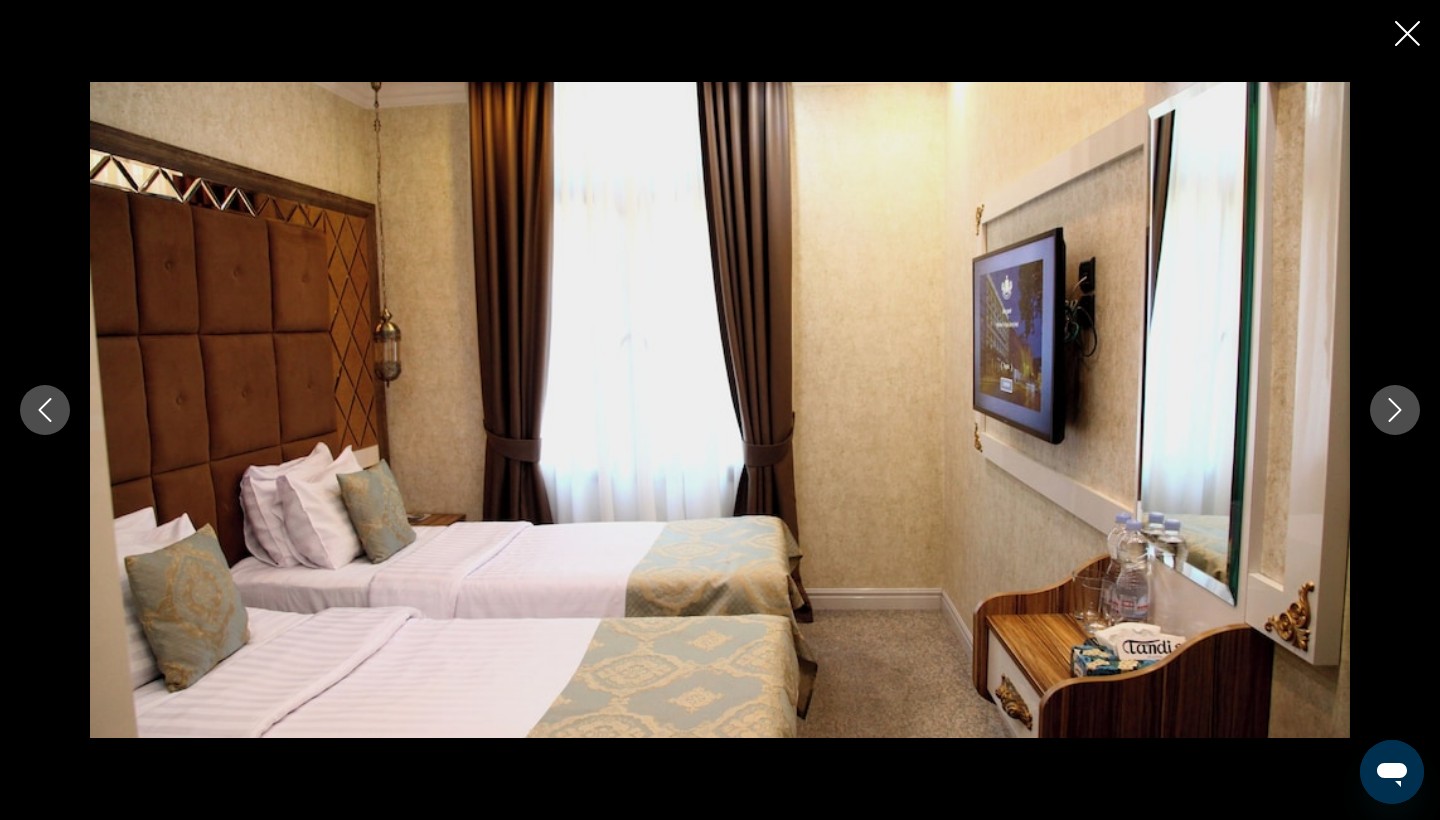 click 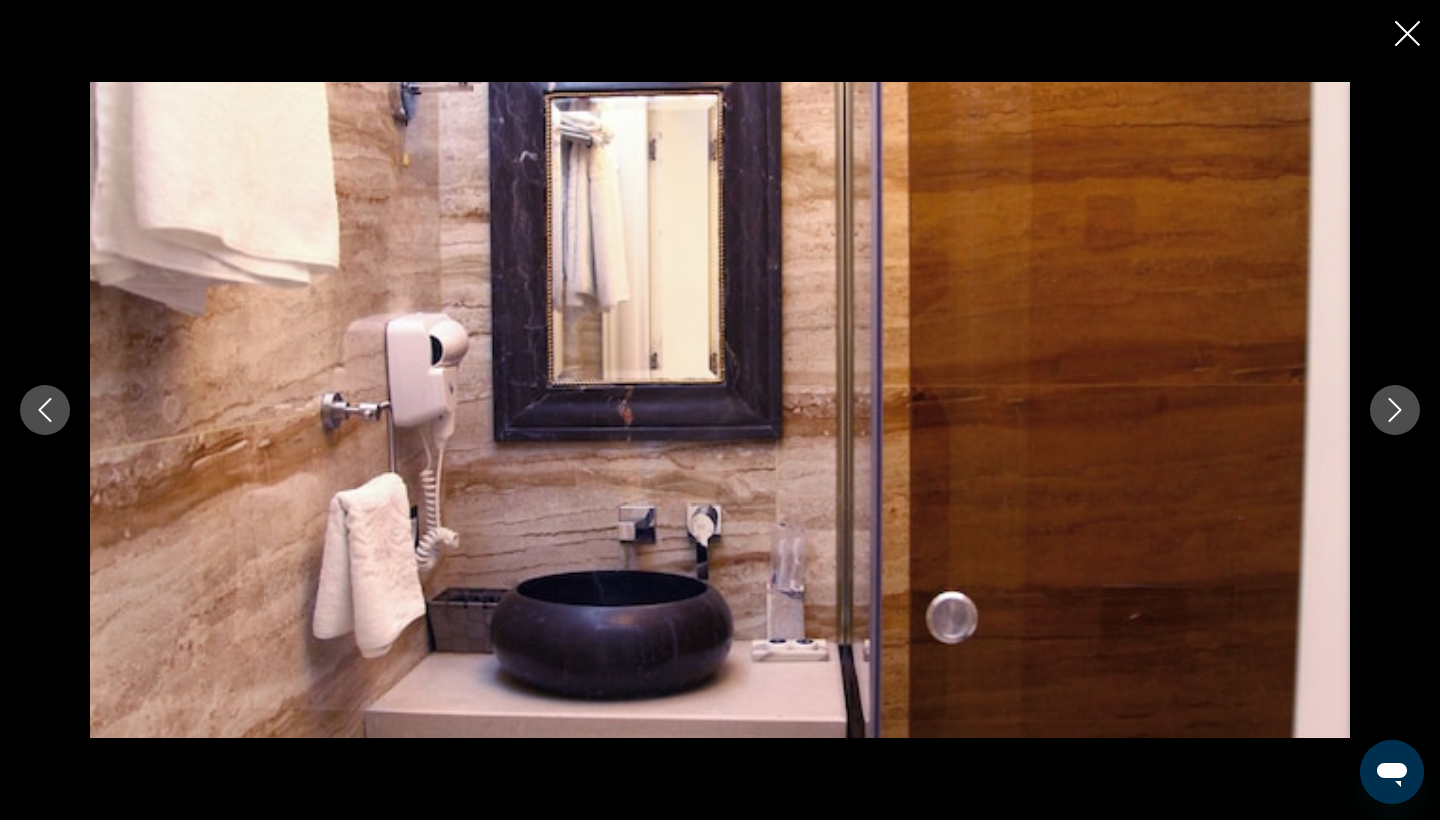 click 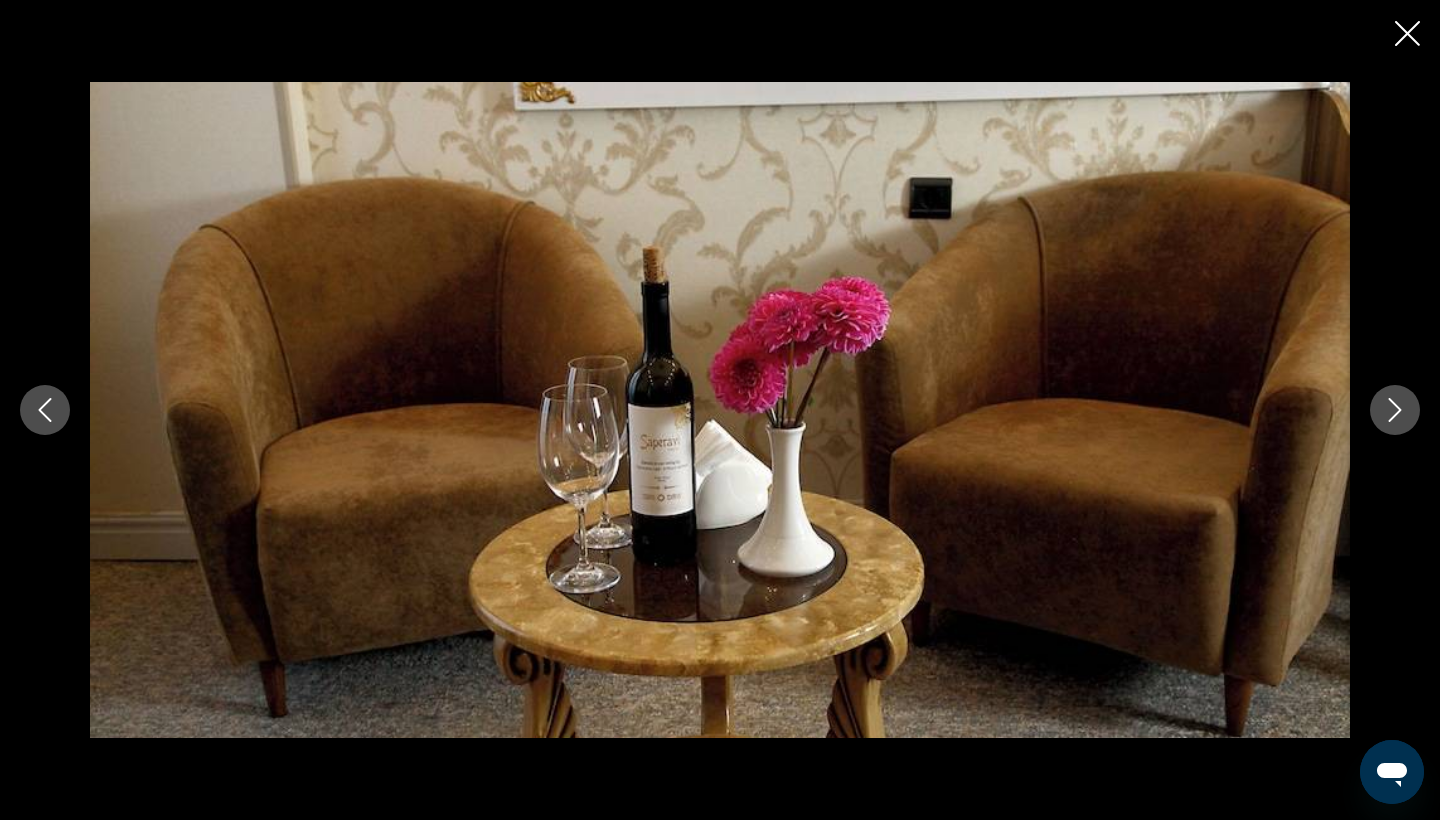 click 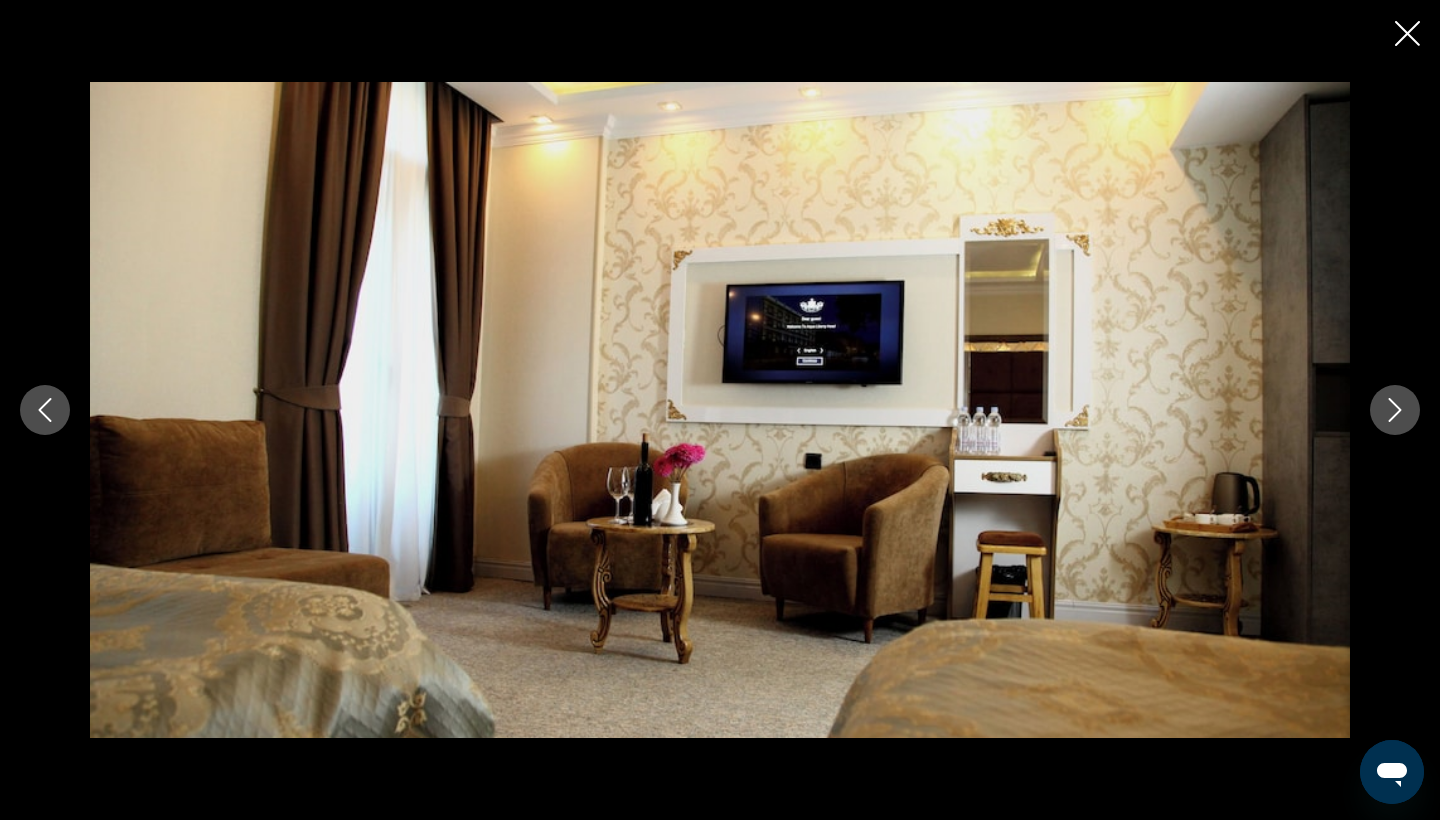 click 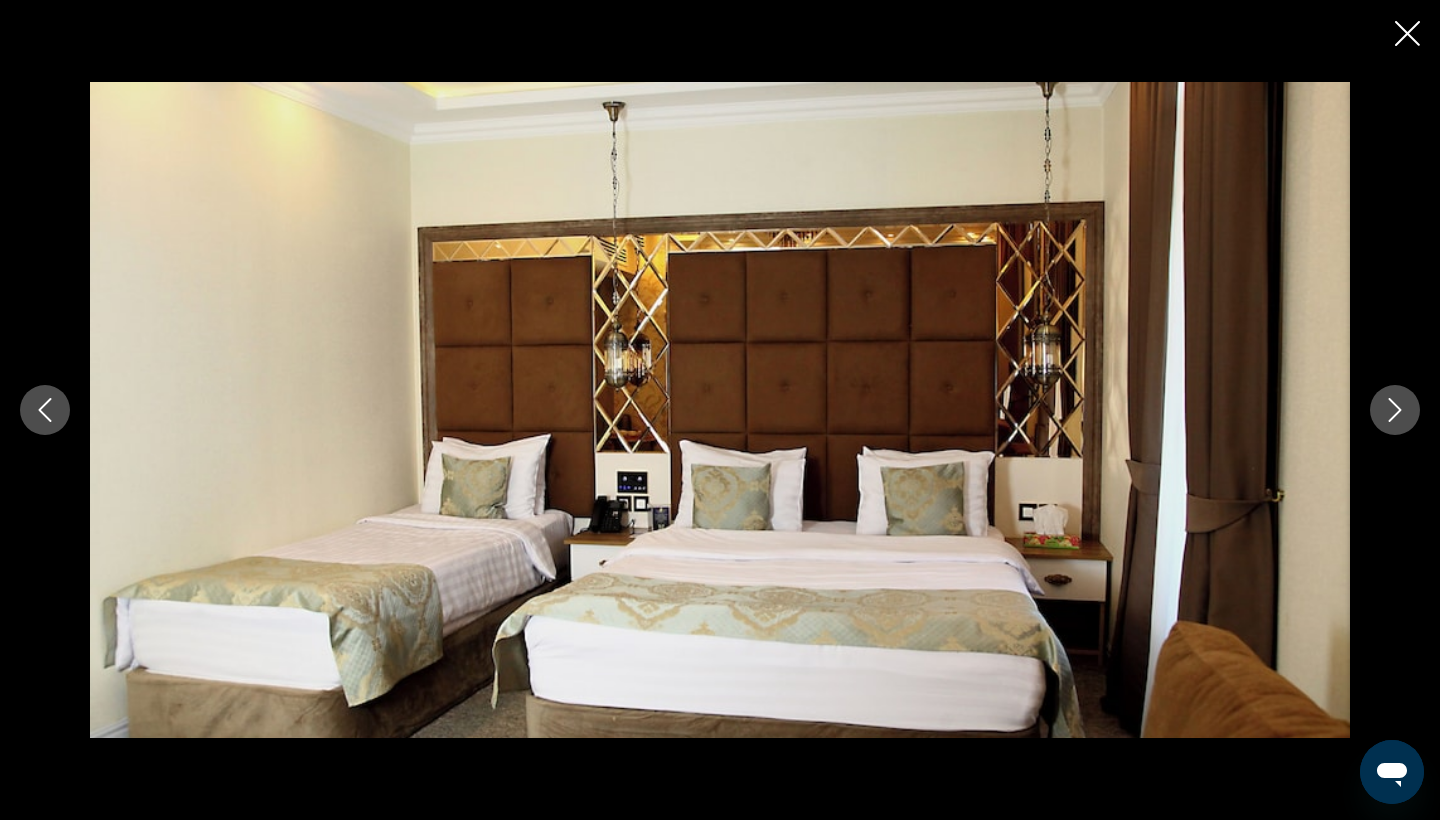click 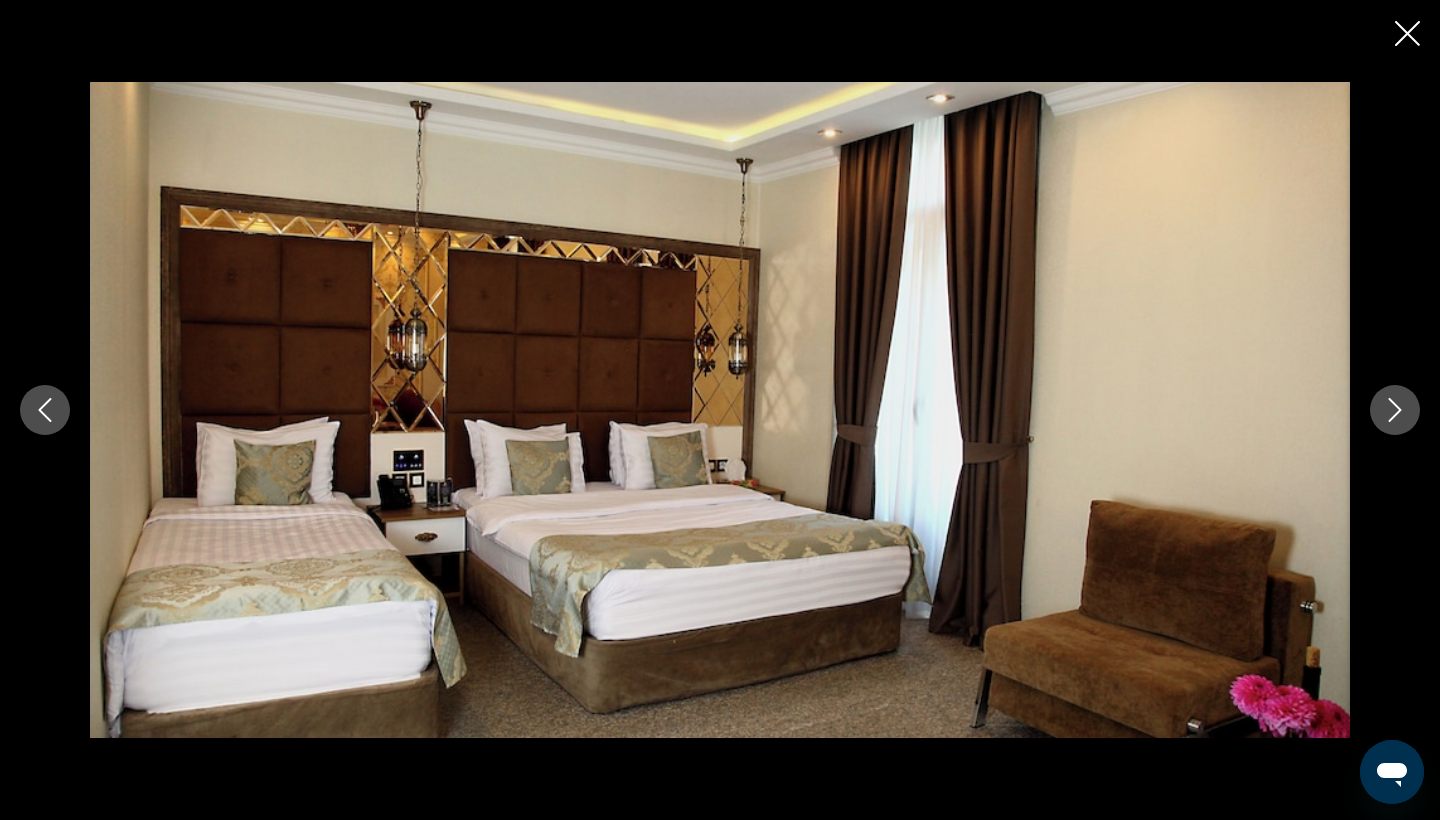 click 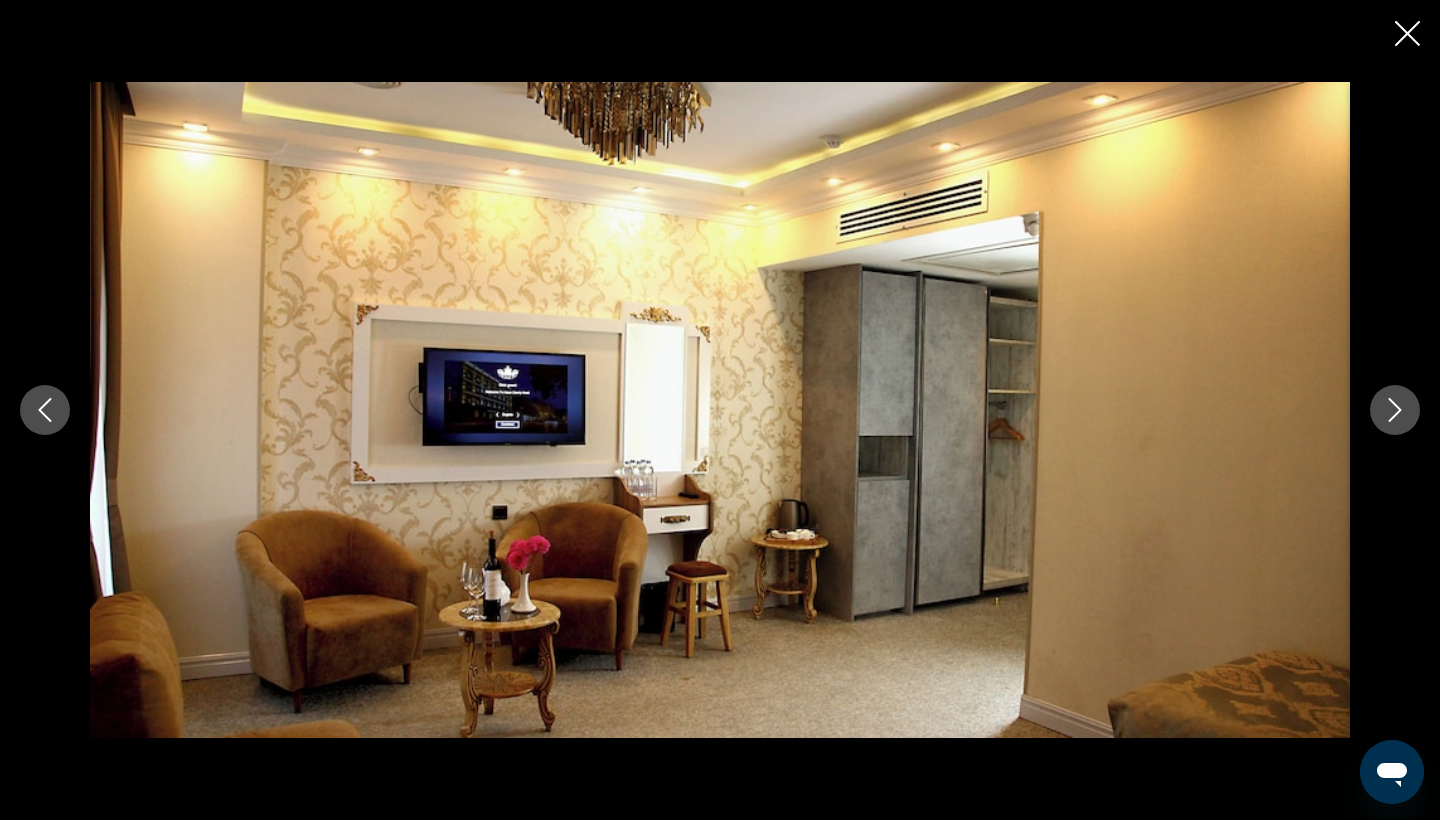 click 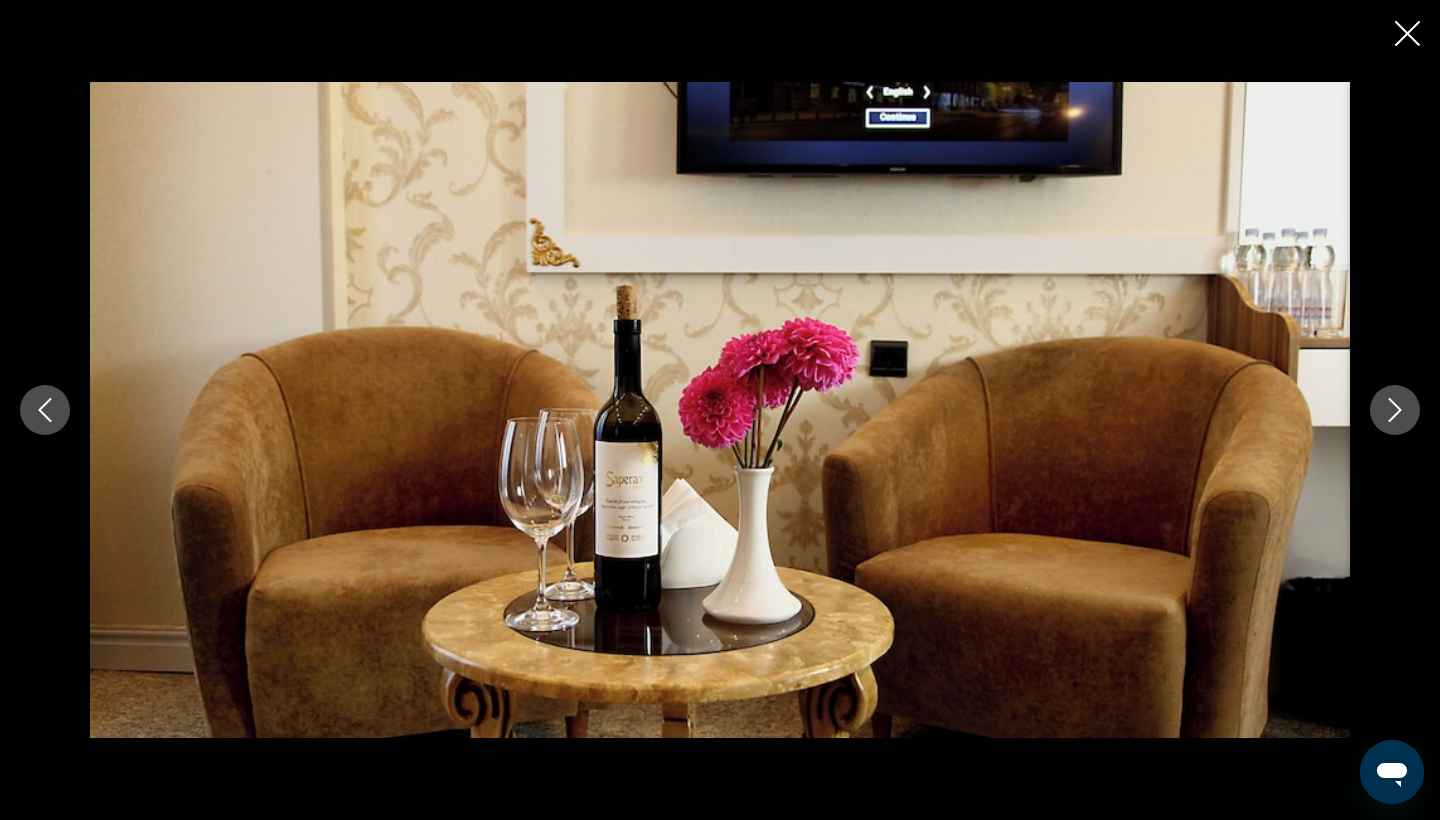 click 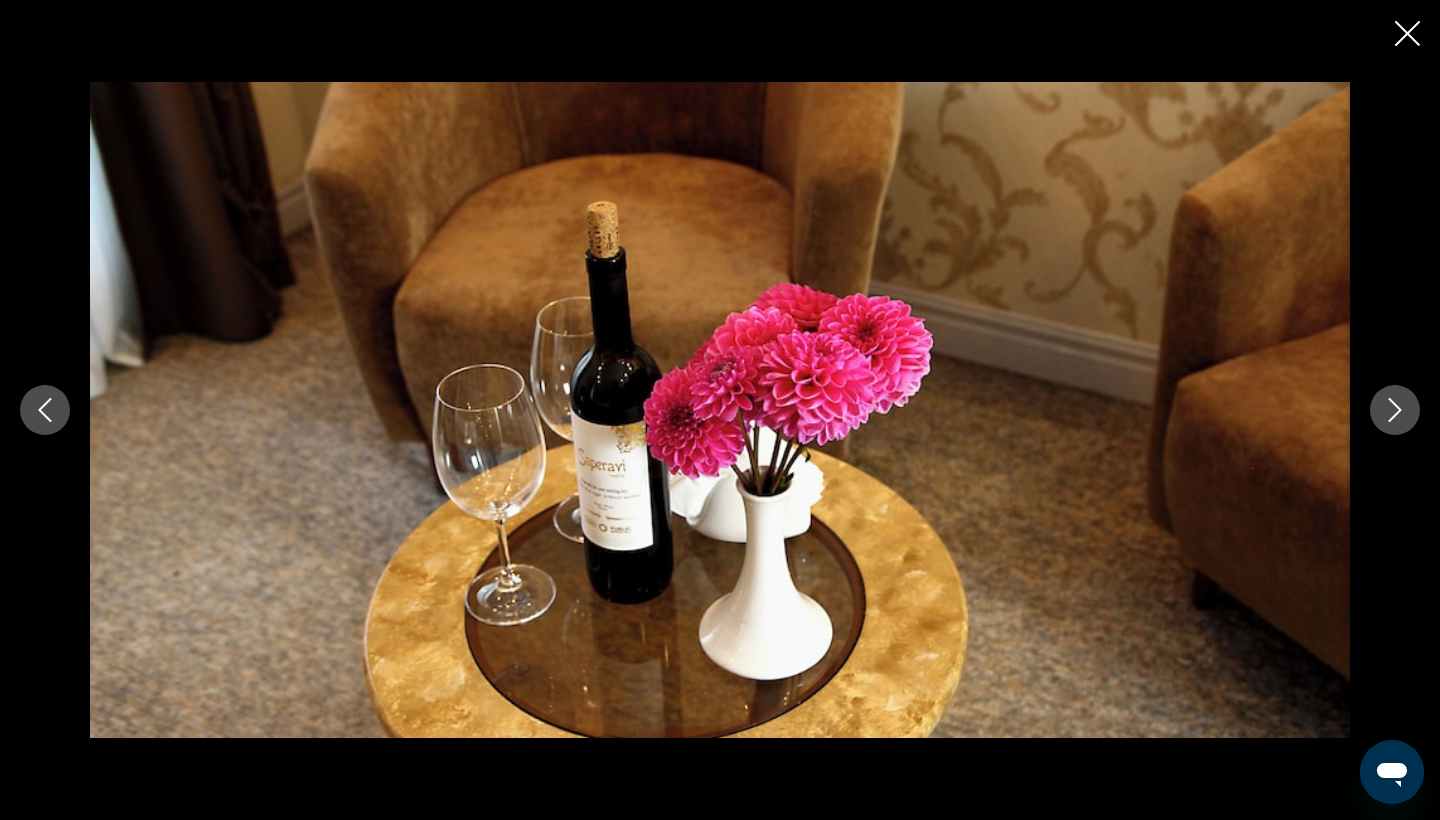 click 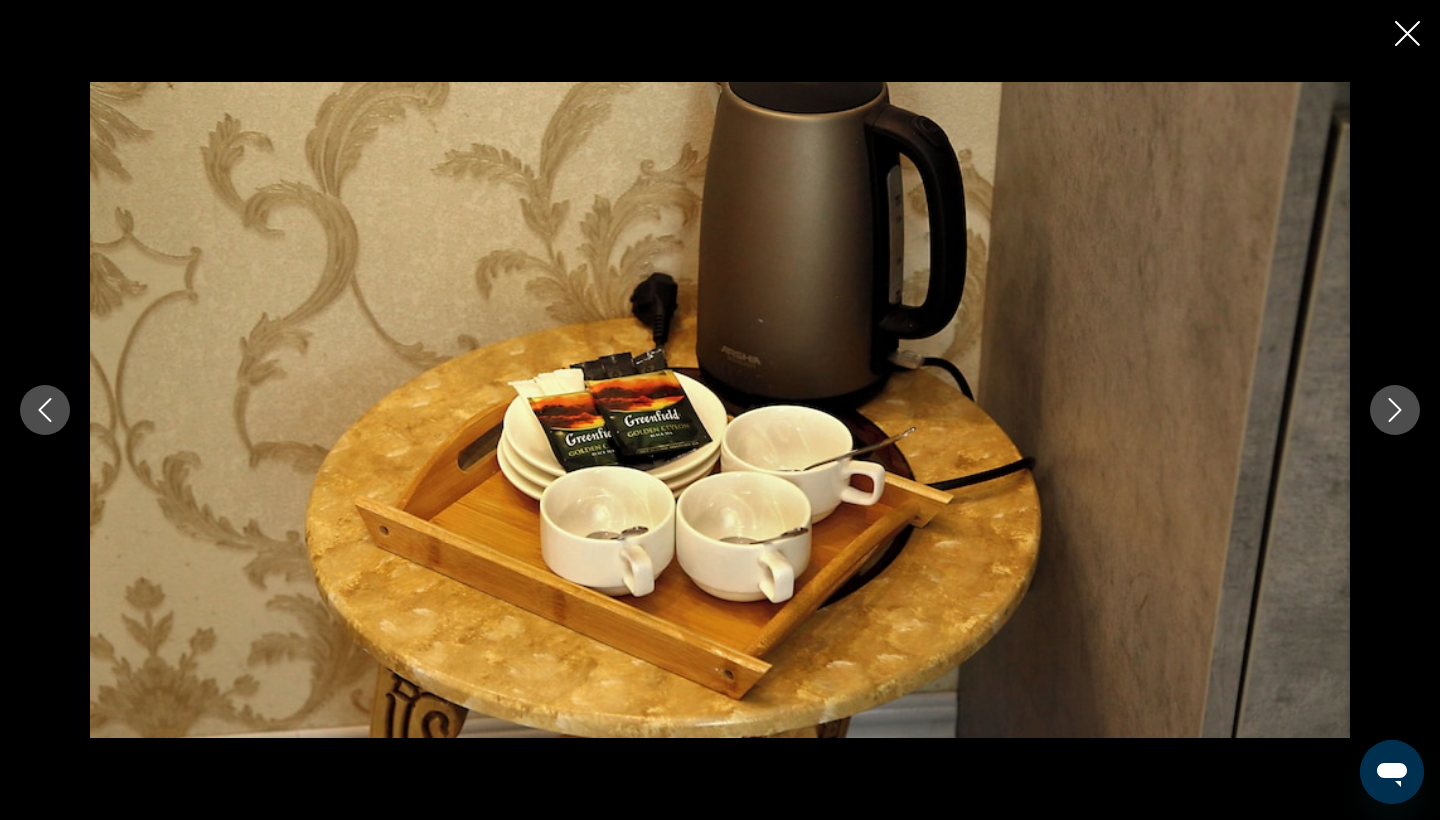 click 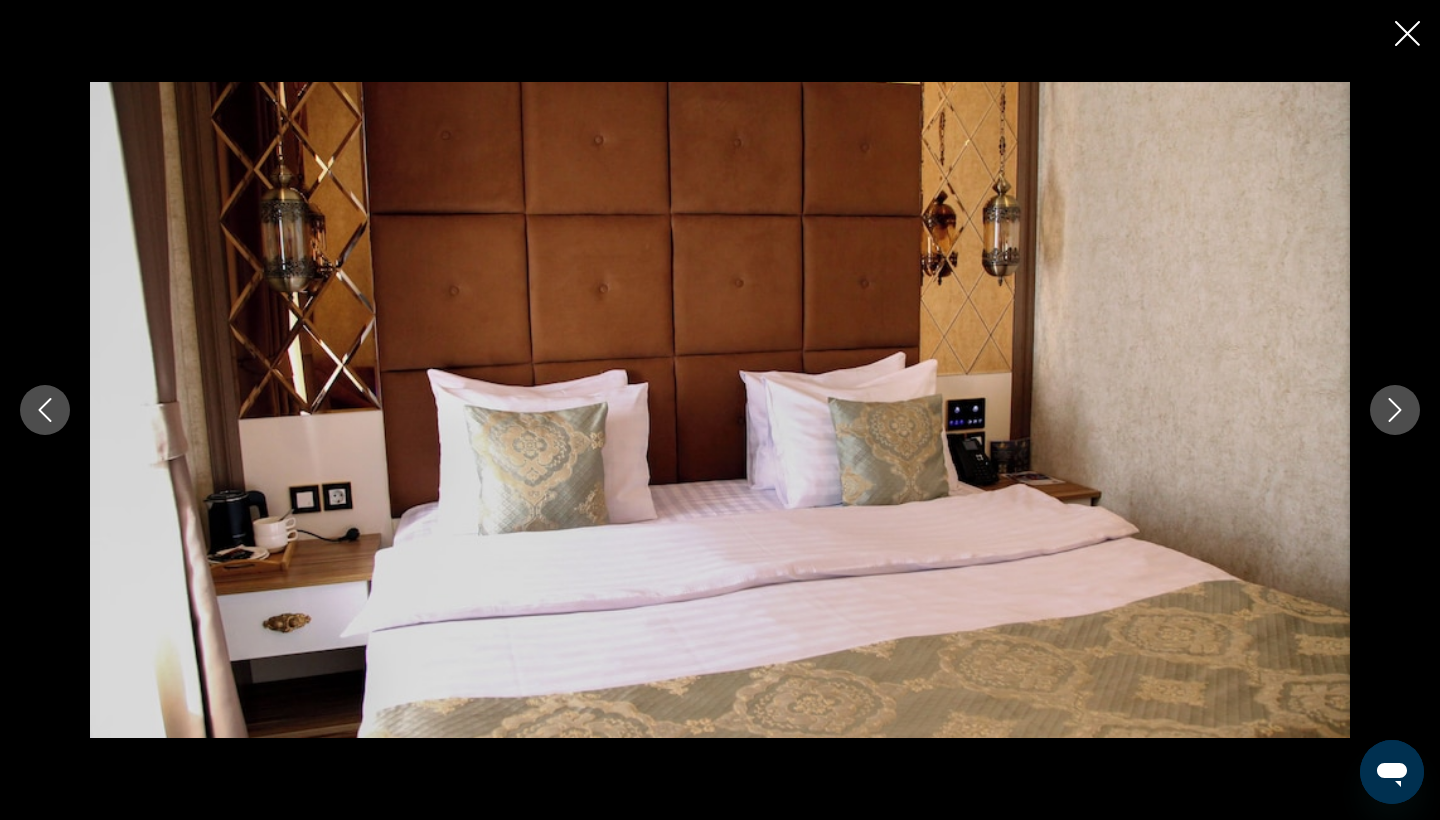 click 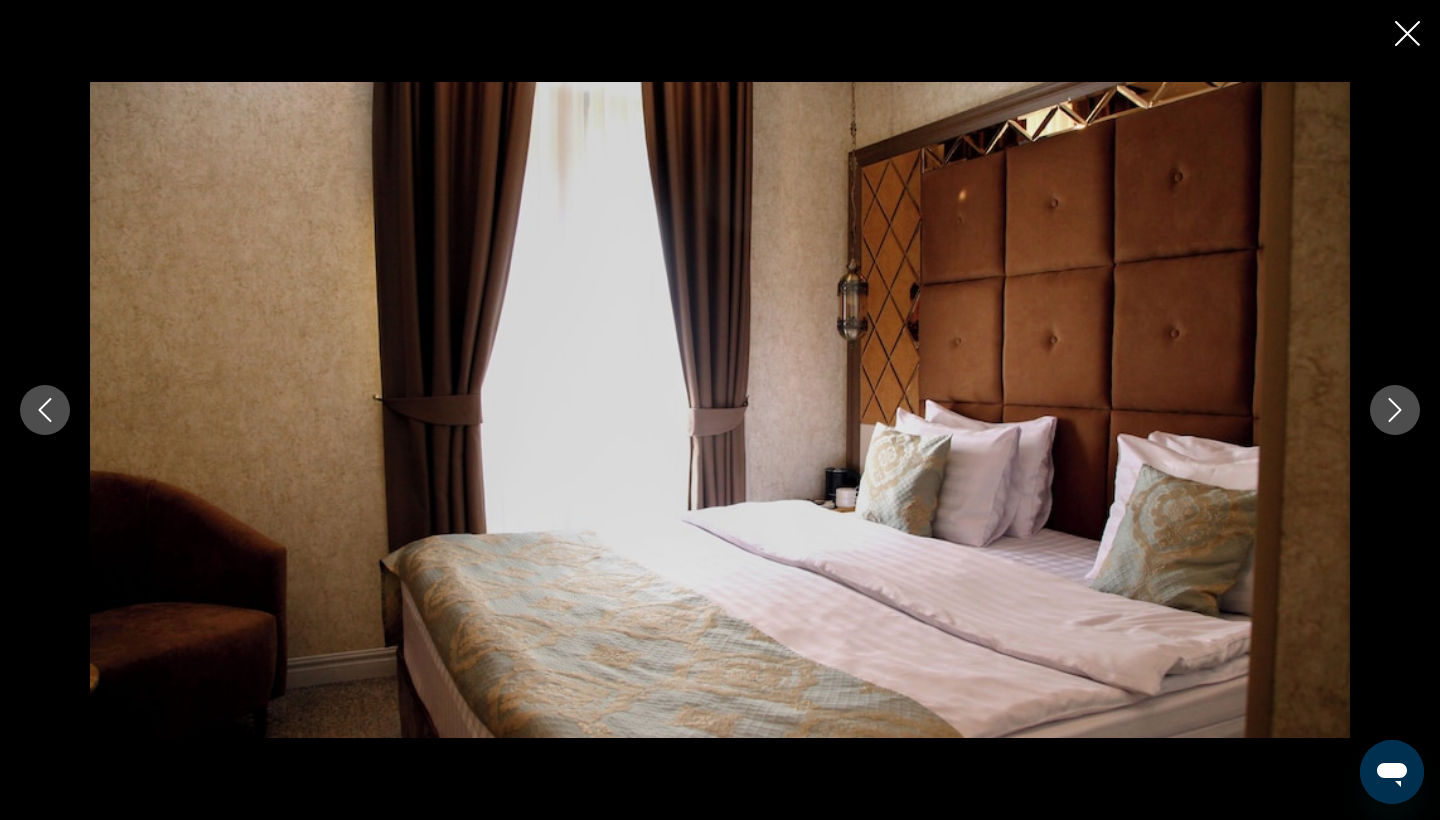 click 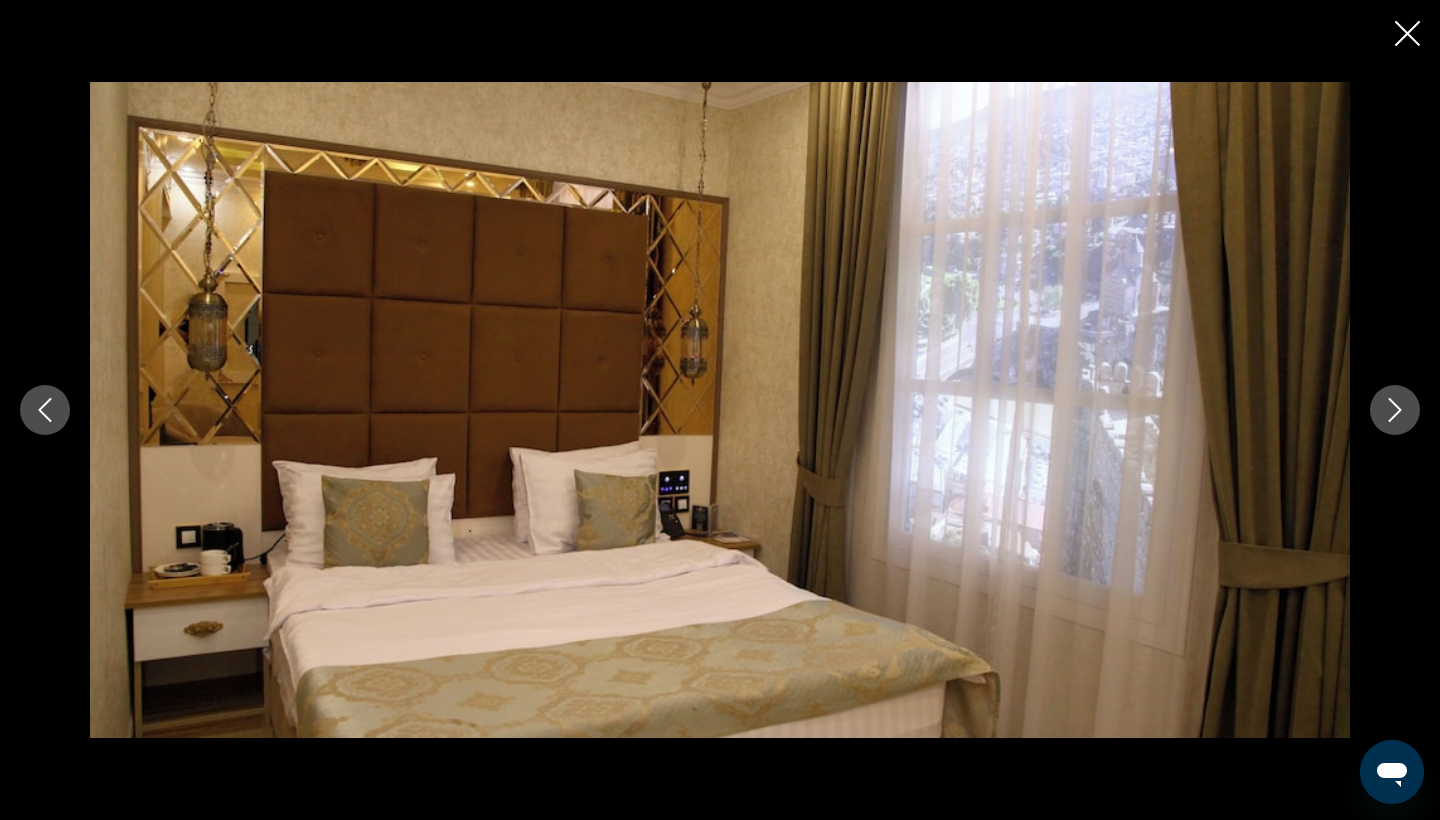 click 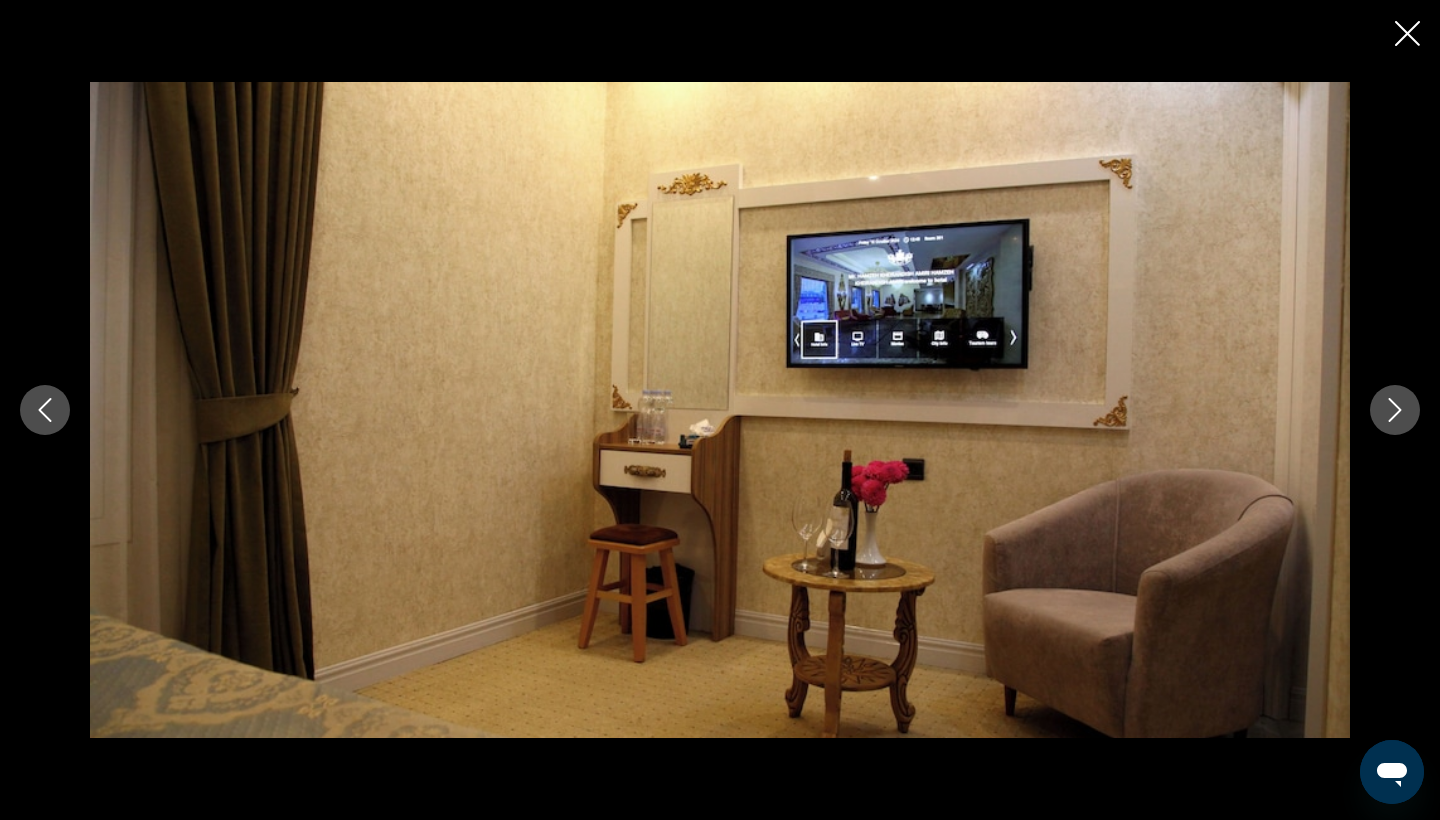 click 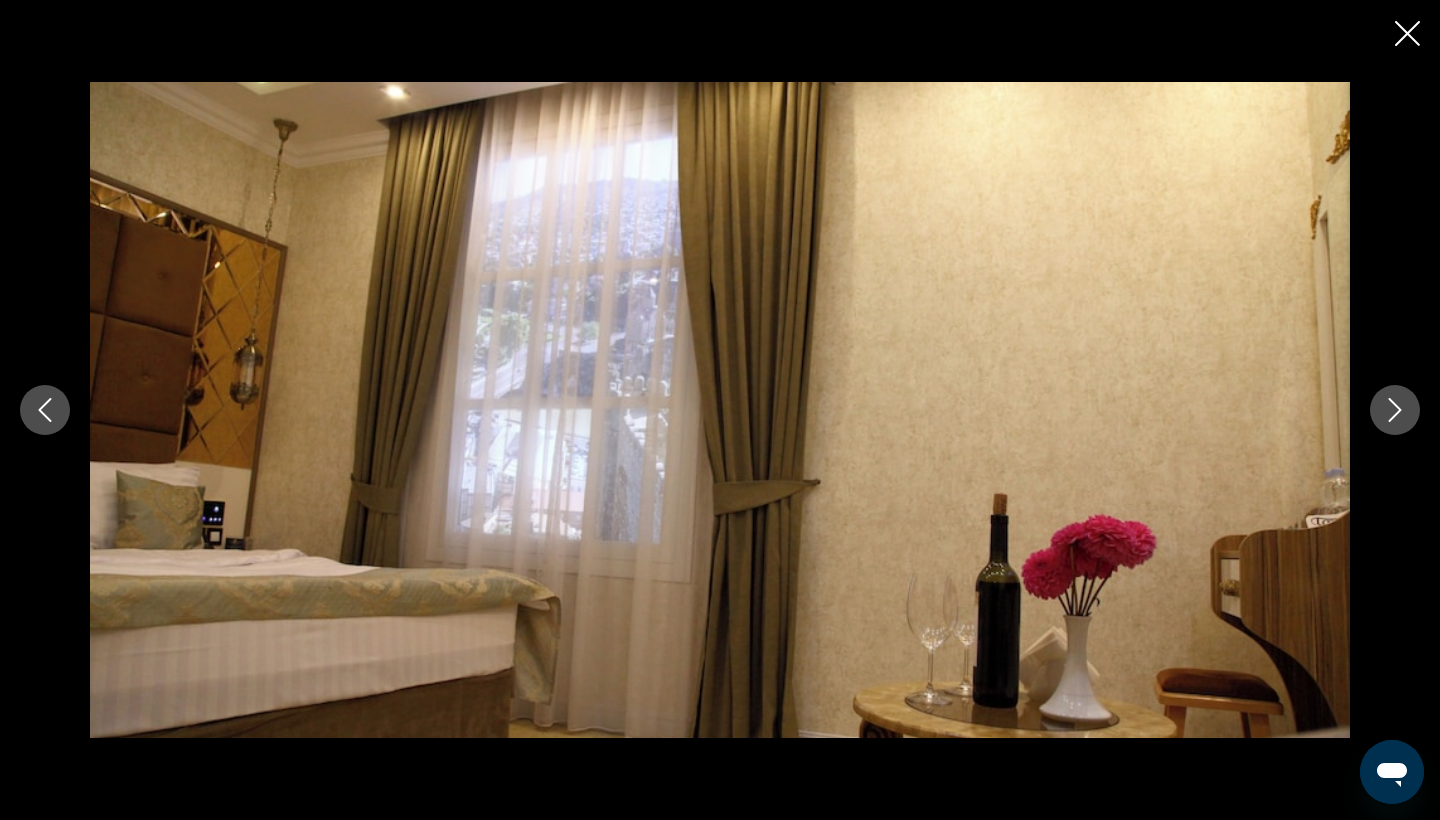 click 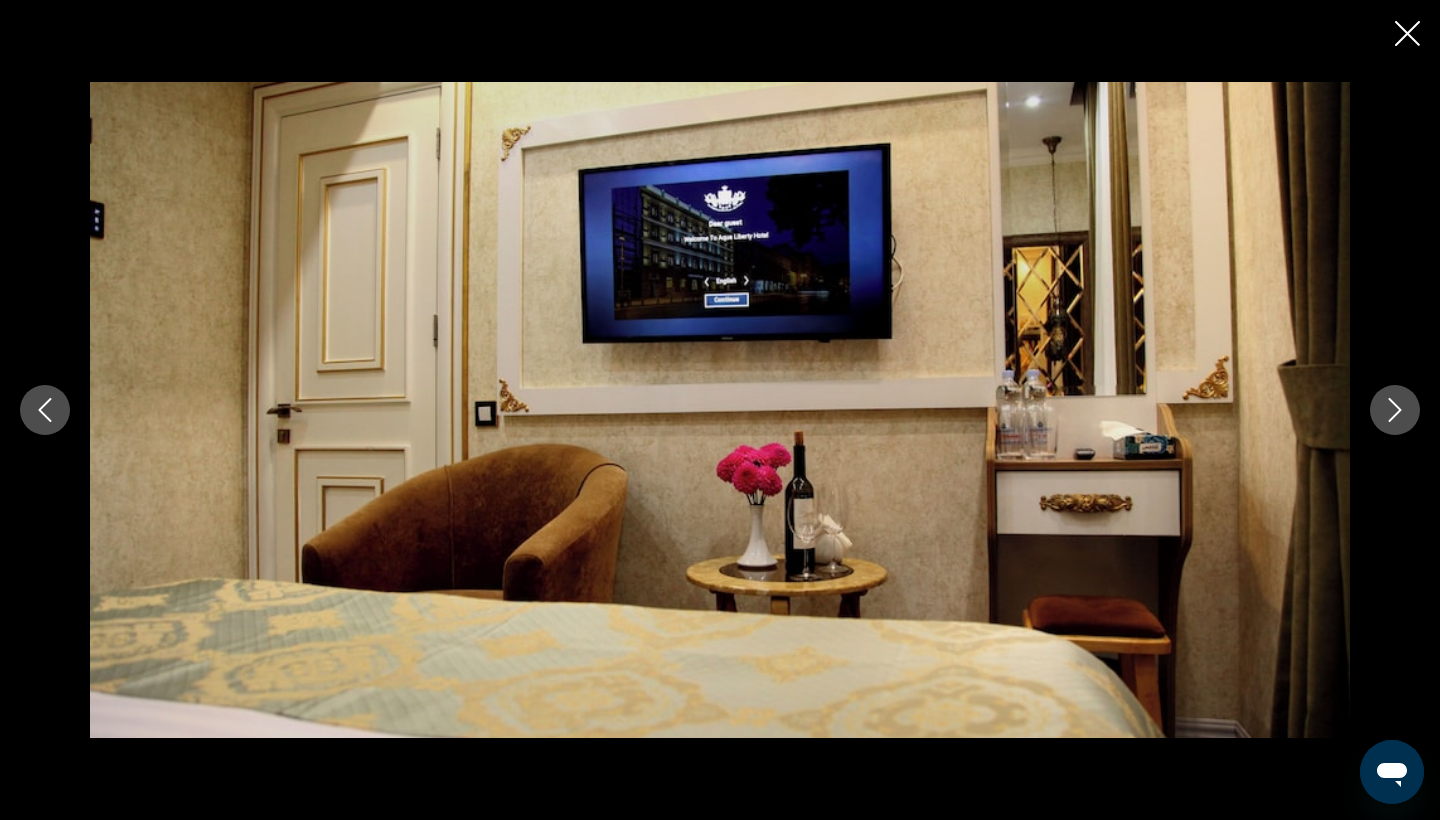 click 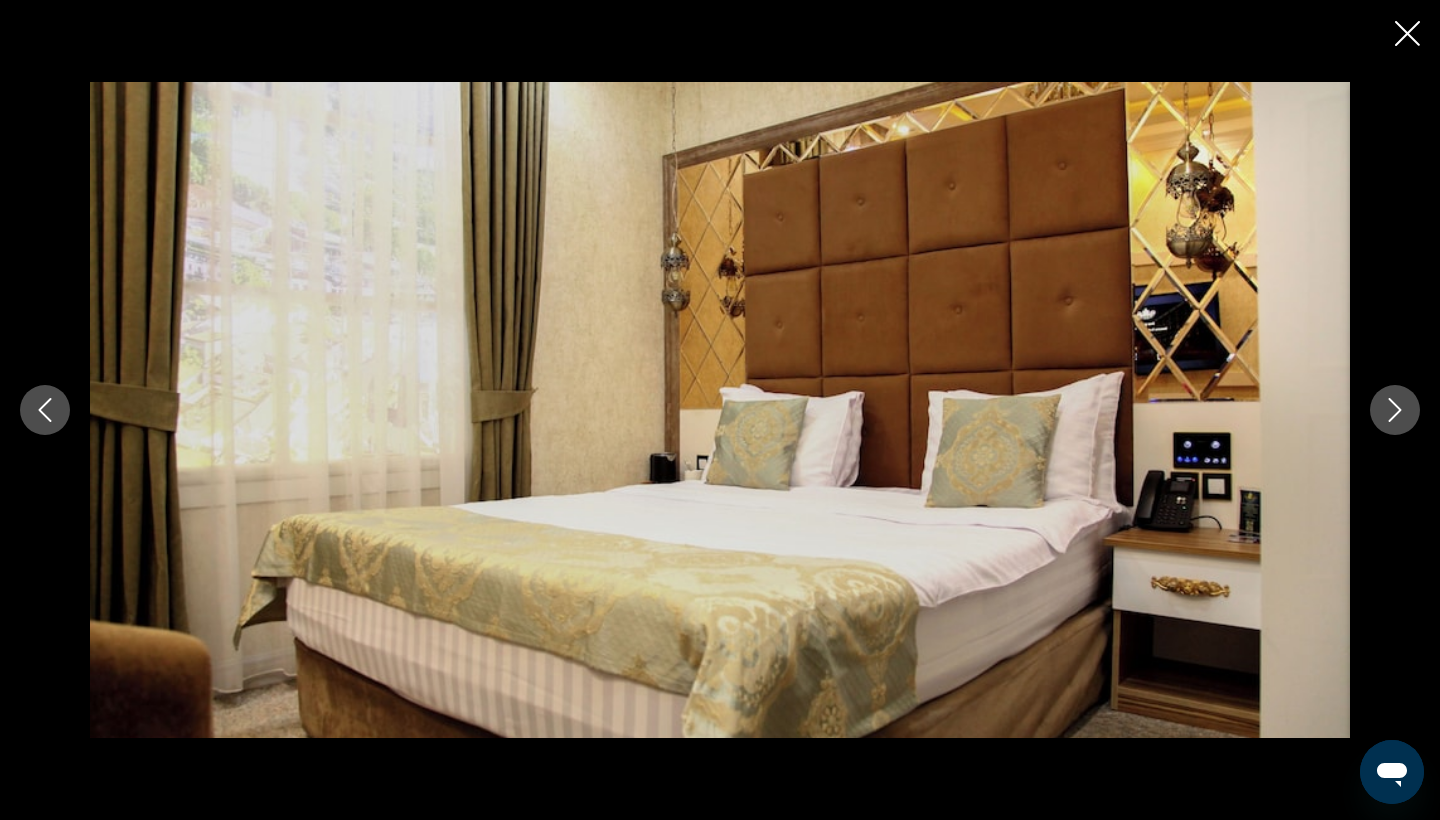 click 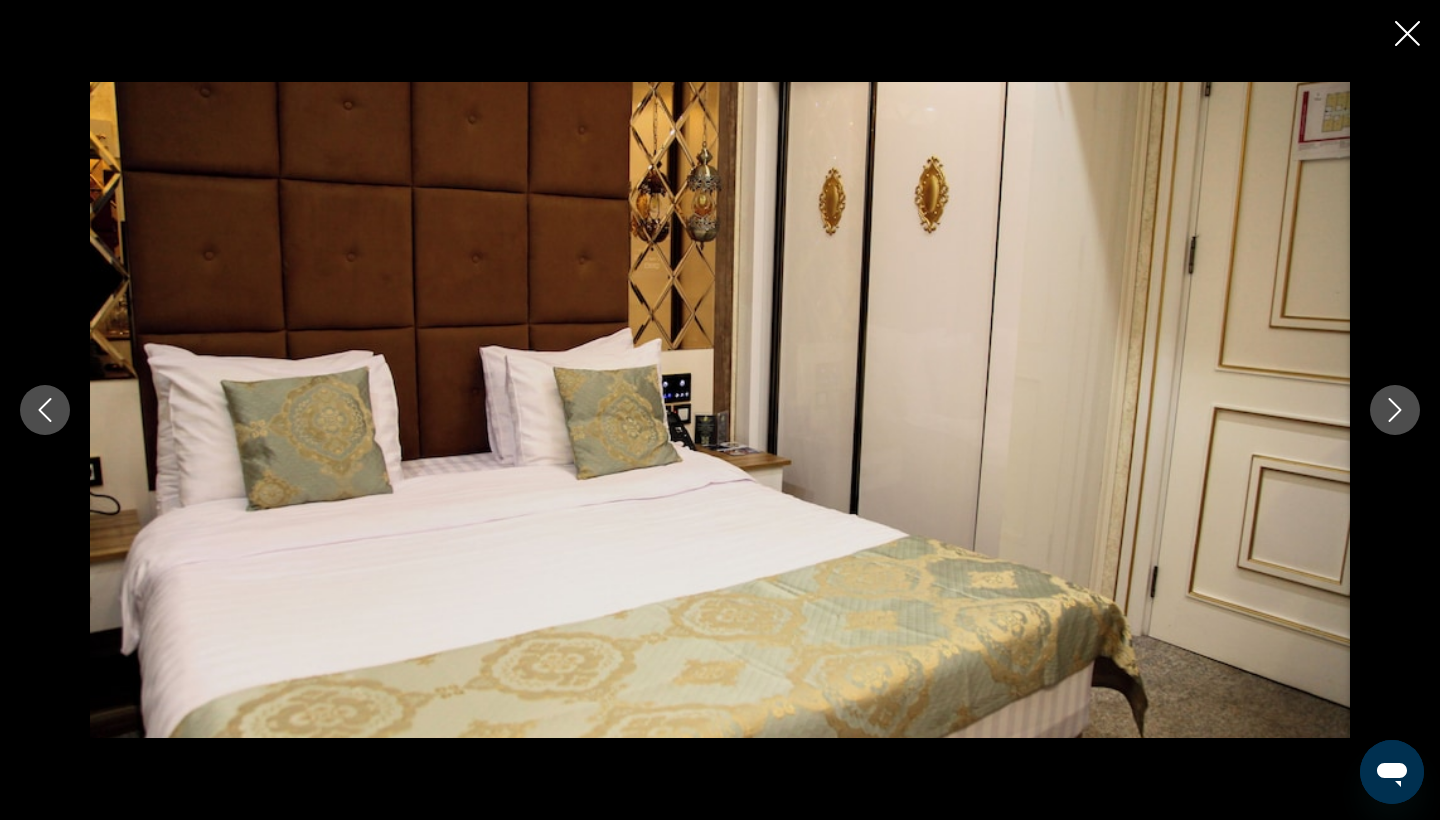 click 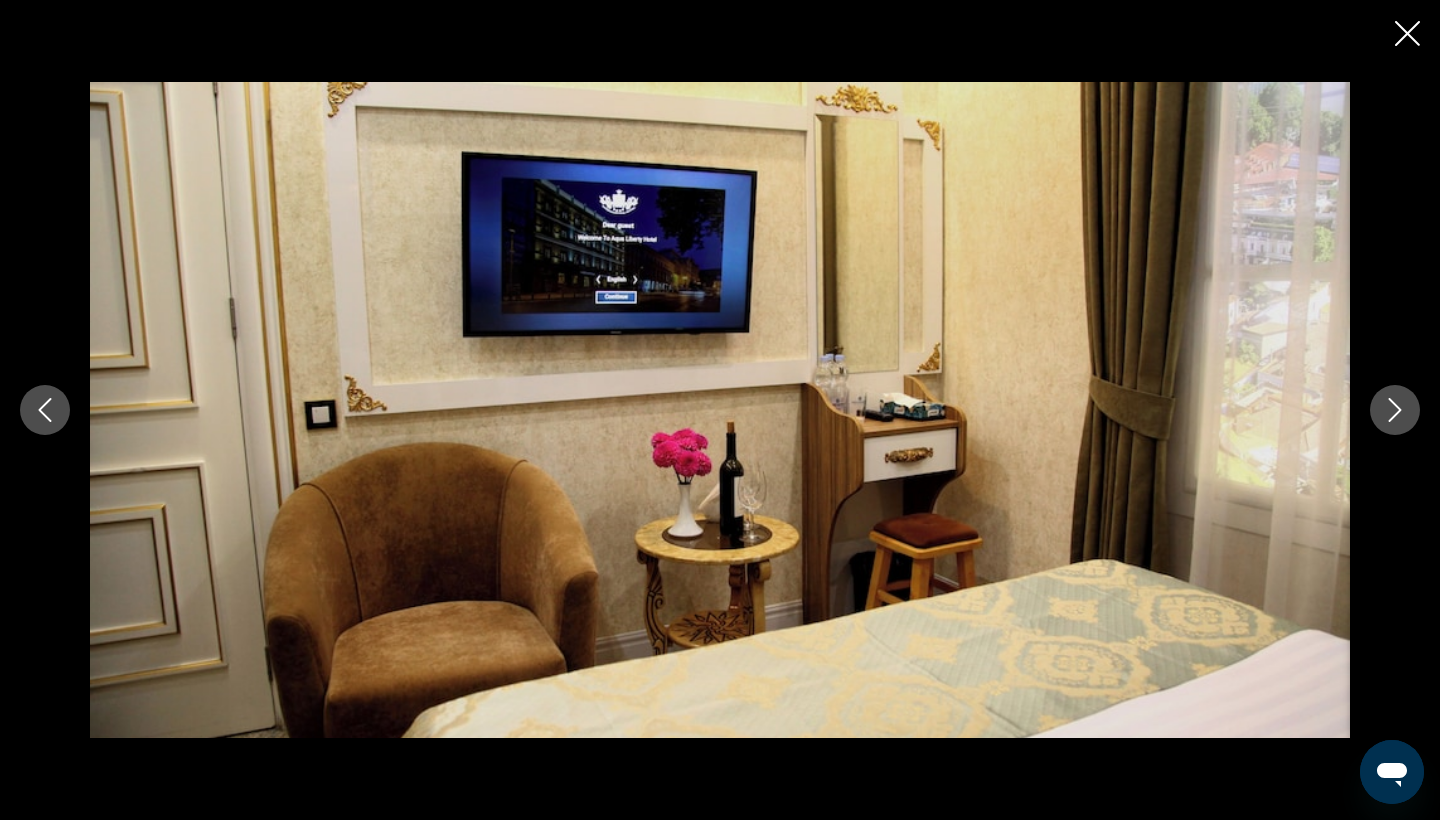 click 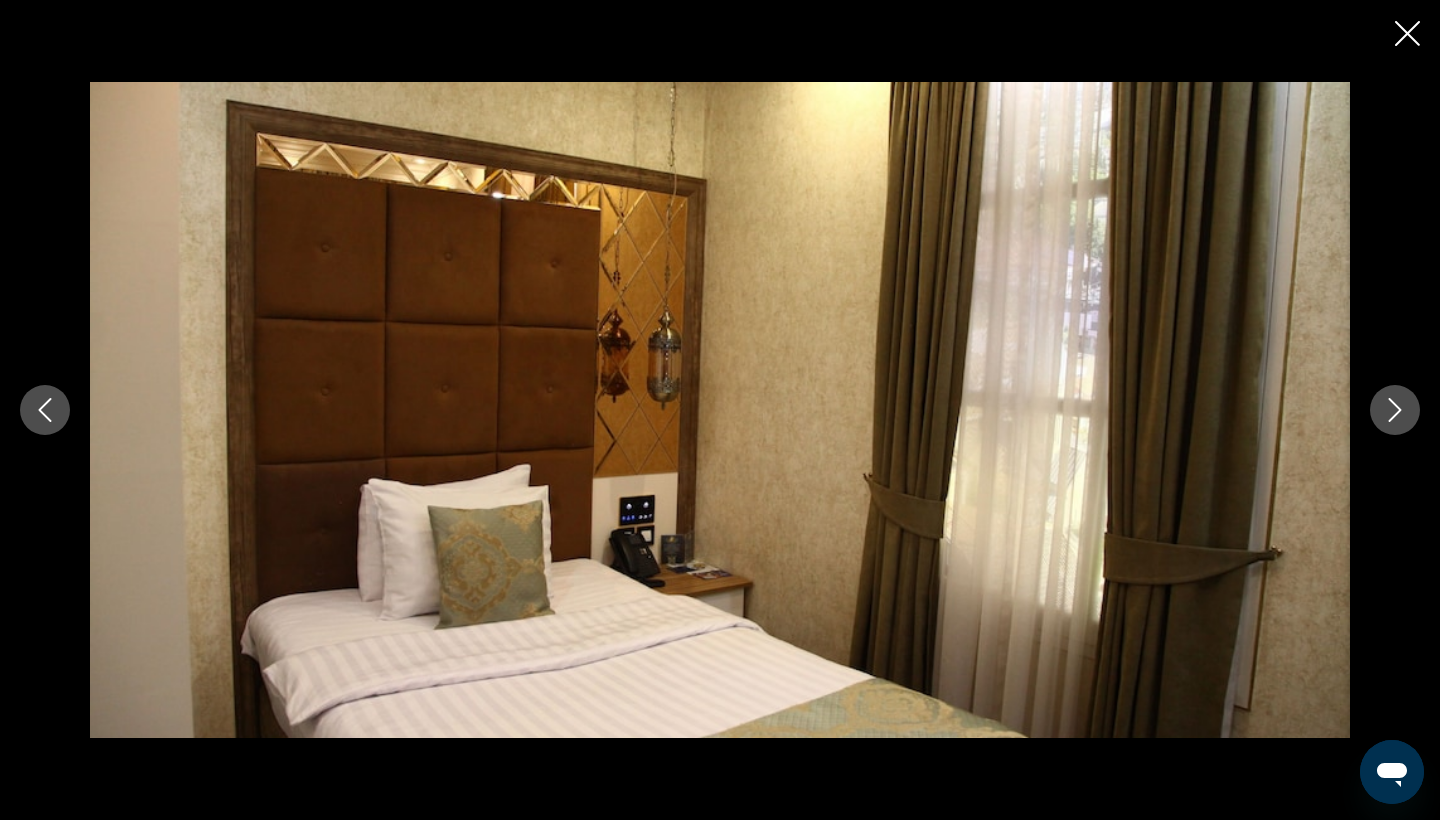 click 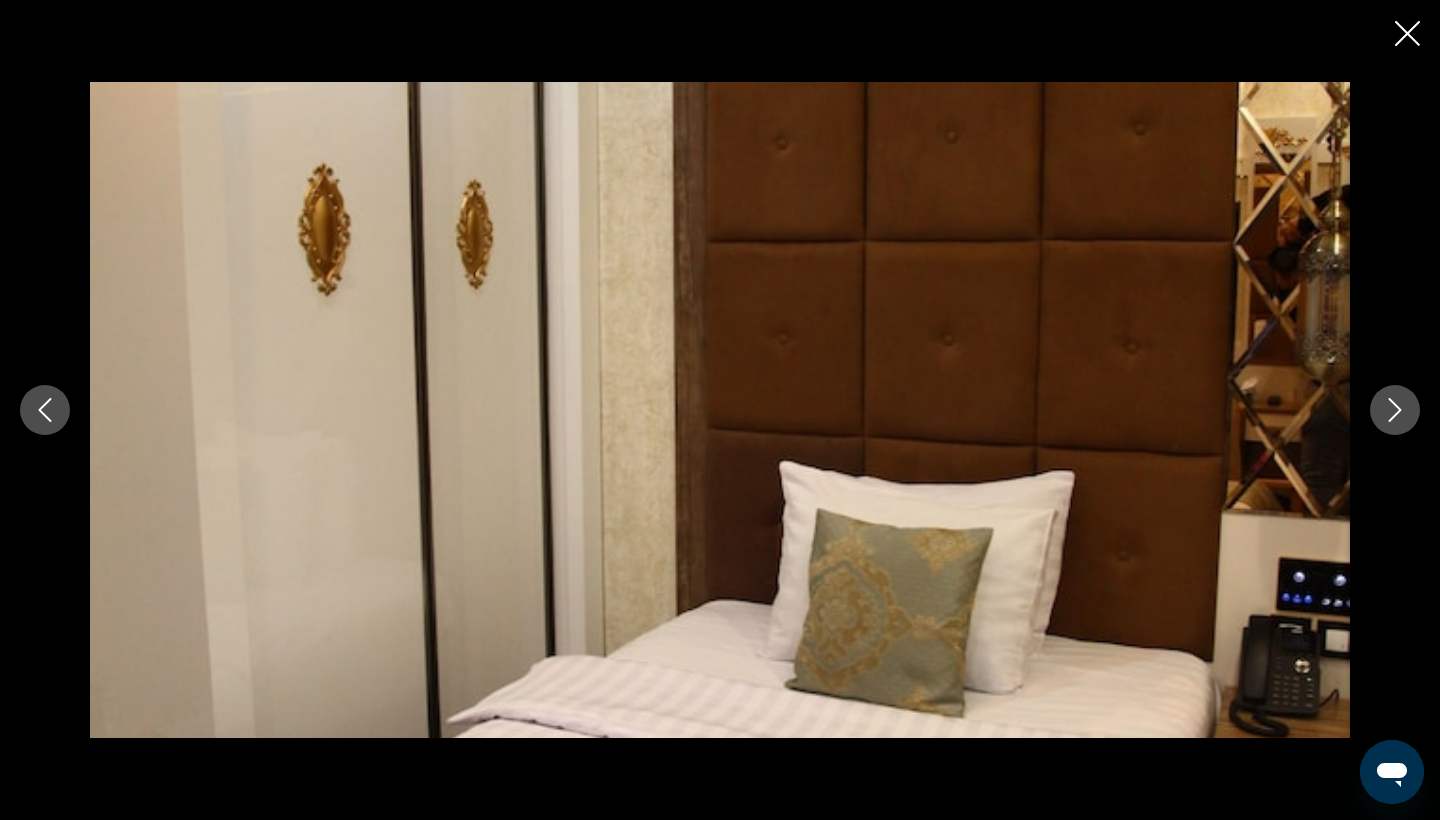 click 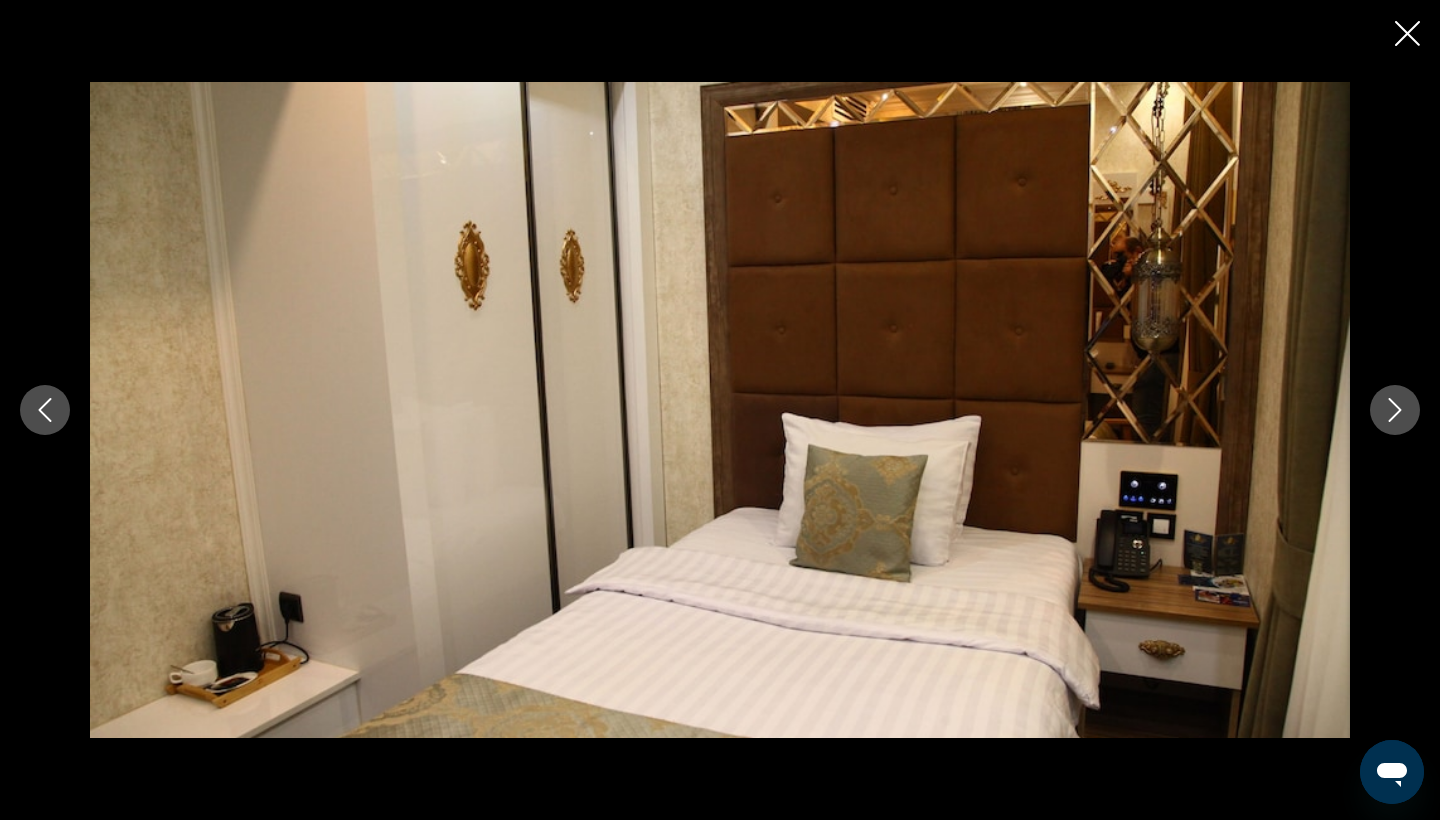 click 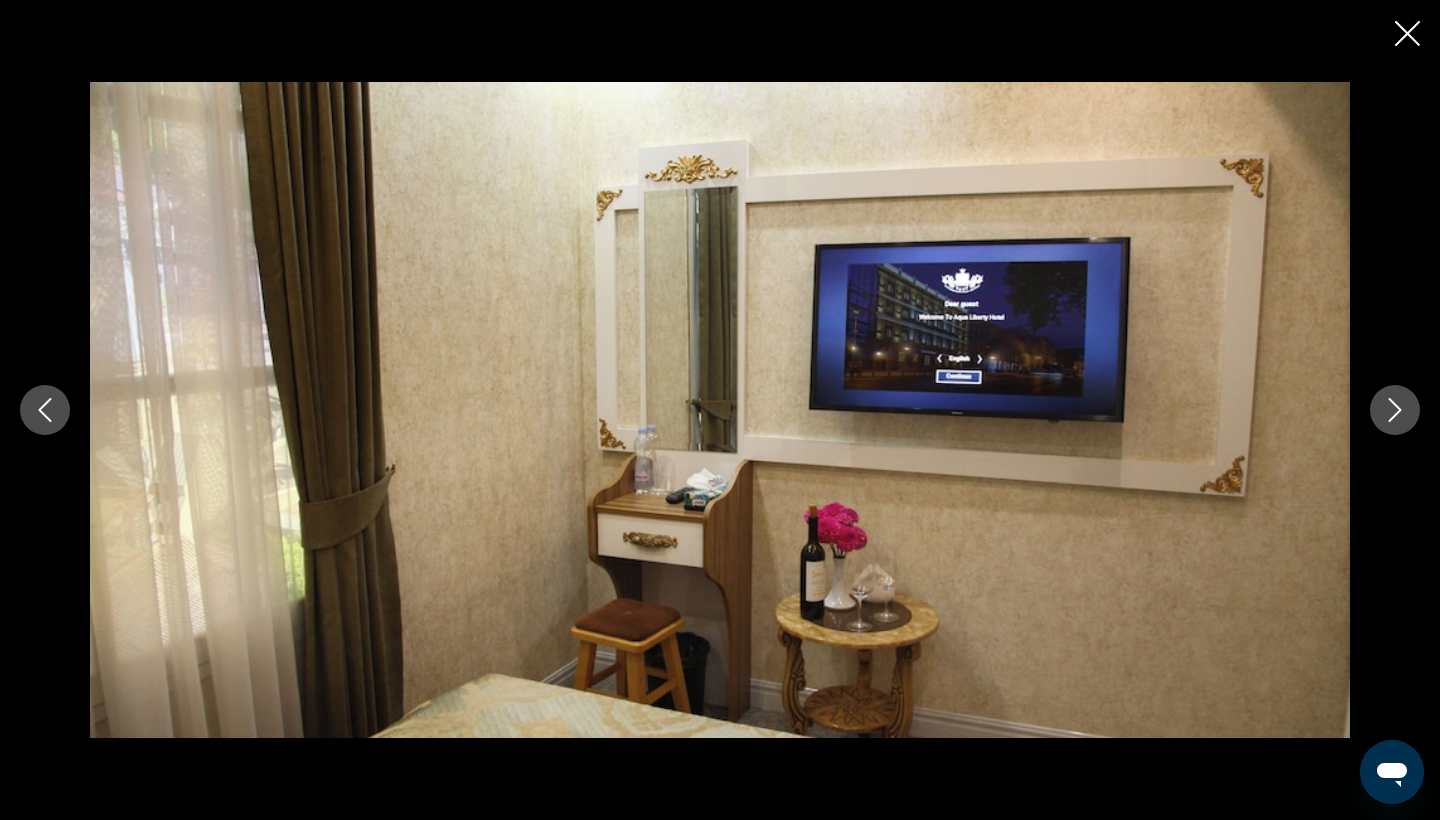 click 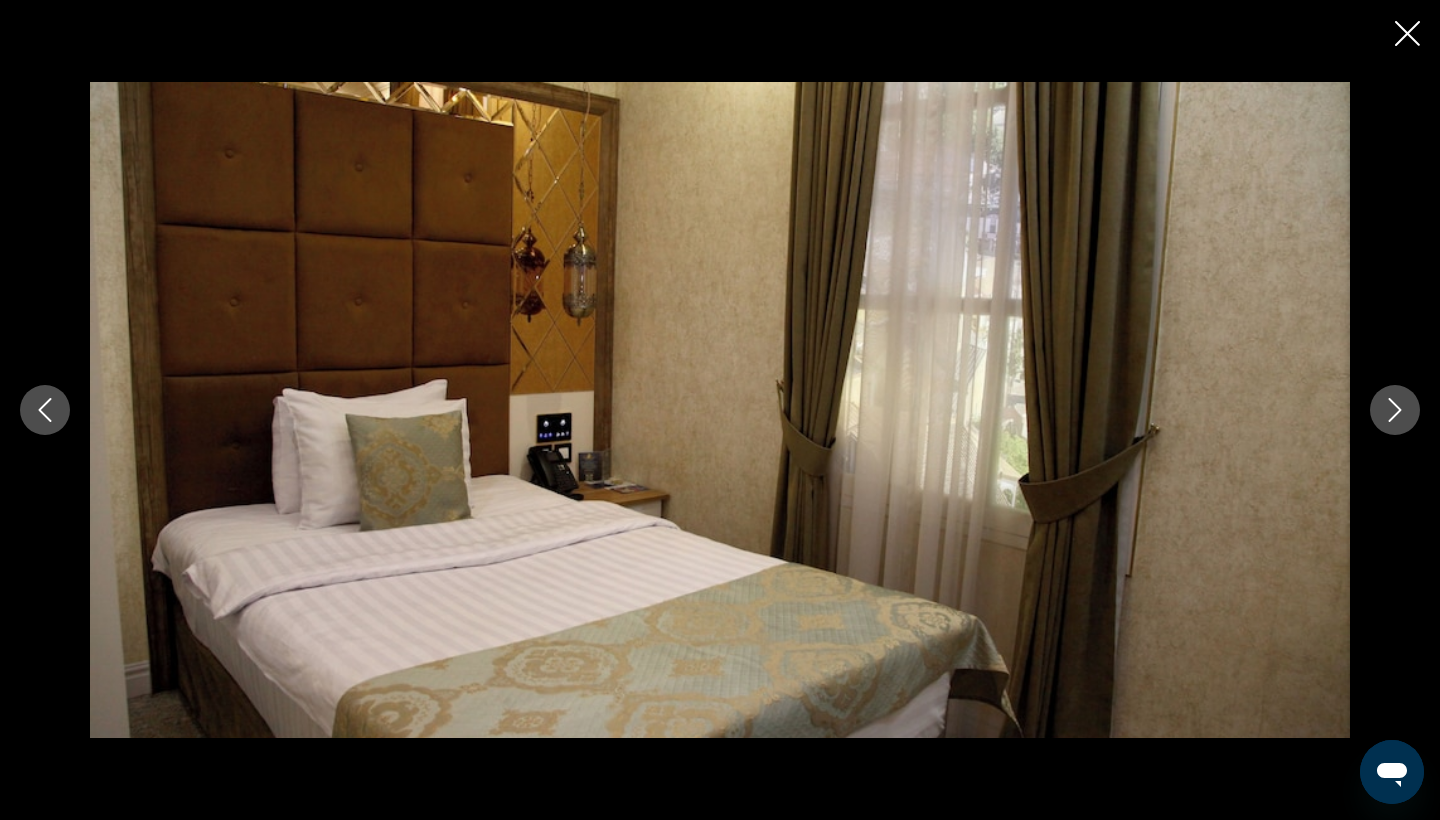 click 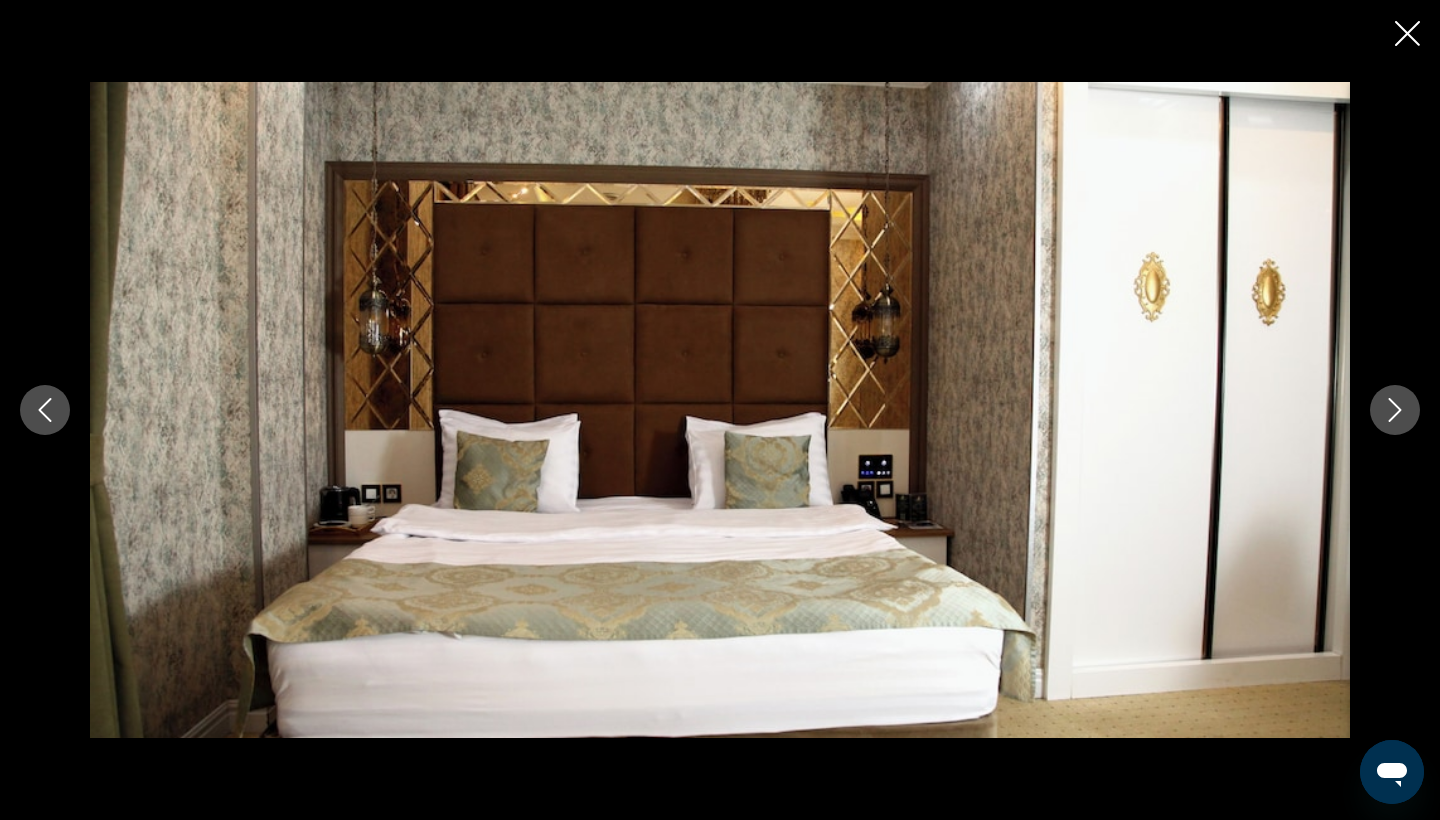 click 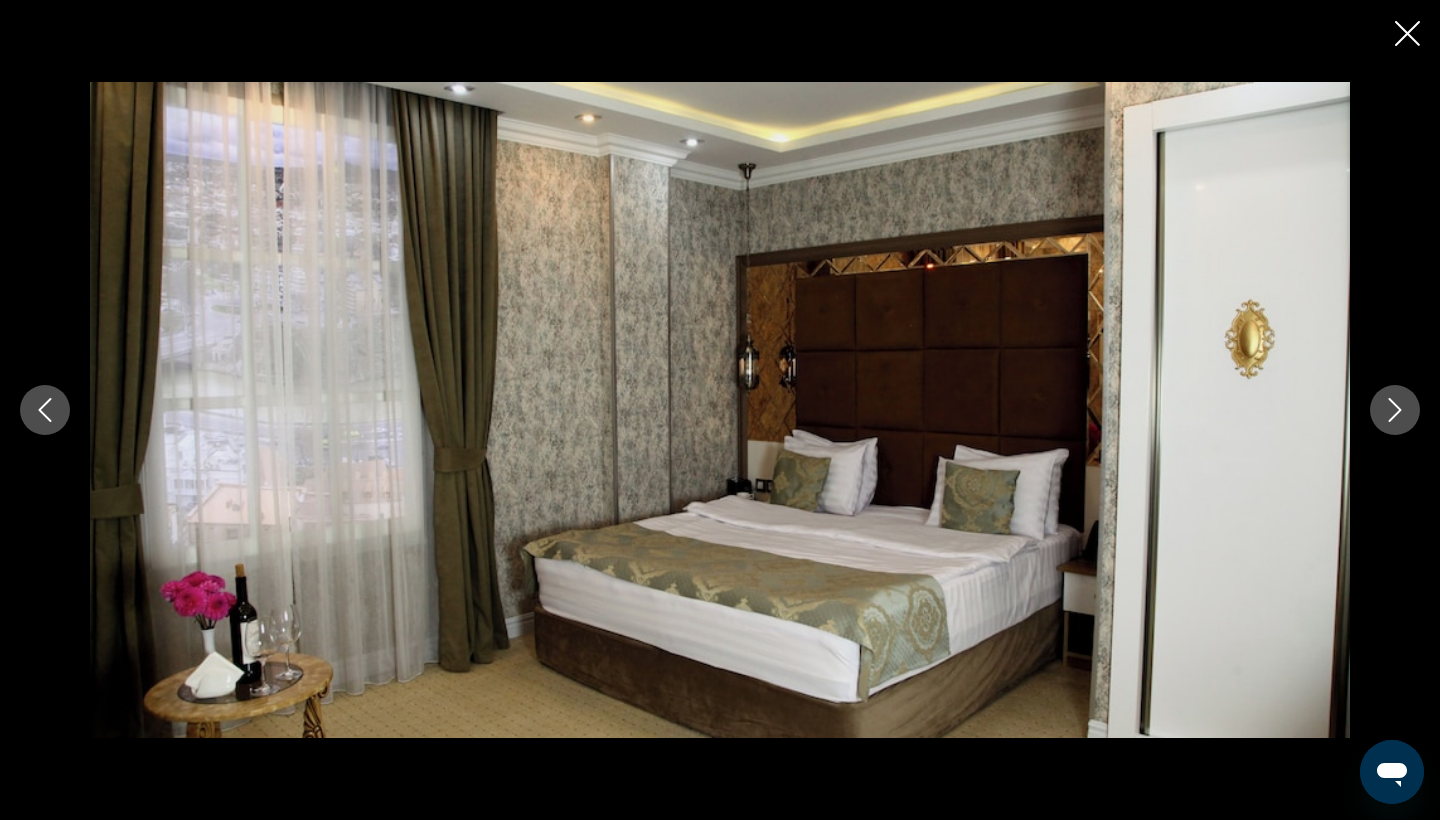 click 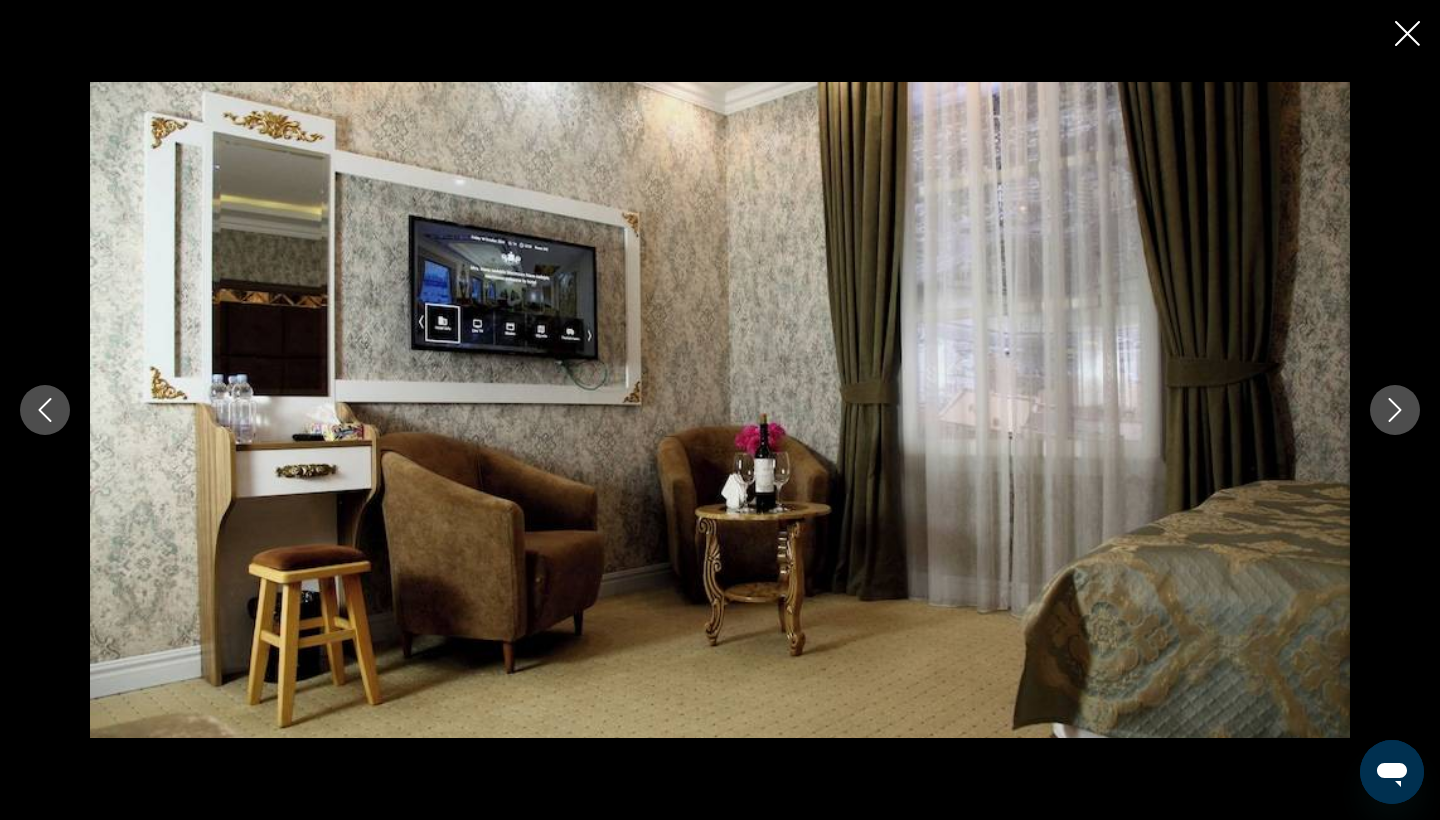 click 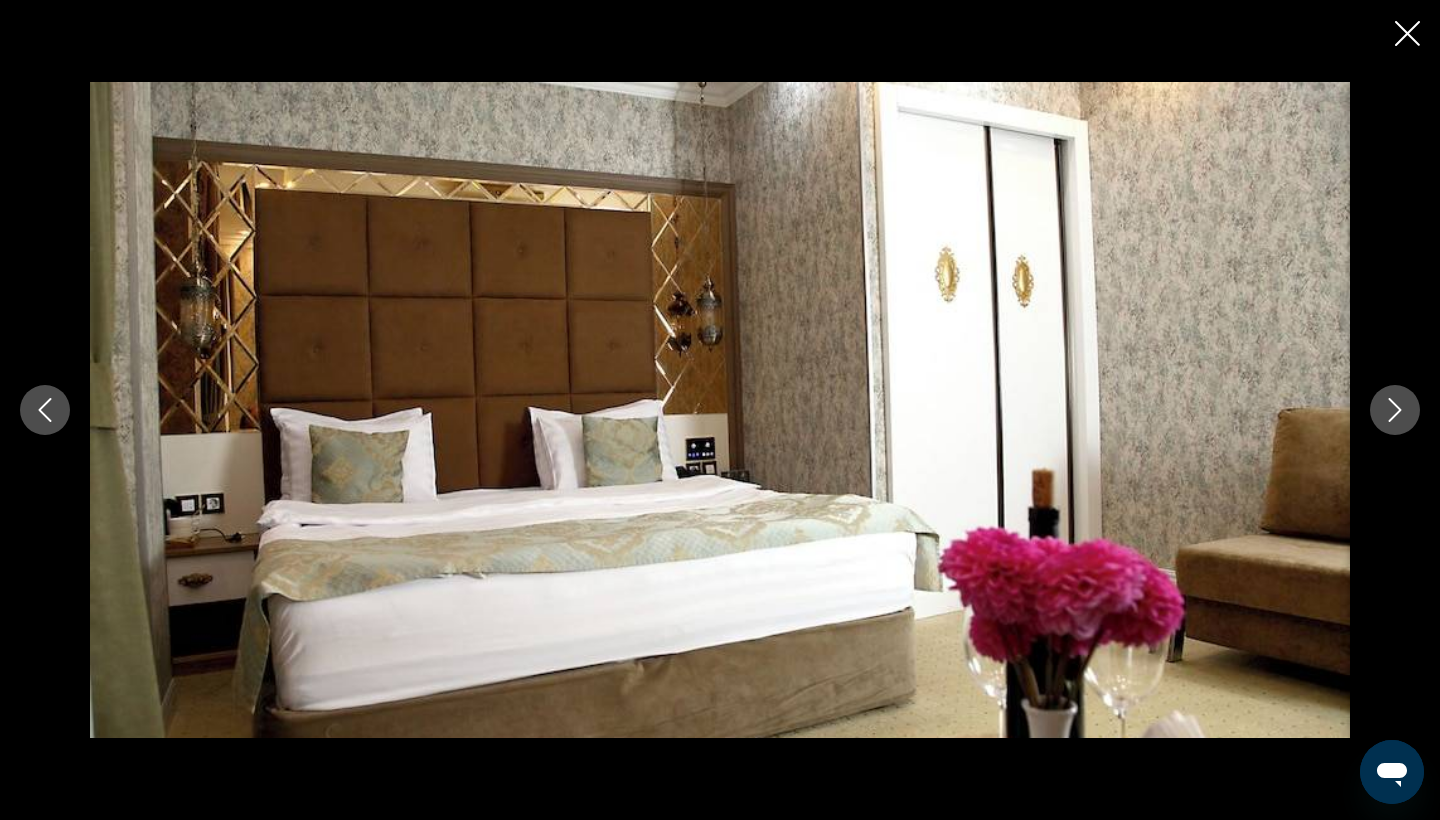 click 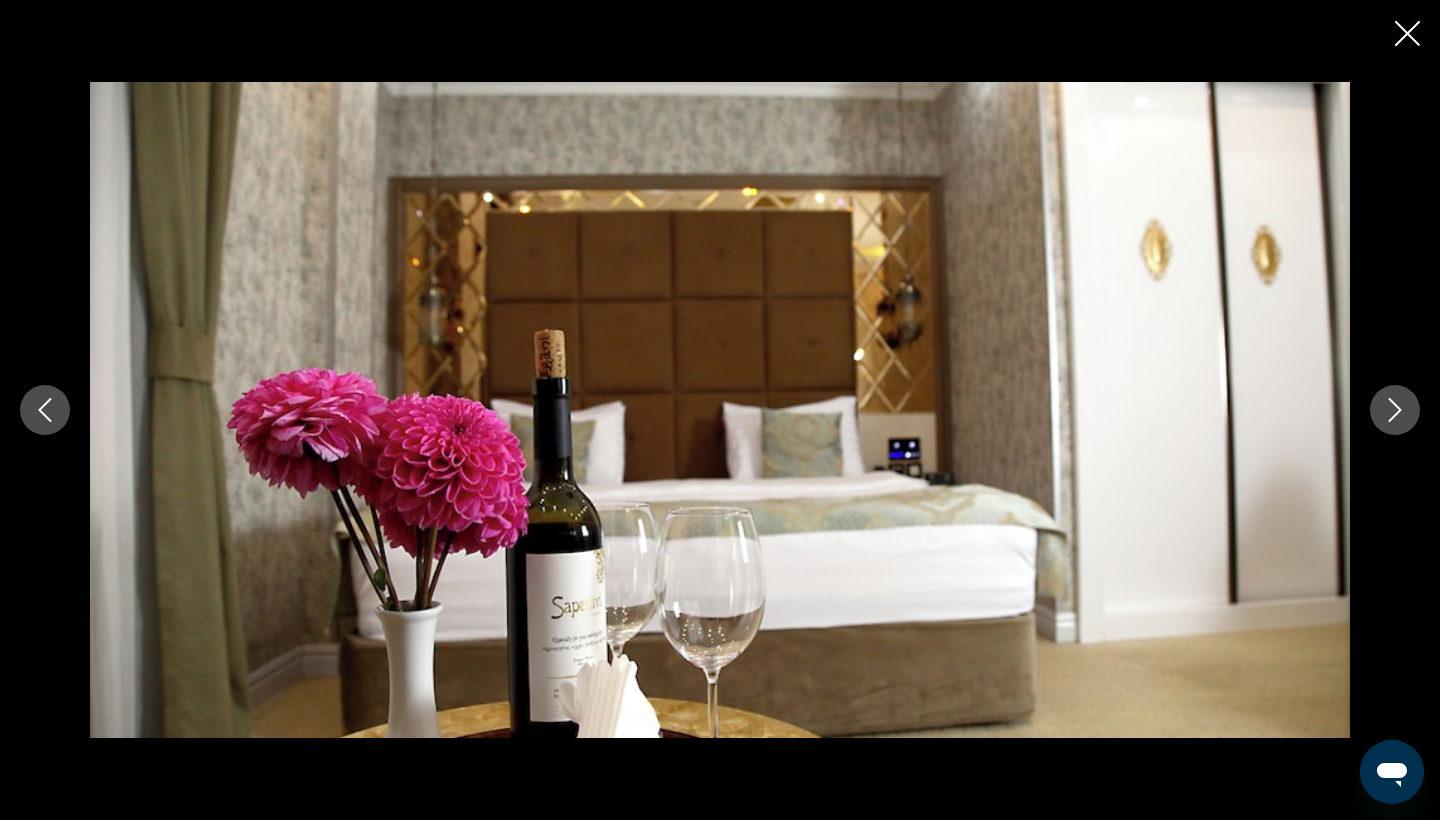 click 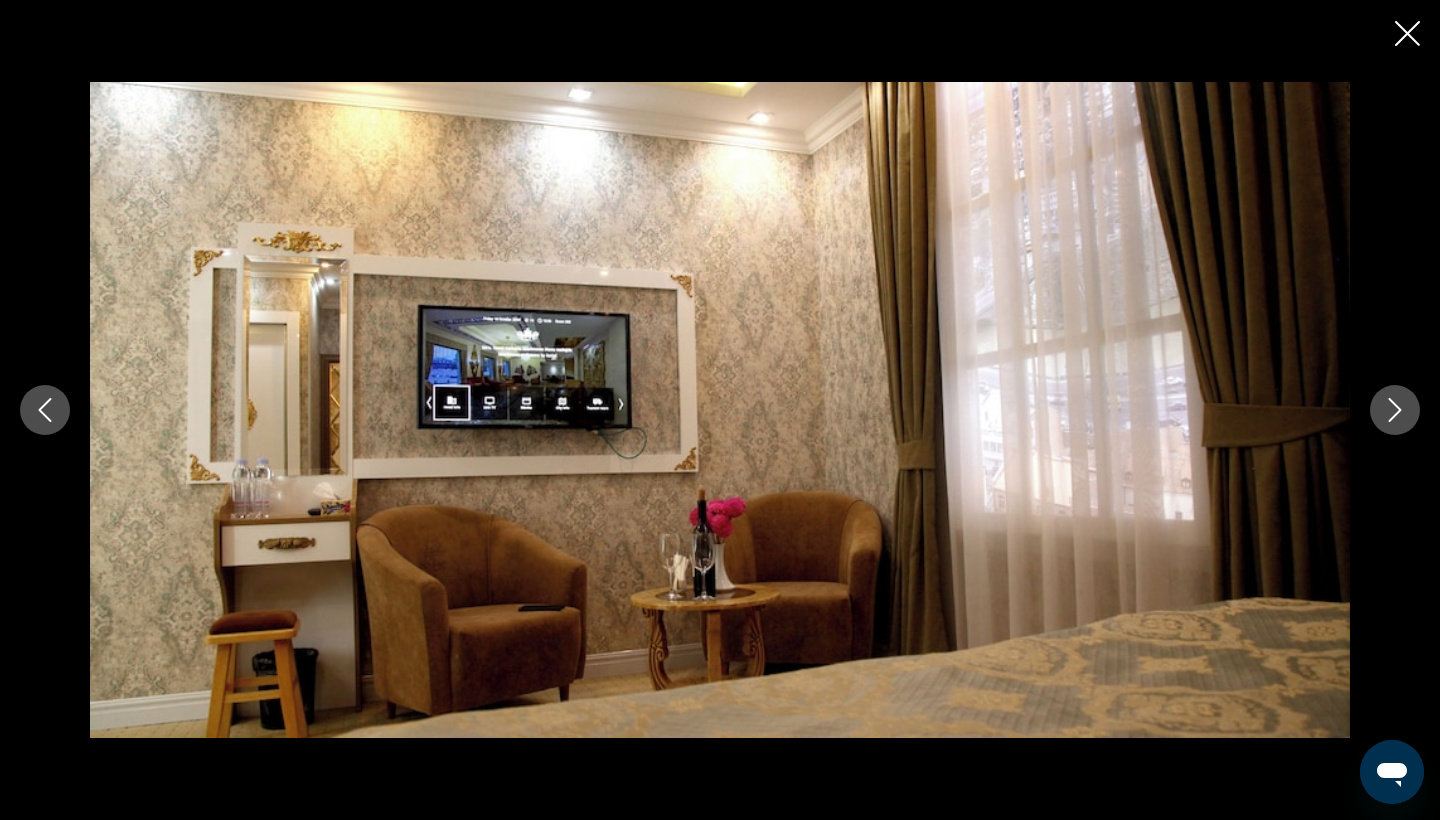 click 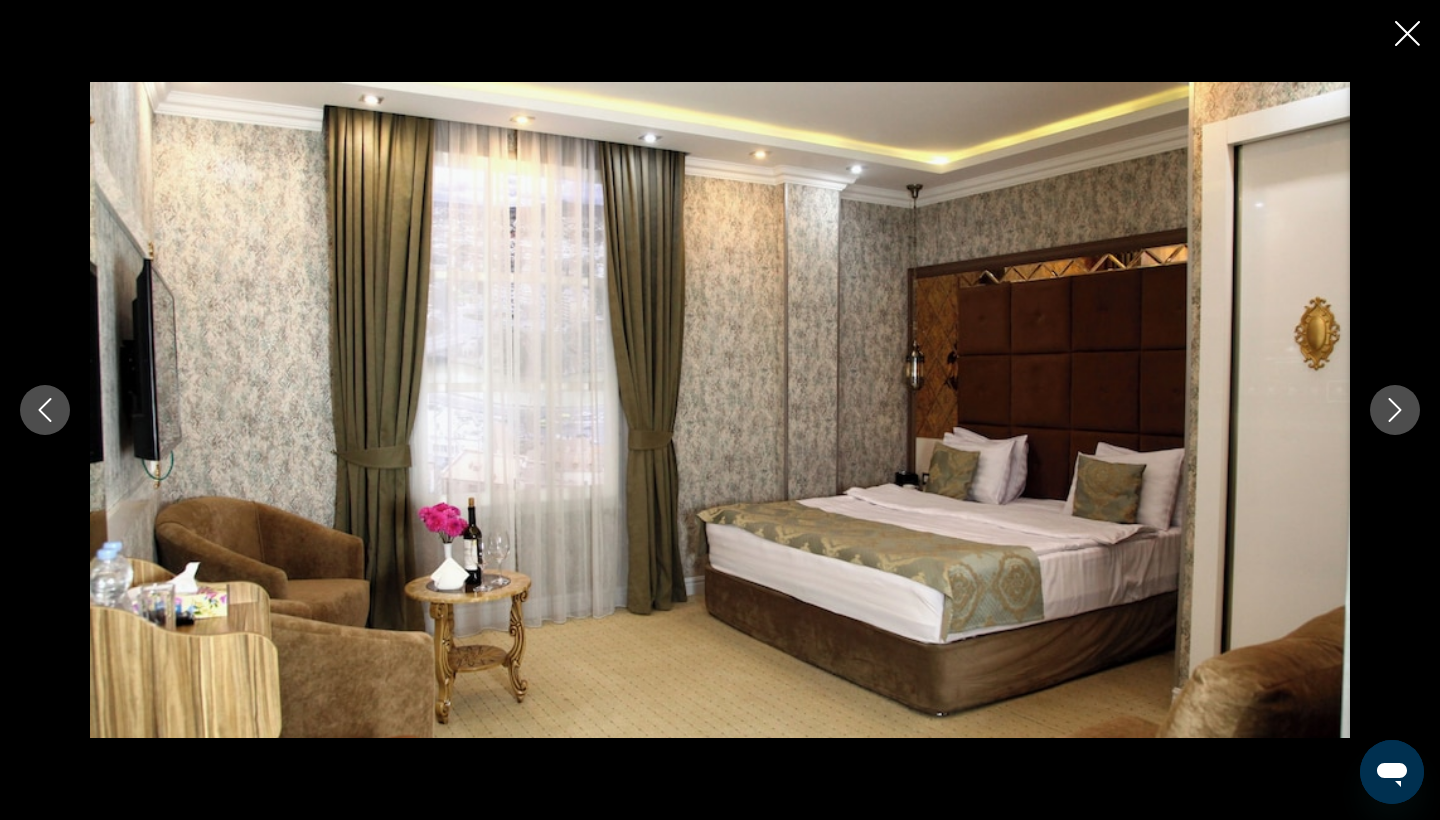 click 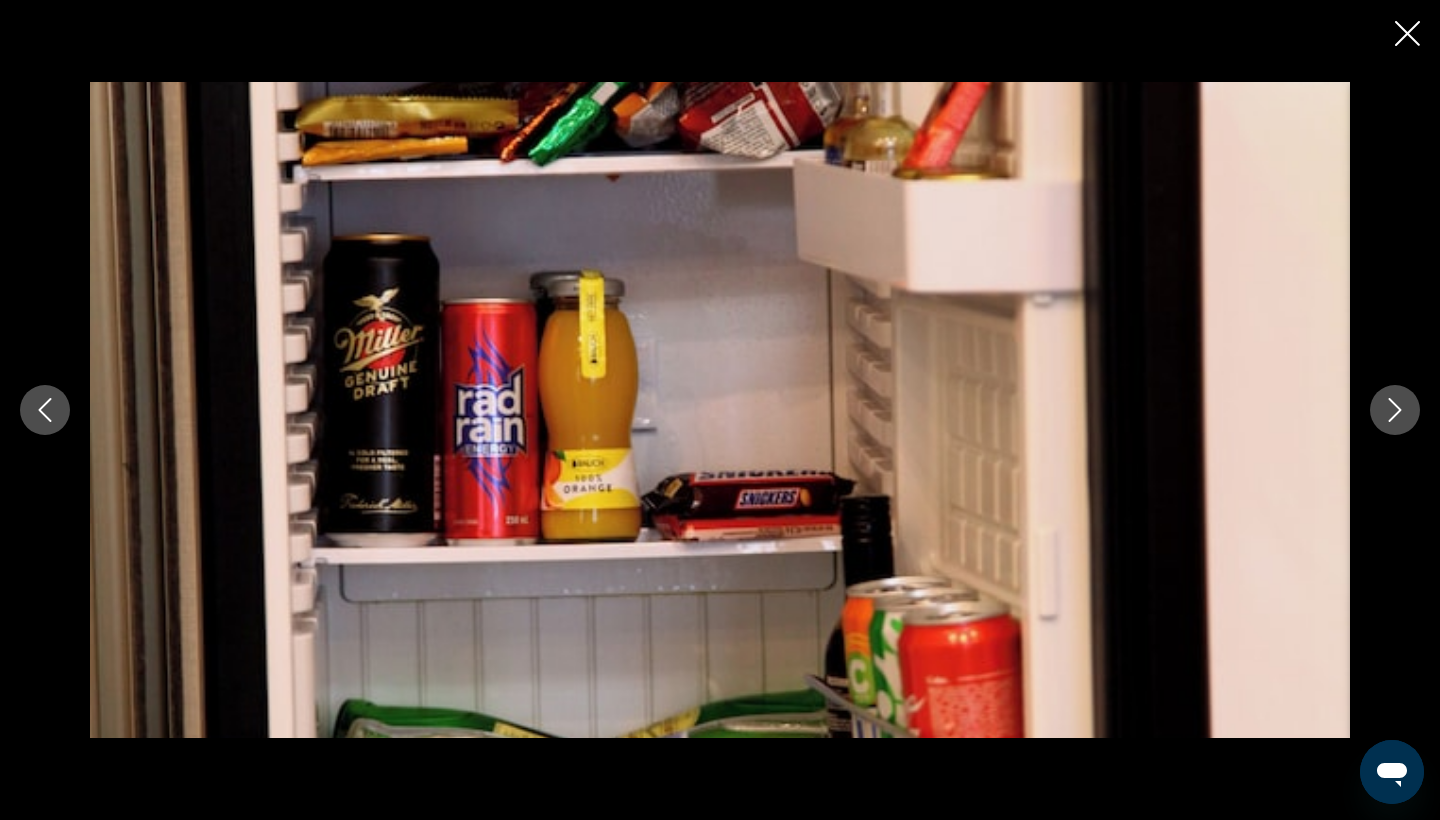 click 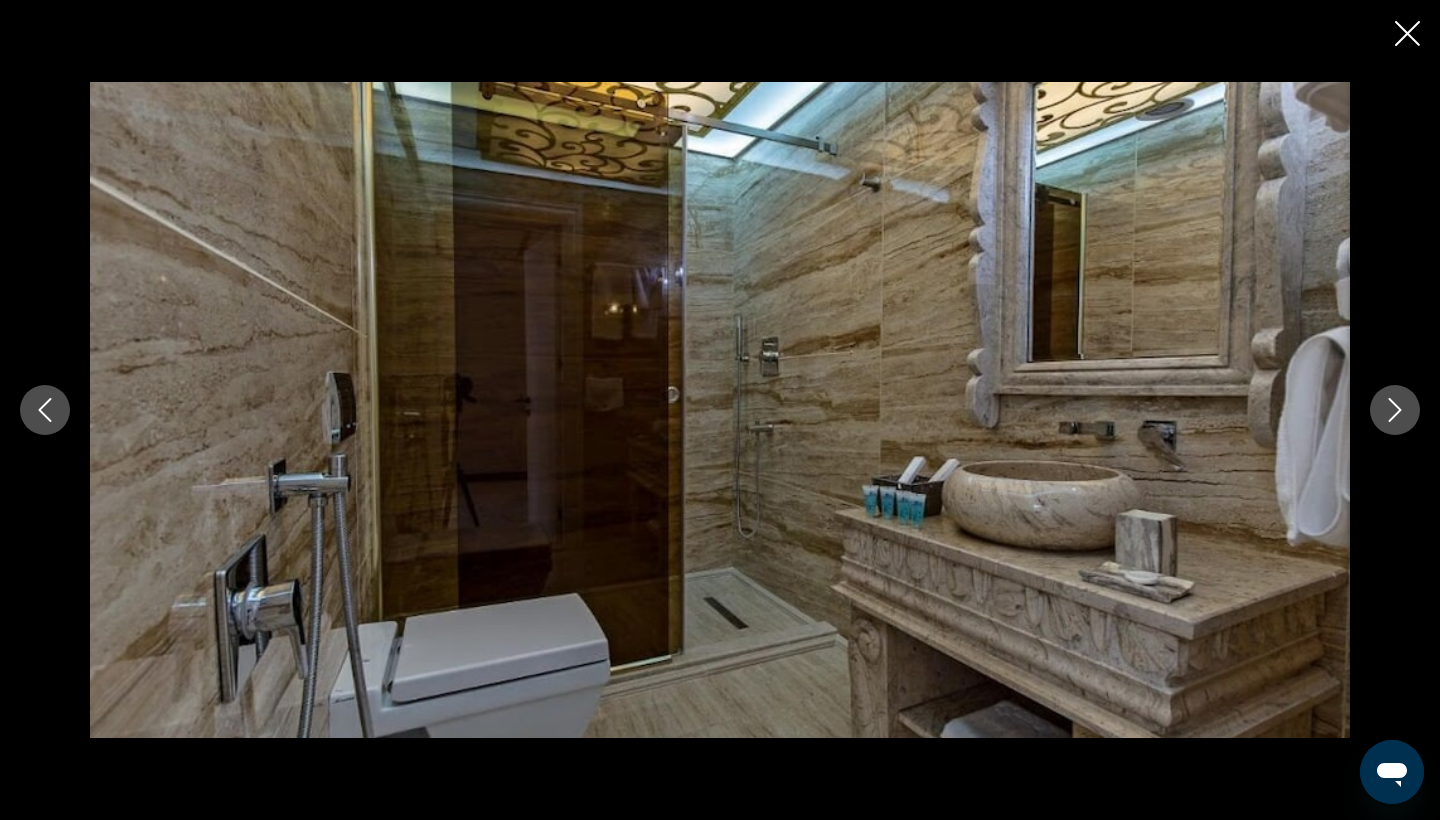 click 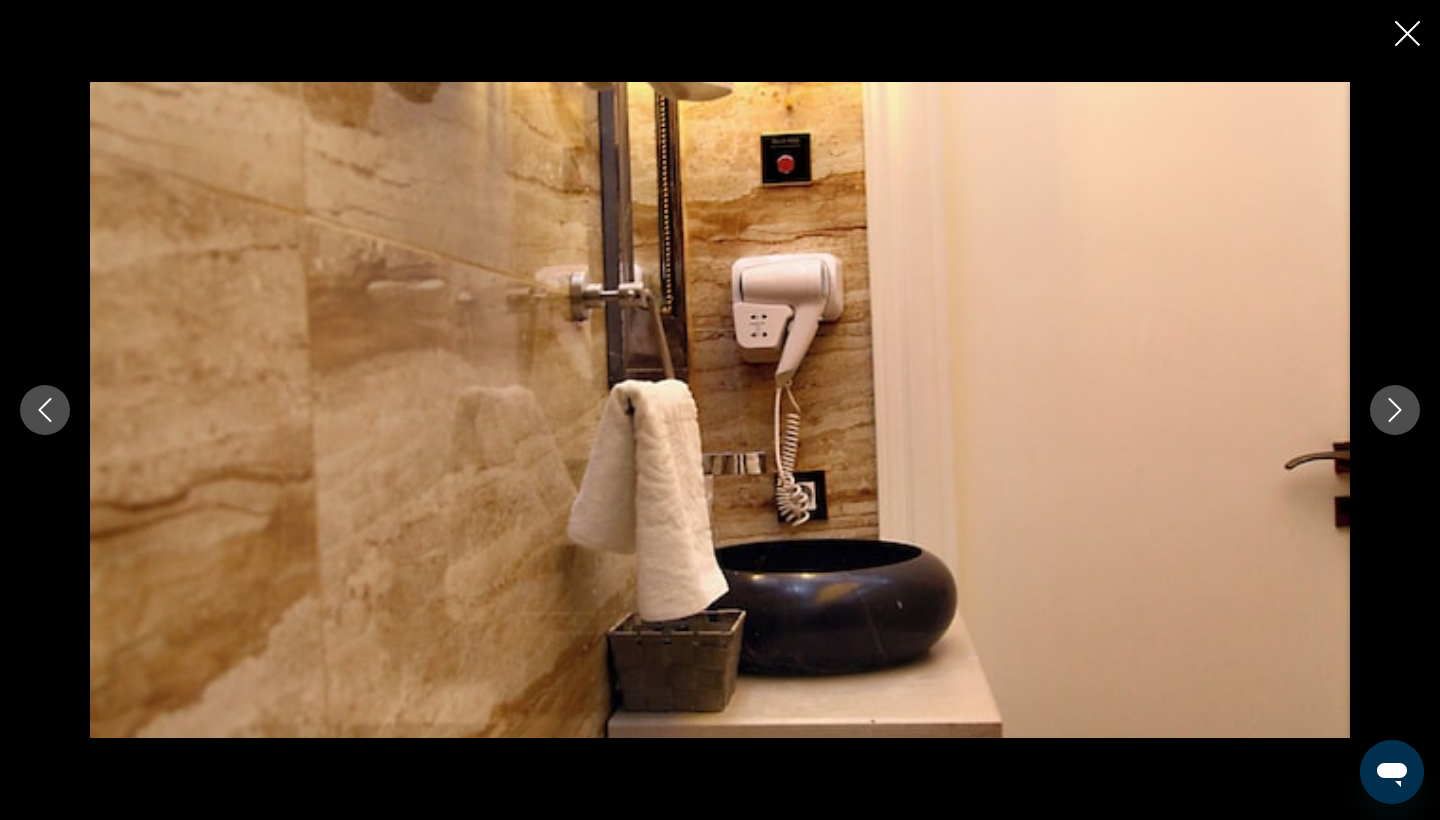 click 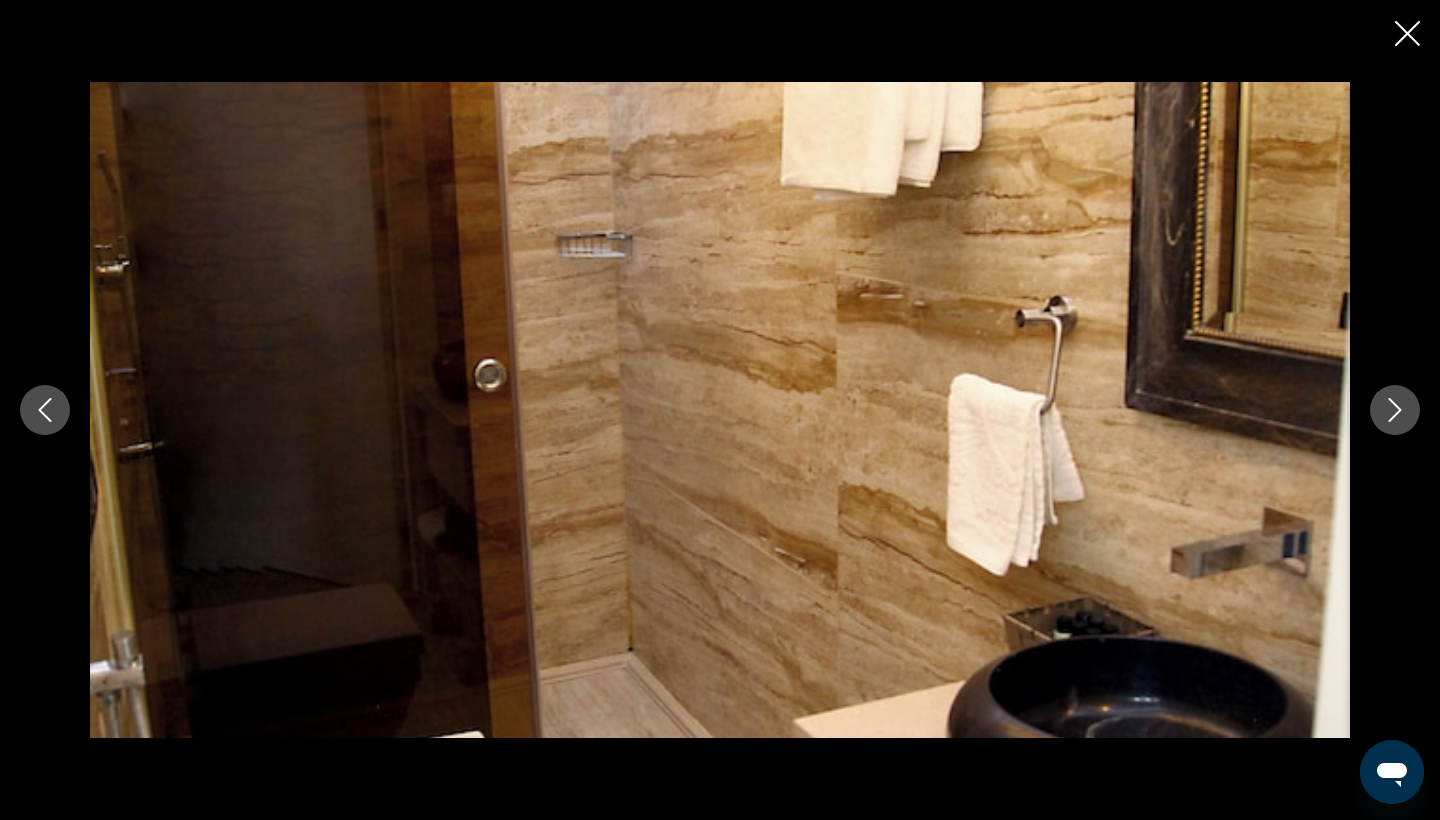 click 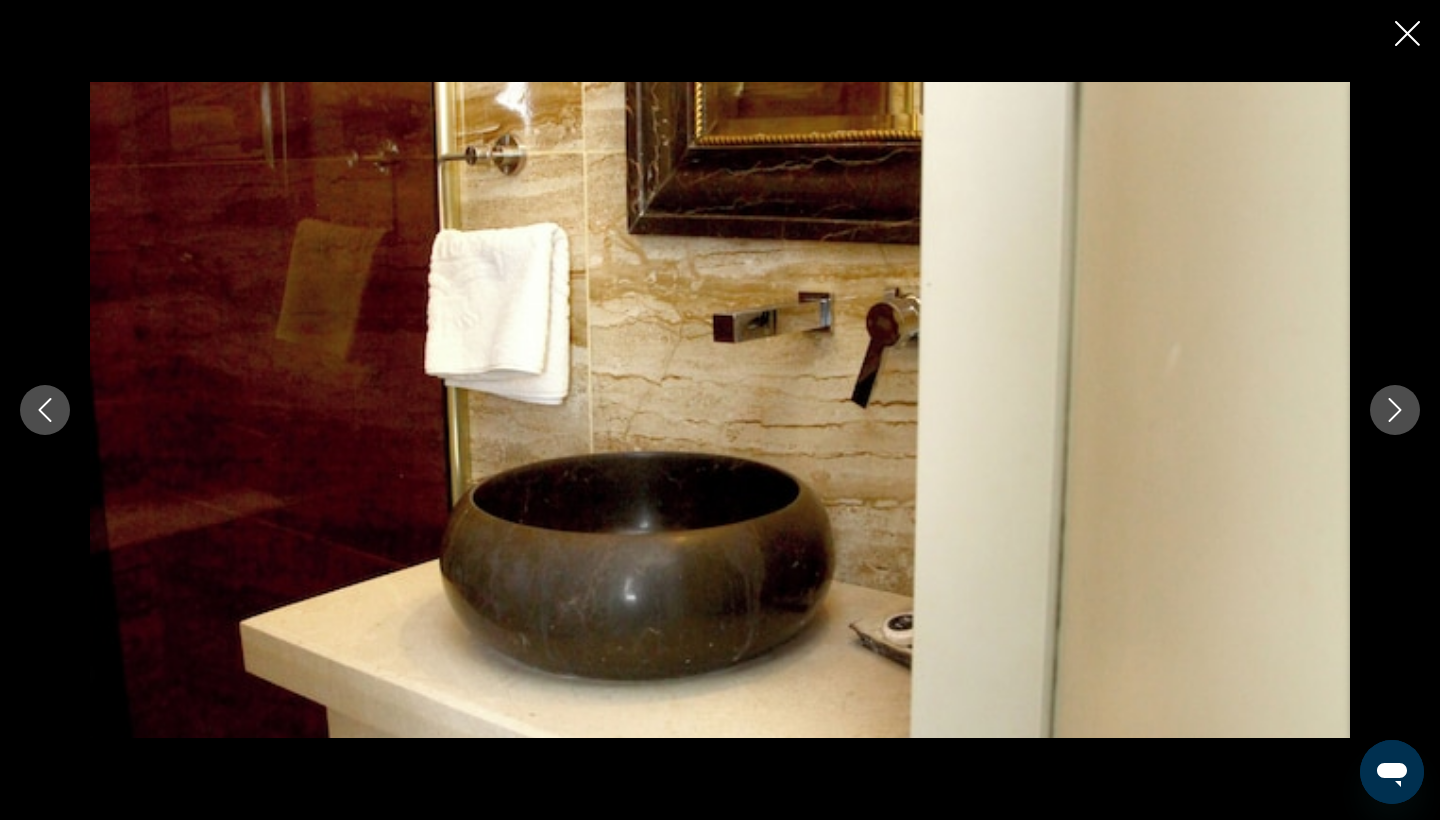 click 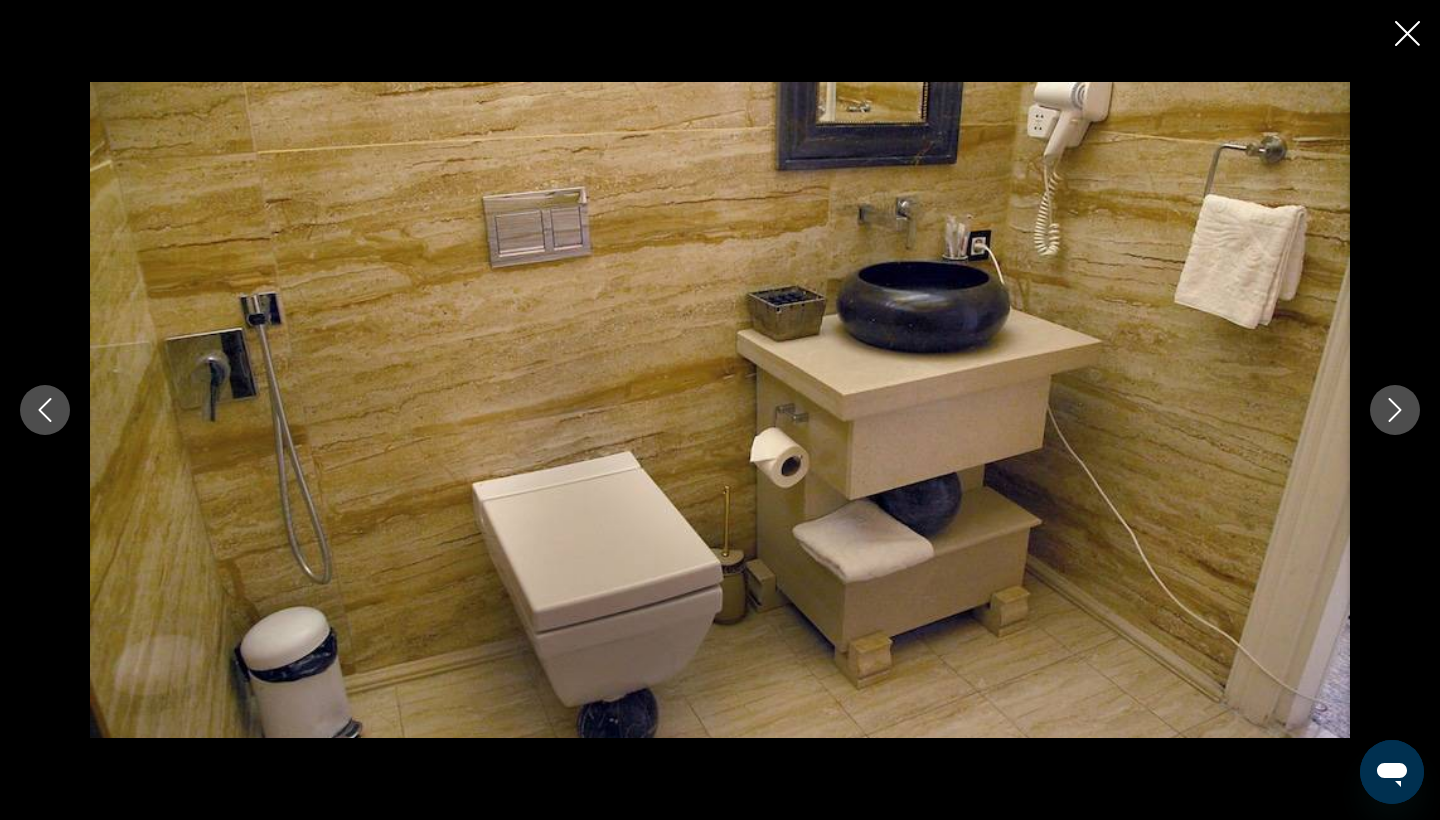 click 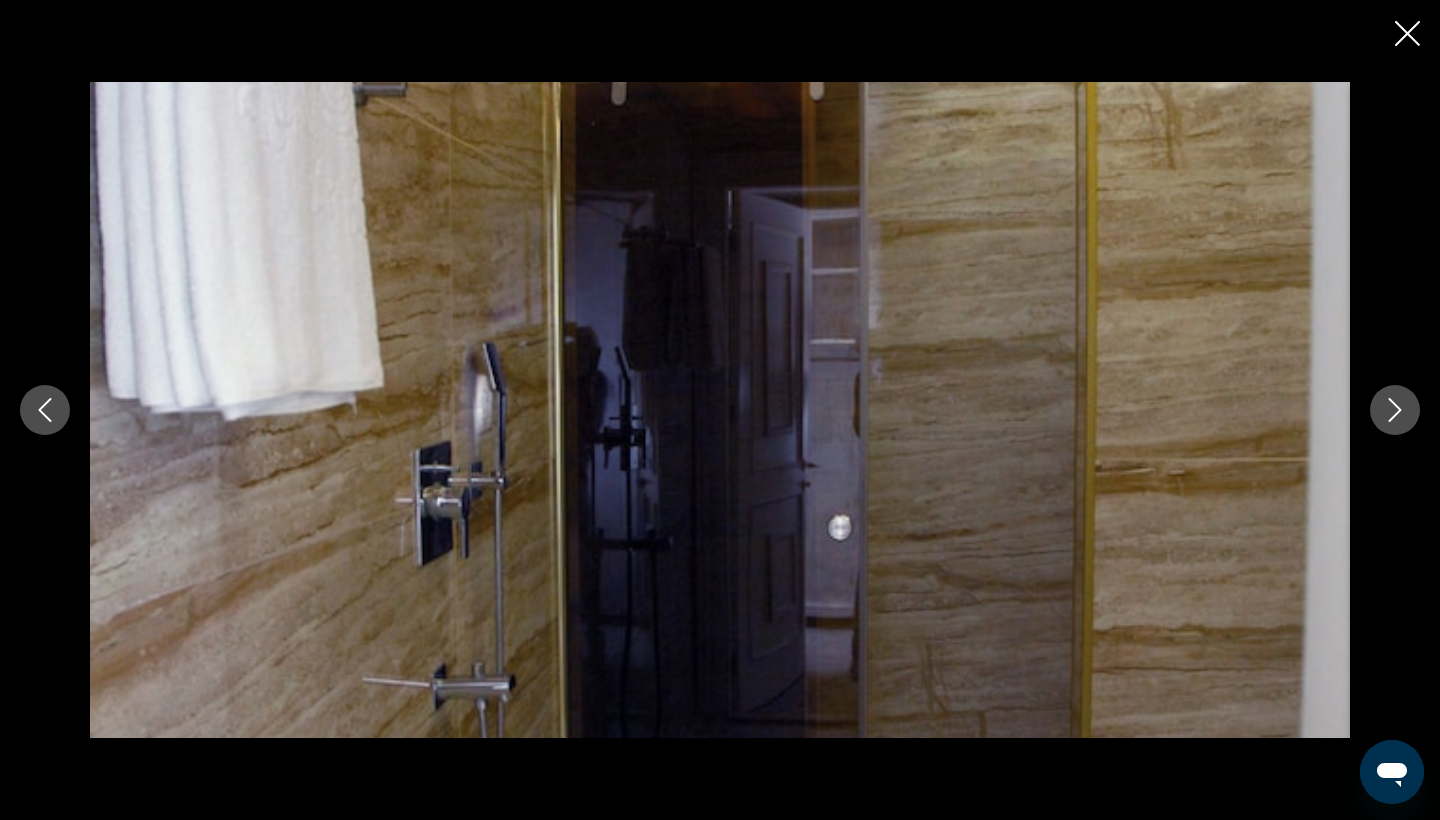 click 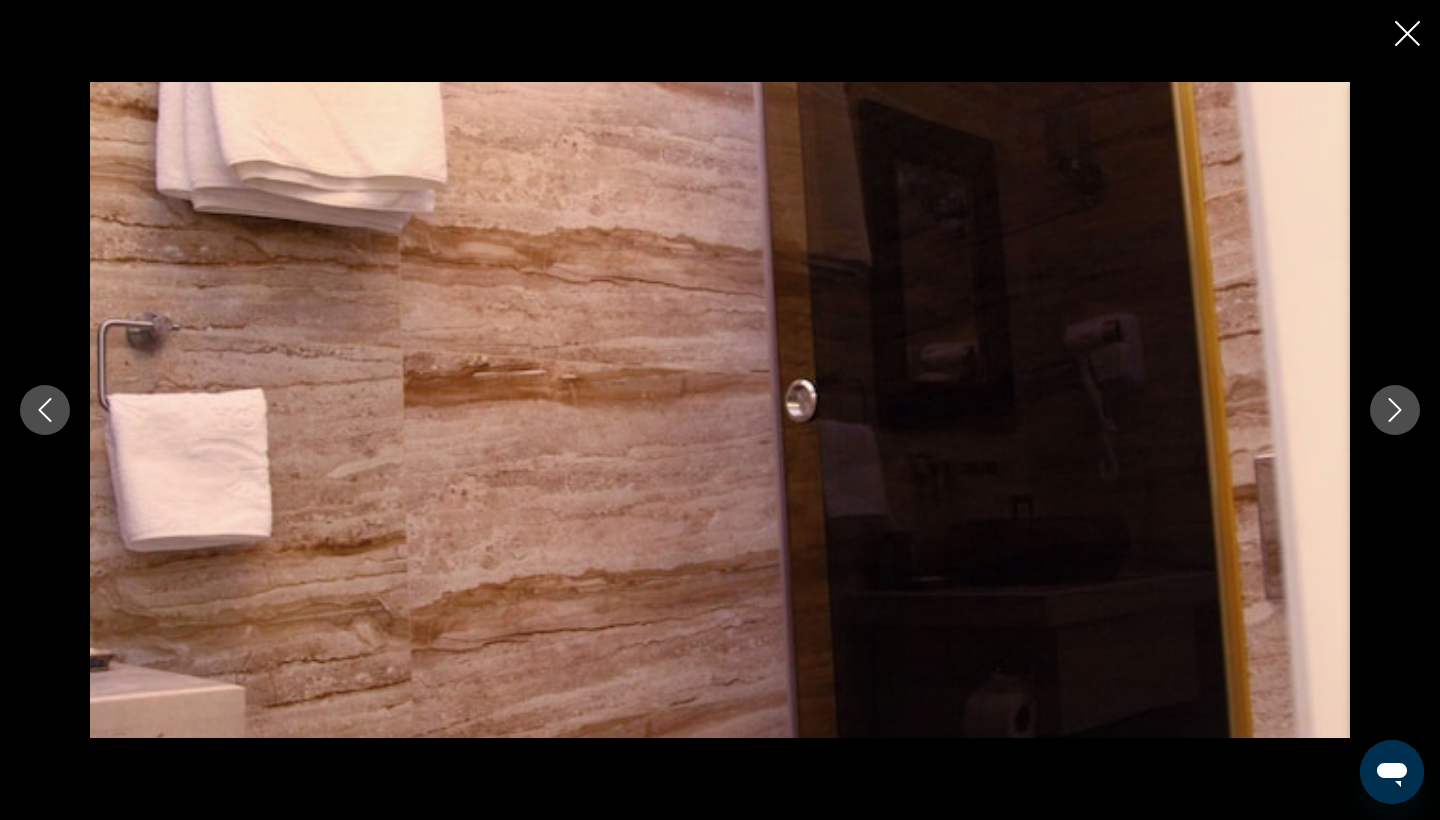 click 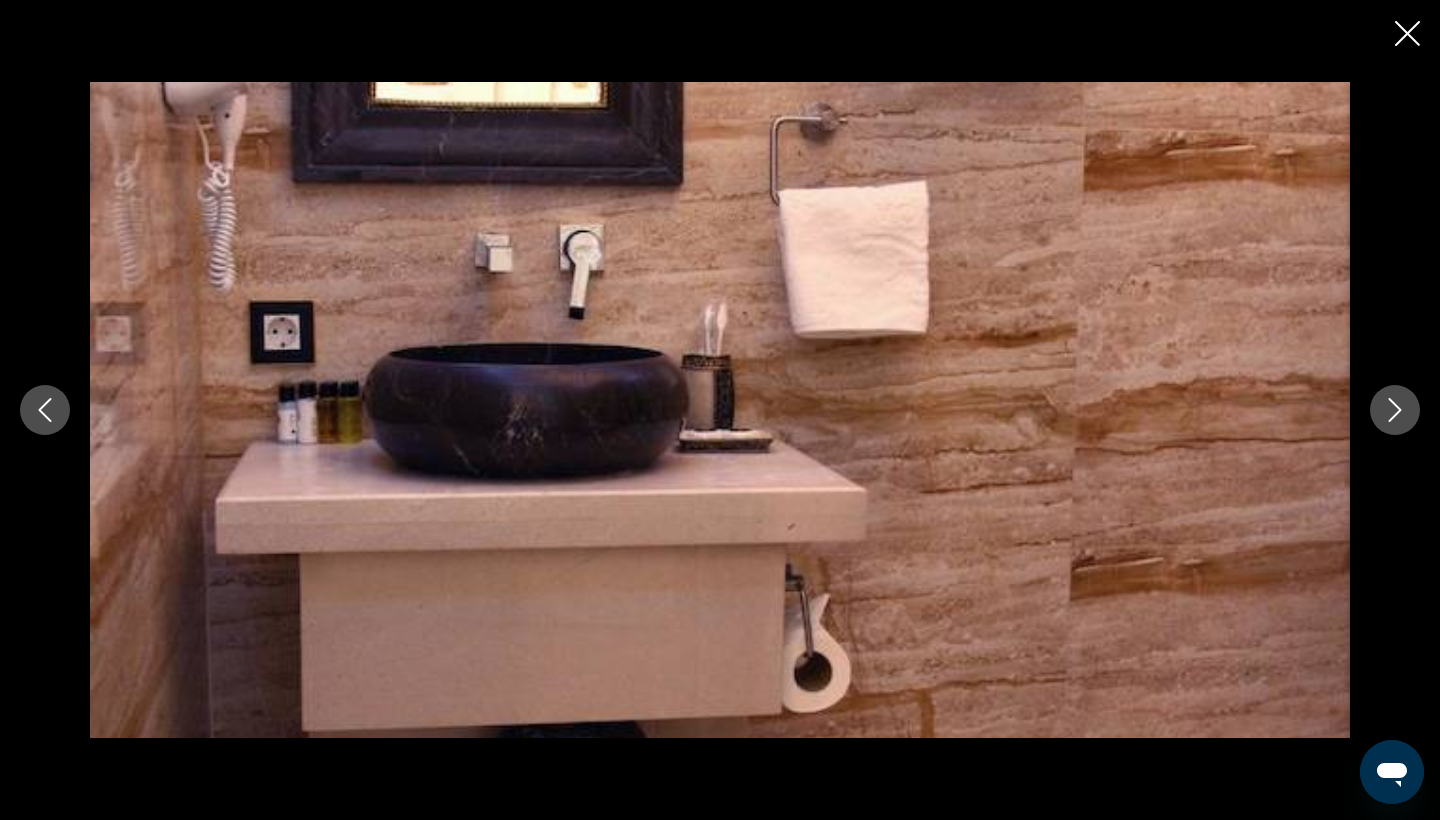 click 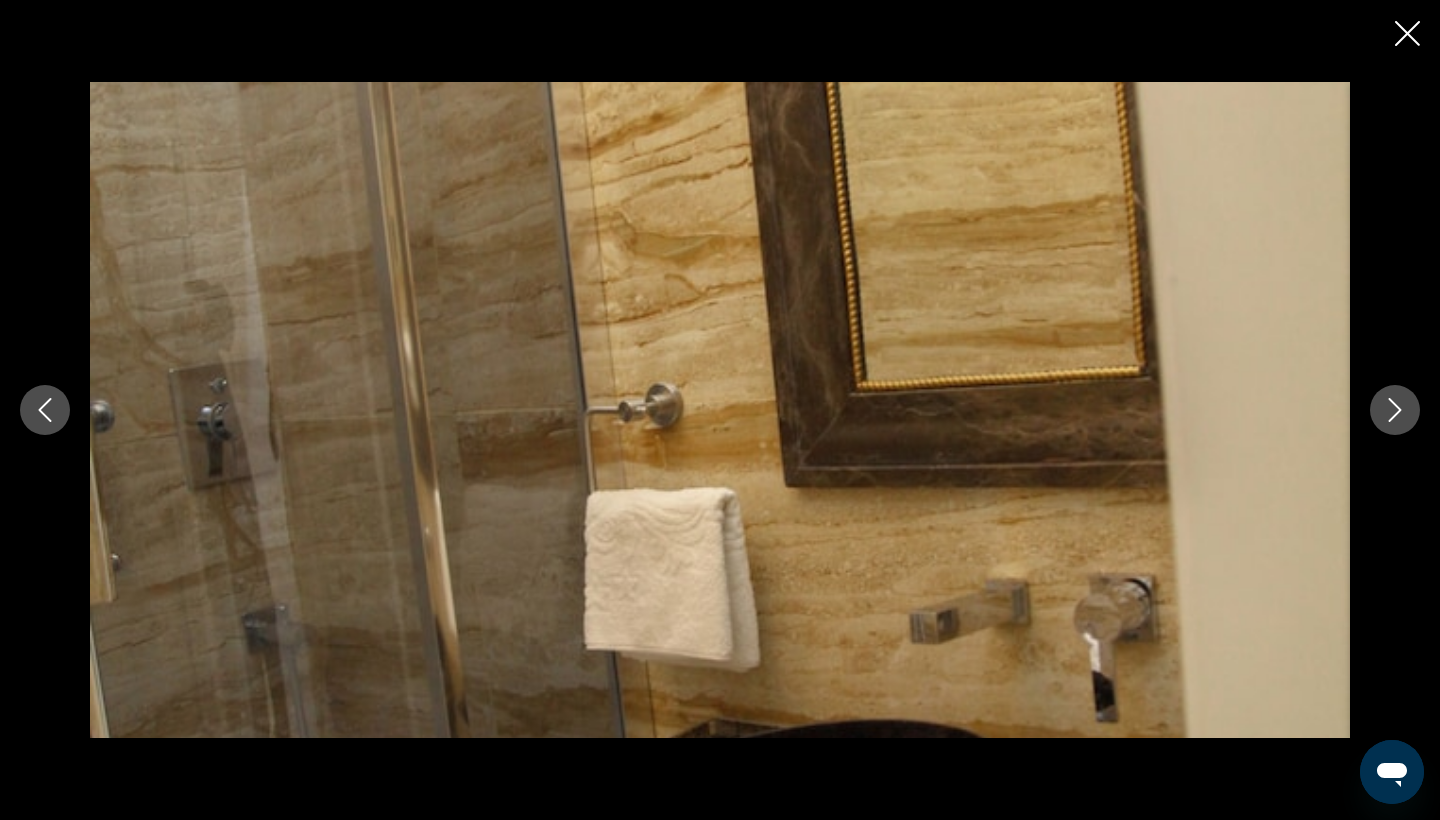 click 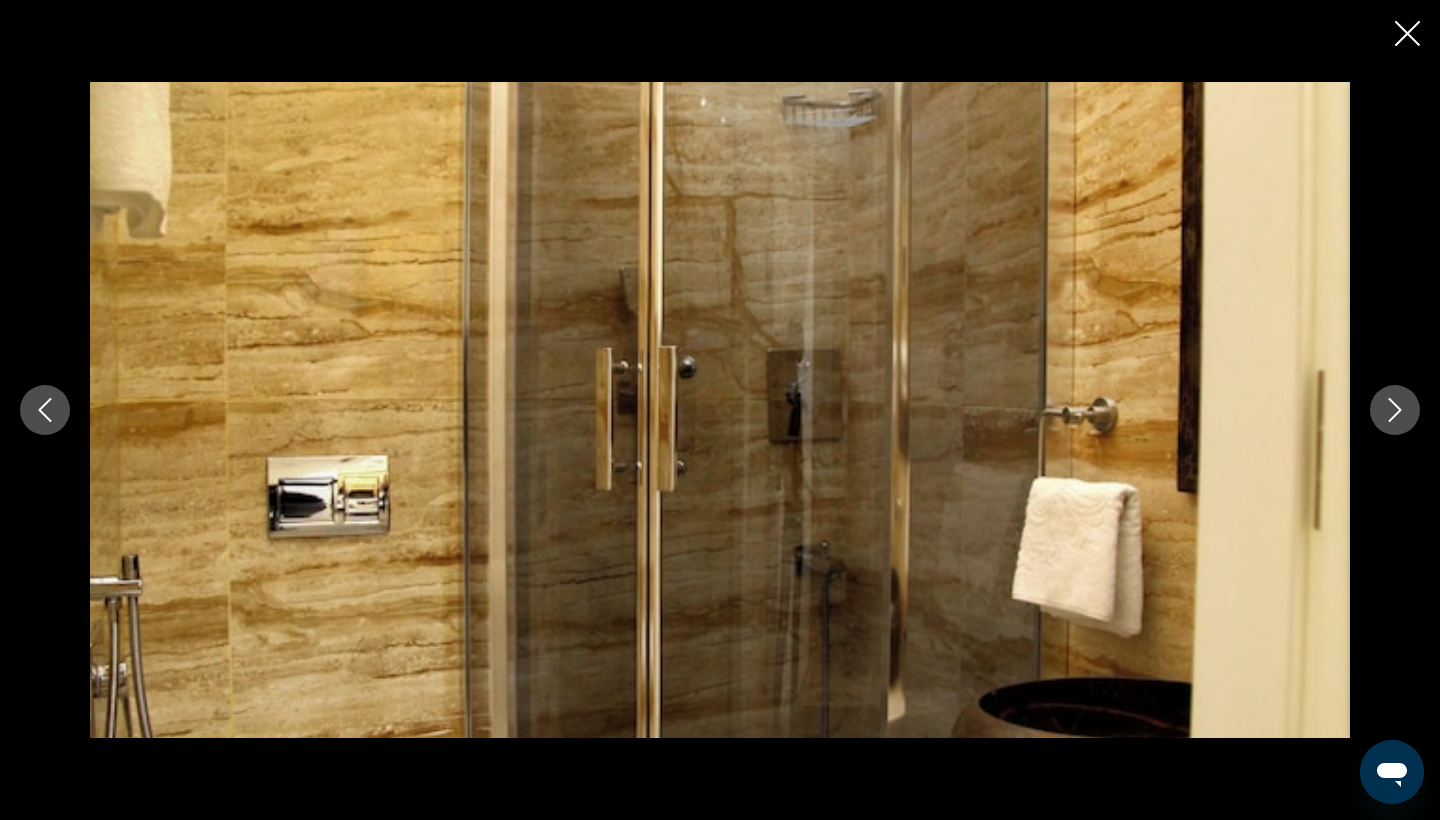 click 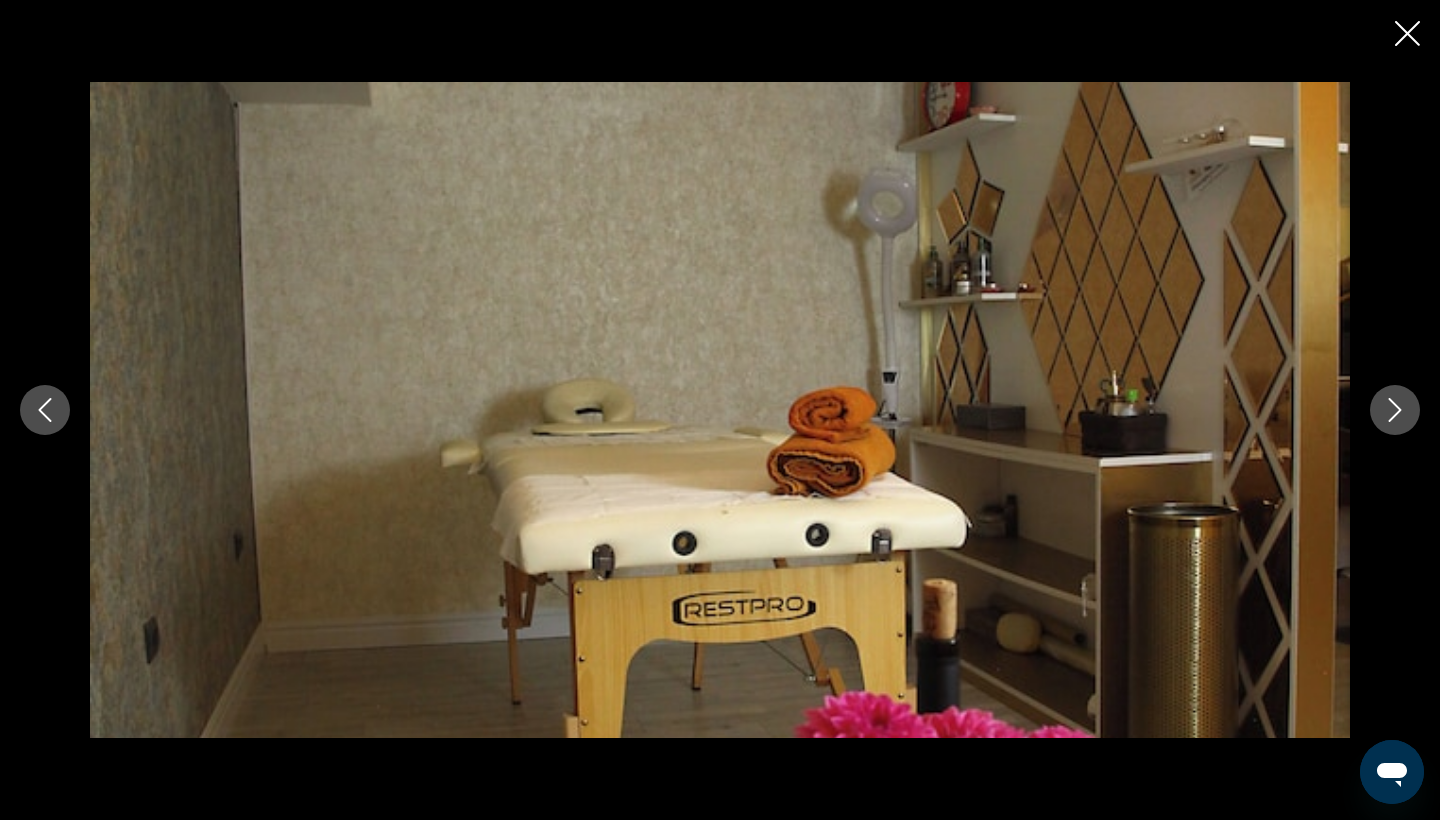 click 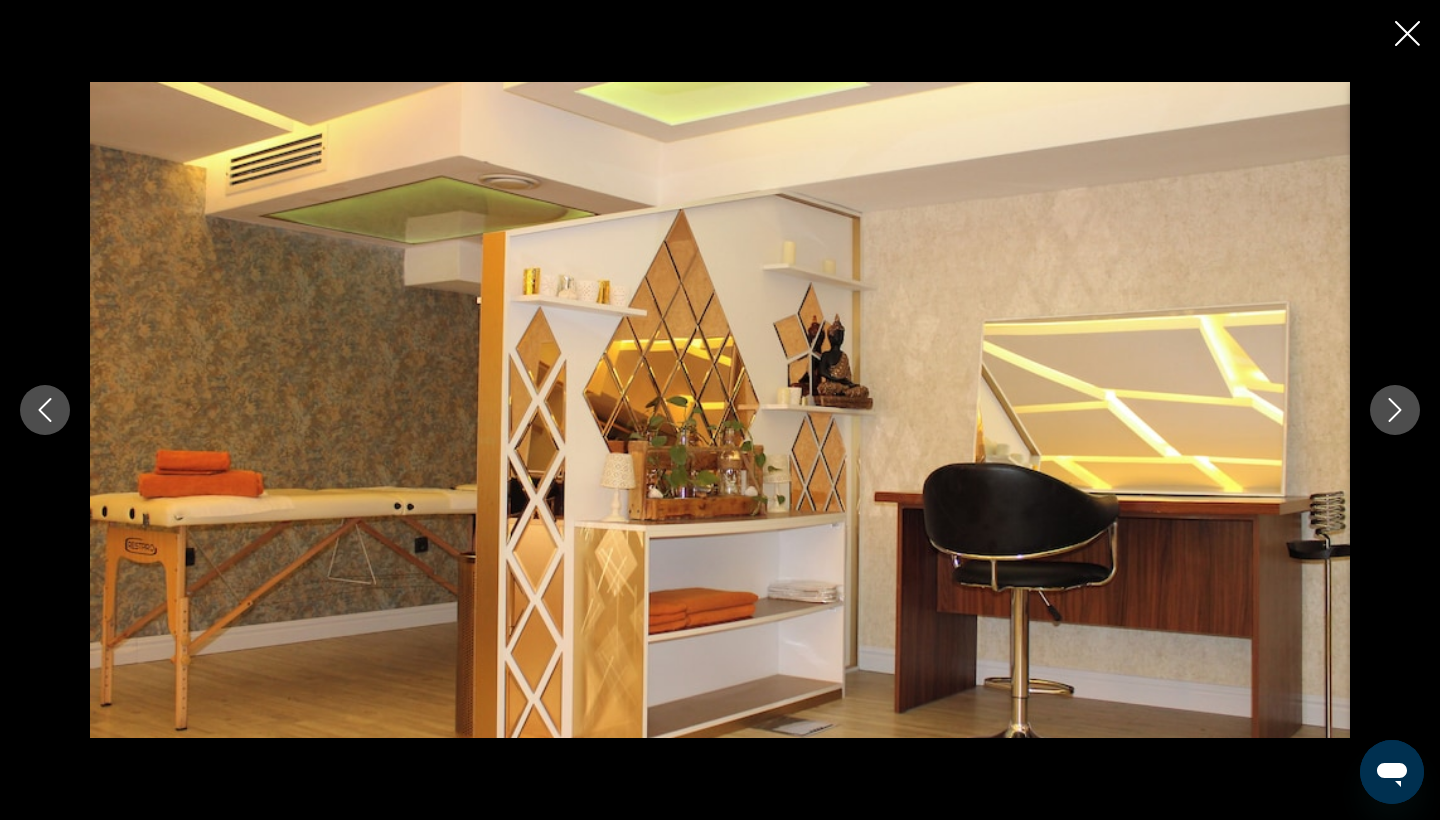 click 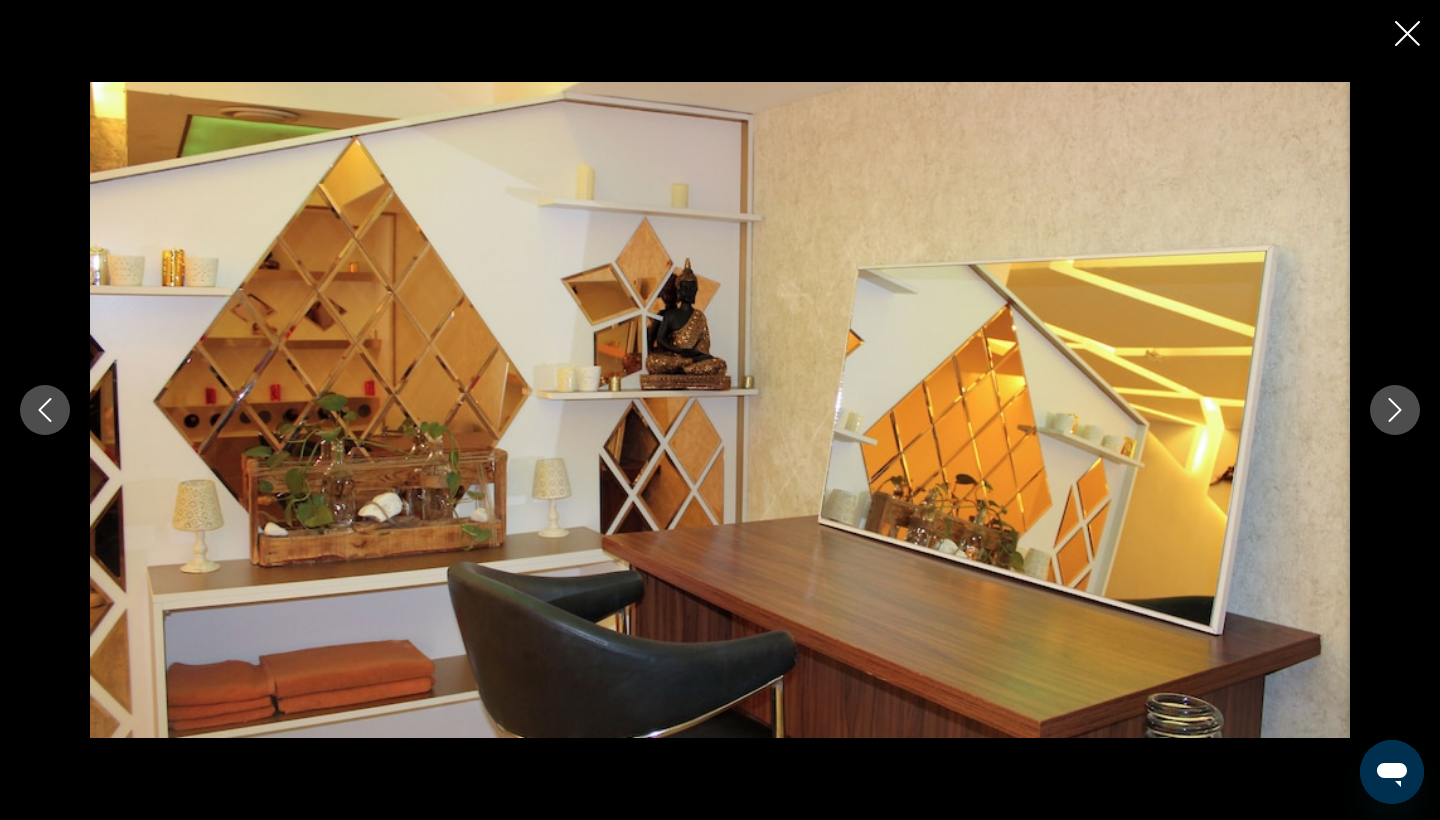 click 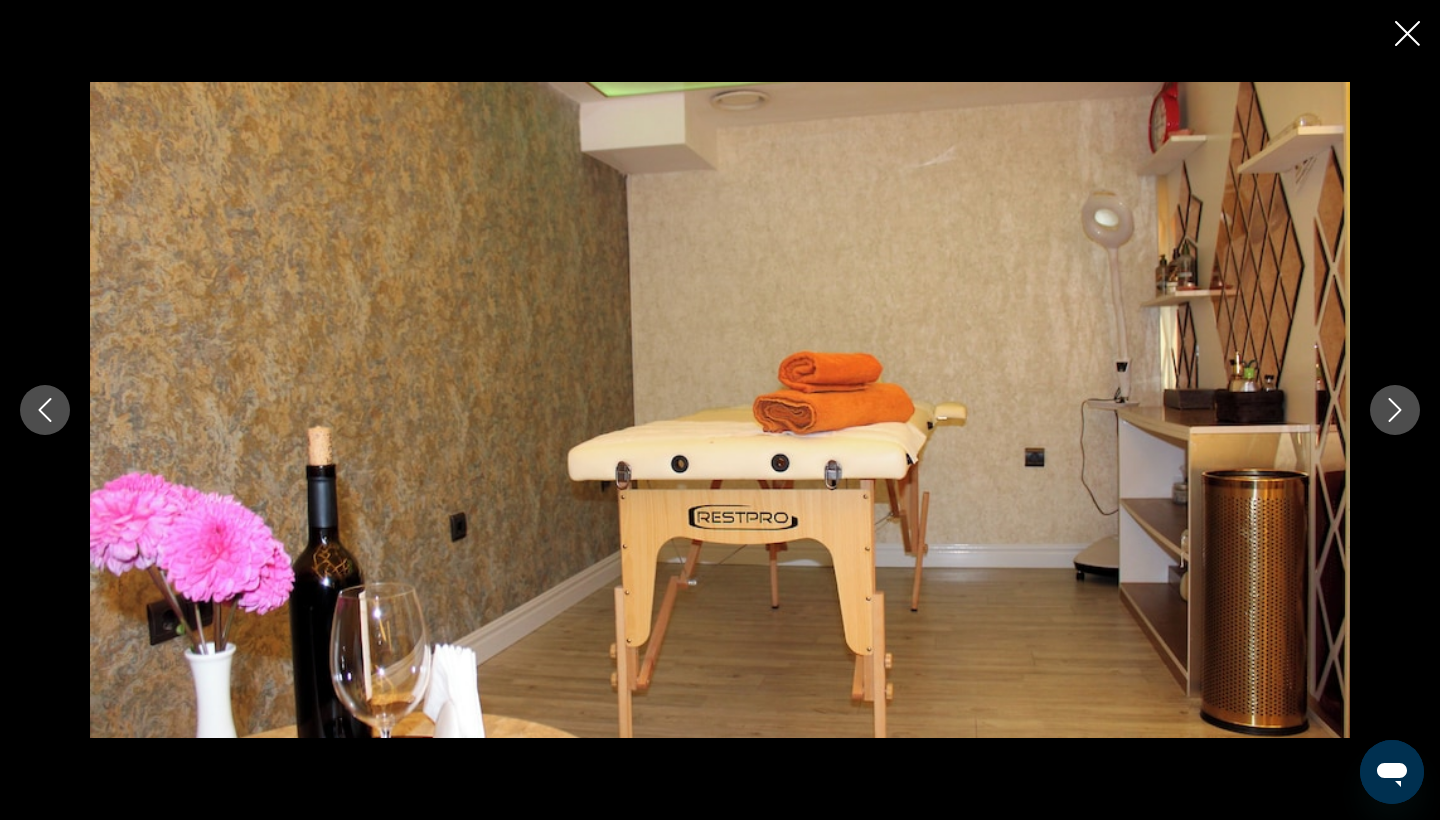 click 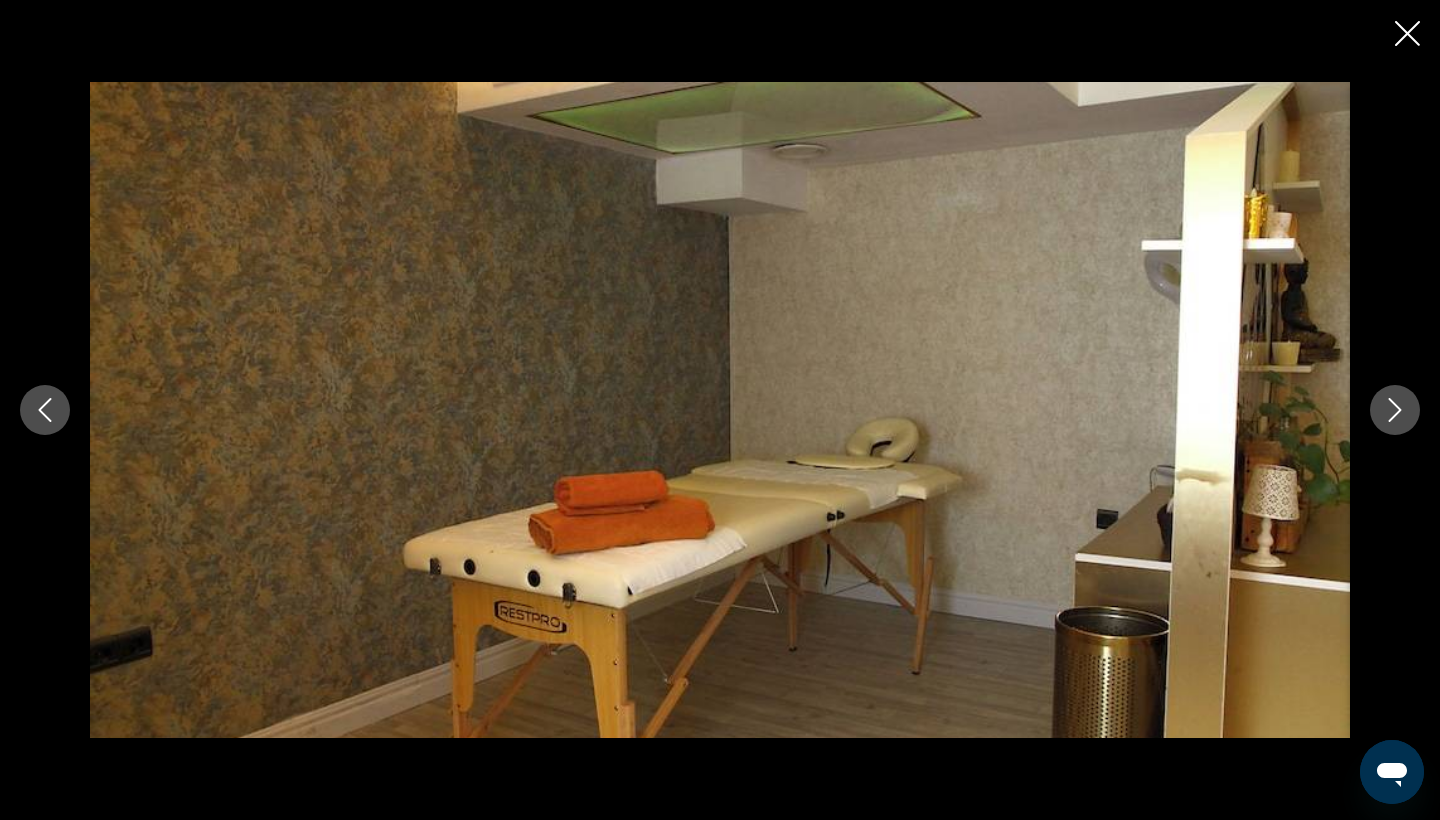 click 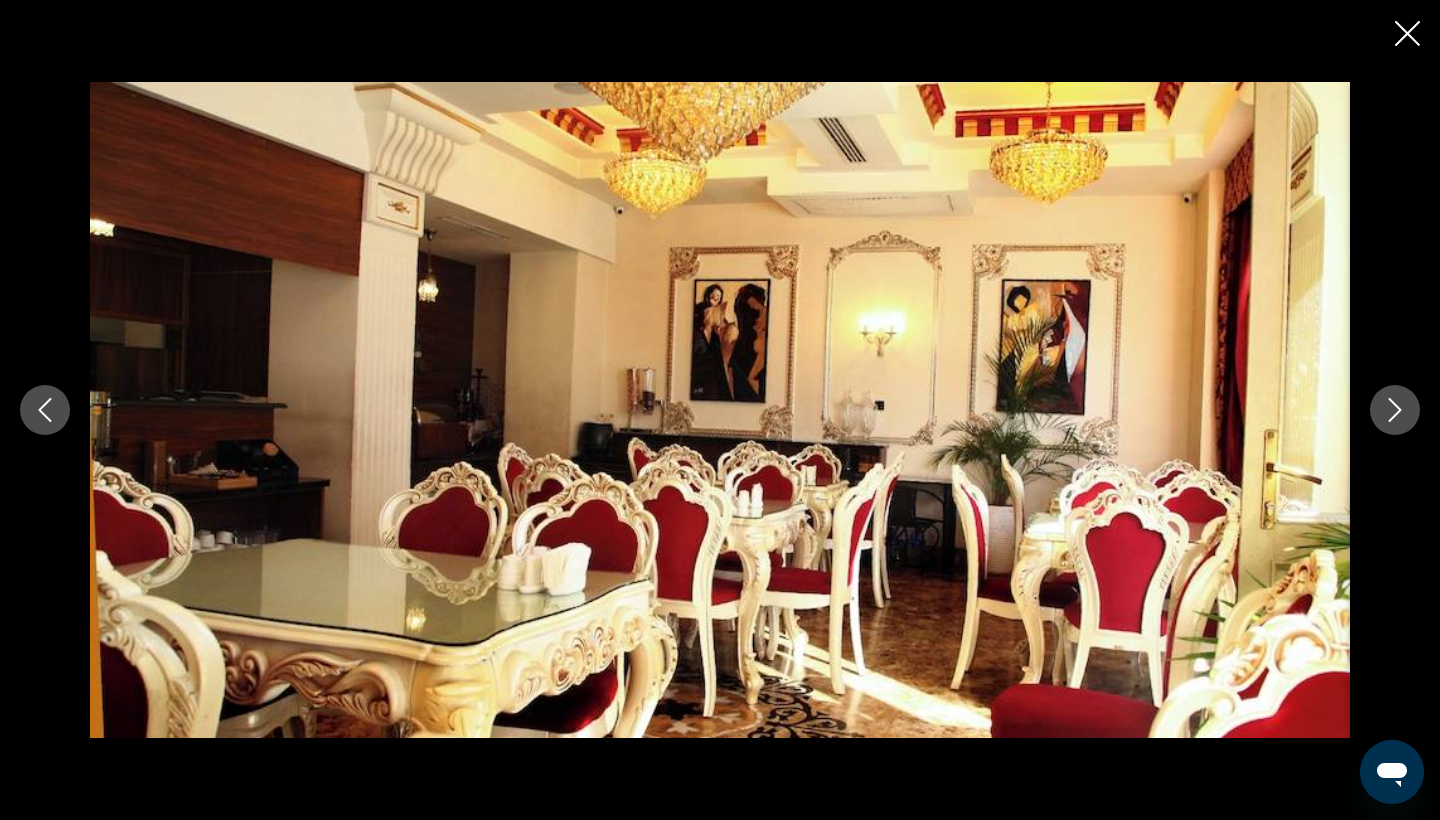 click 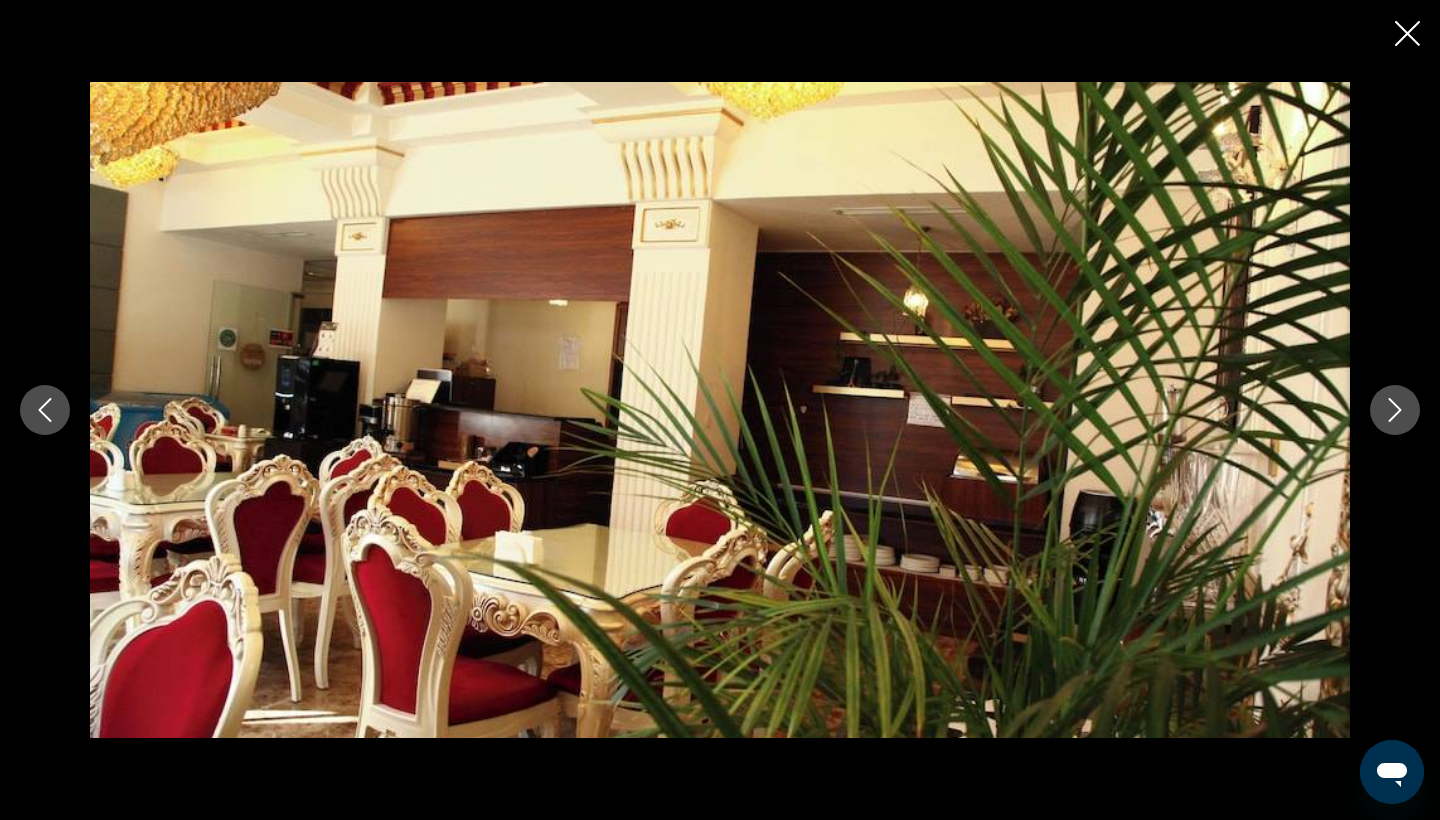 click 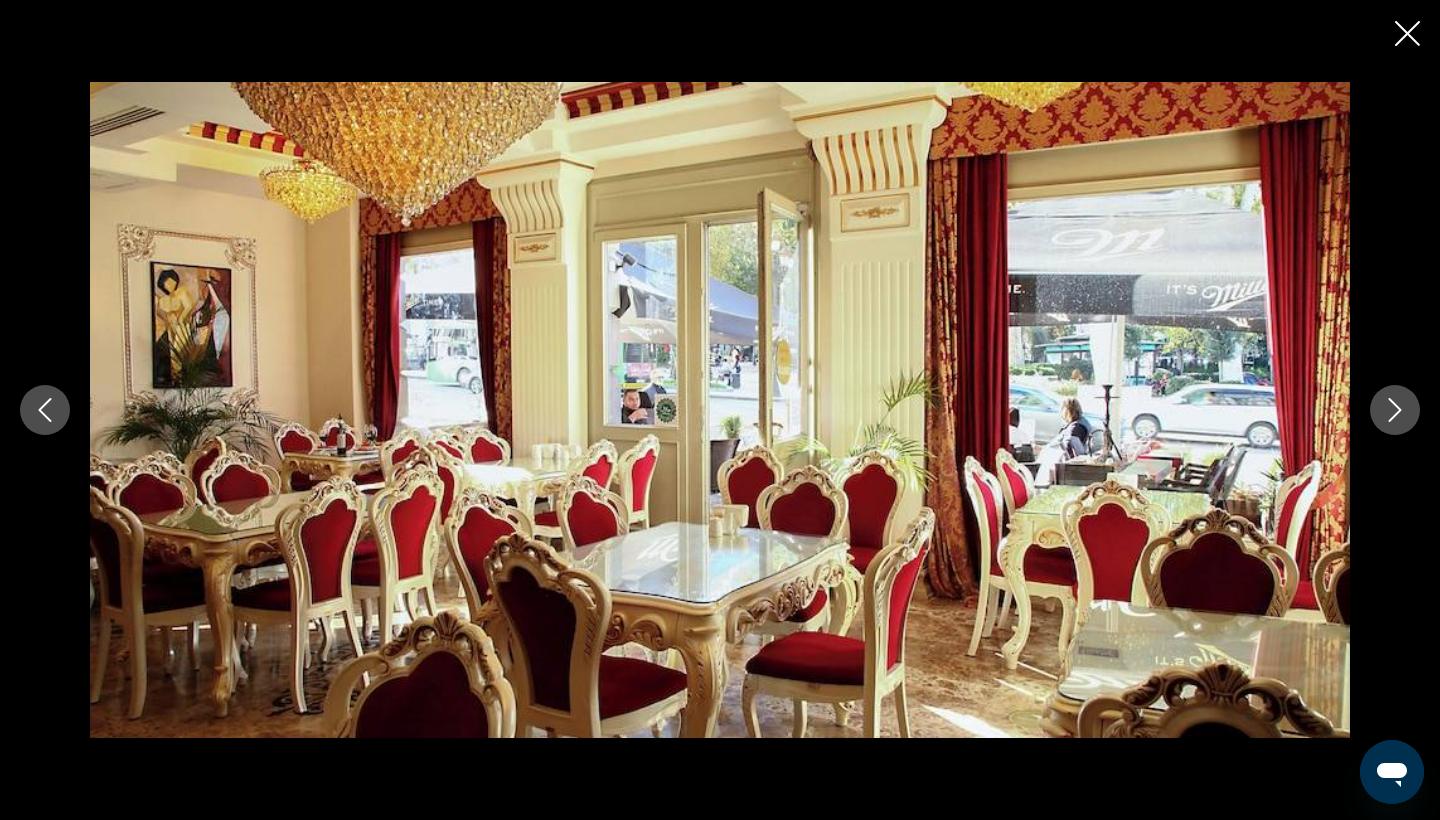 click 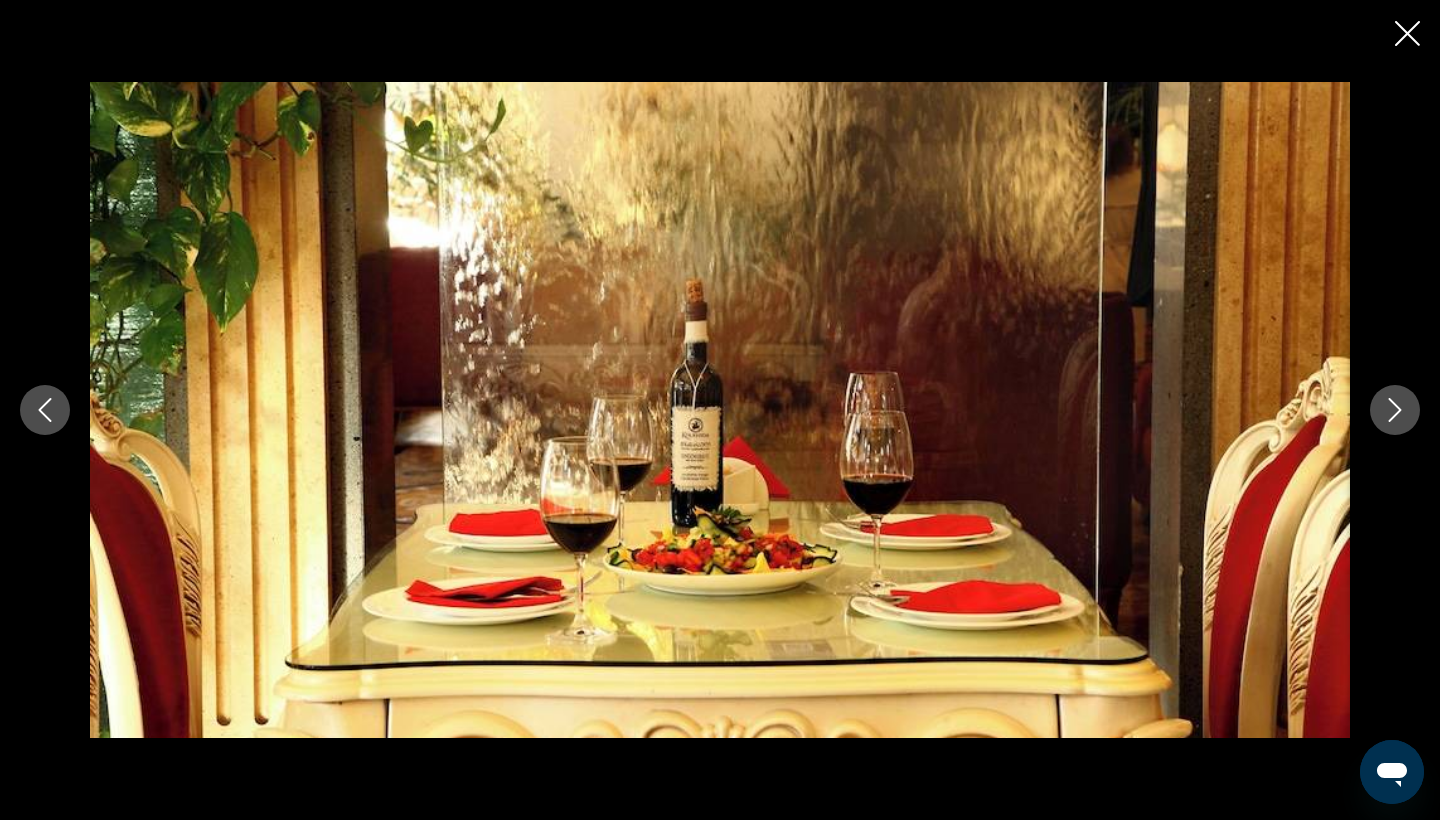 click 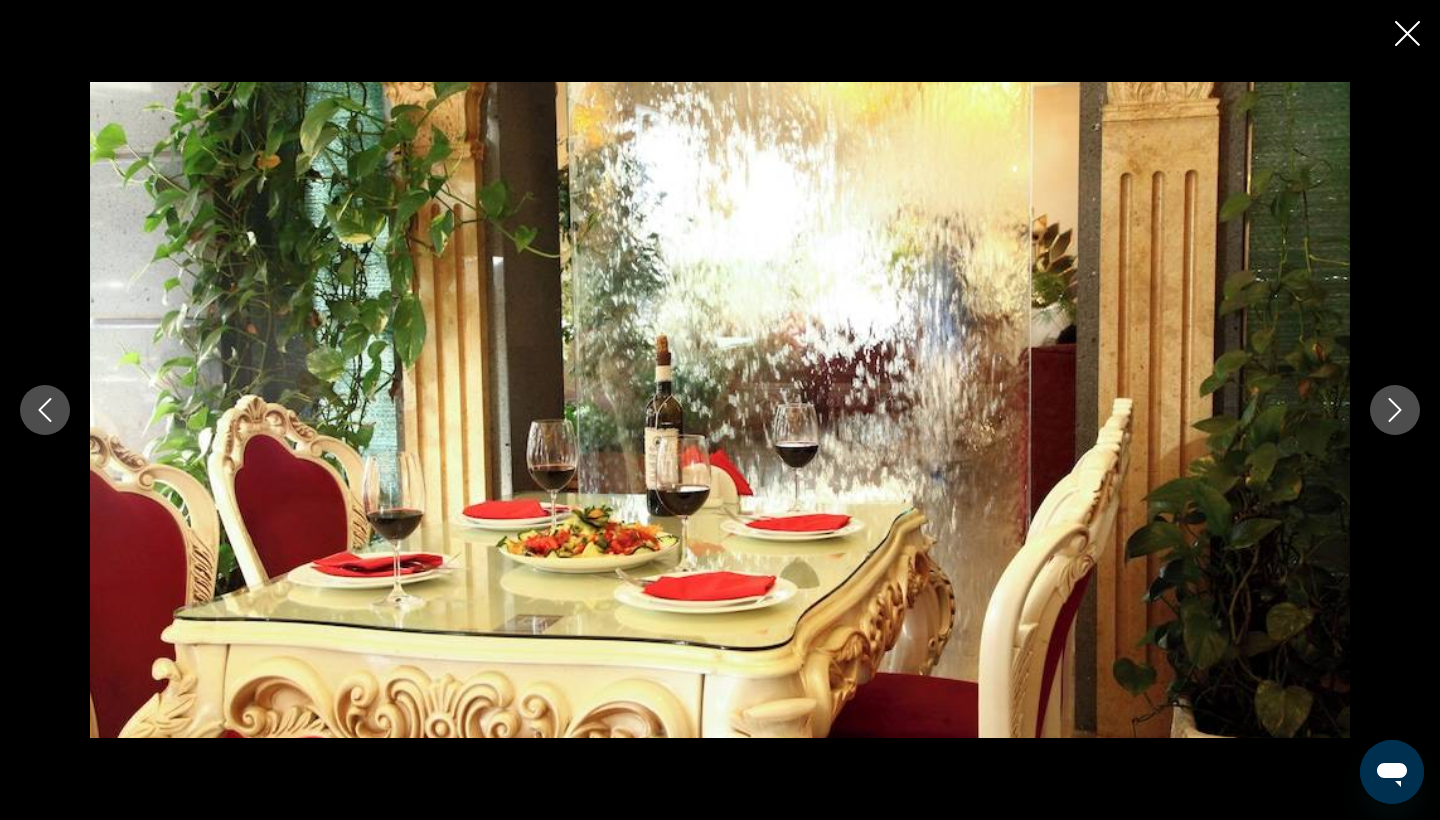 click 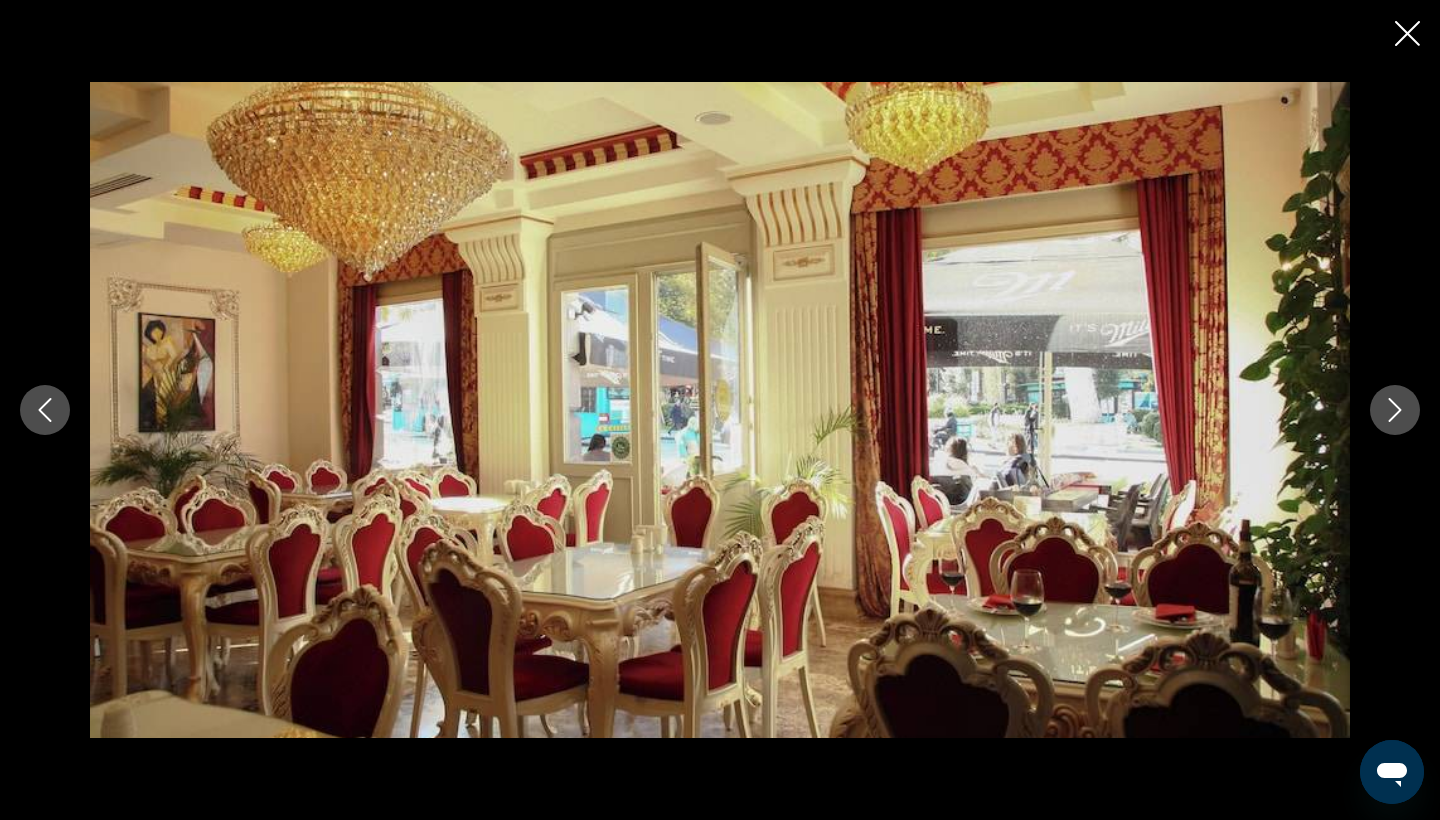 click 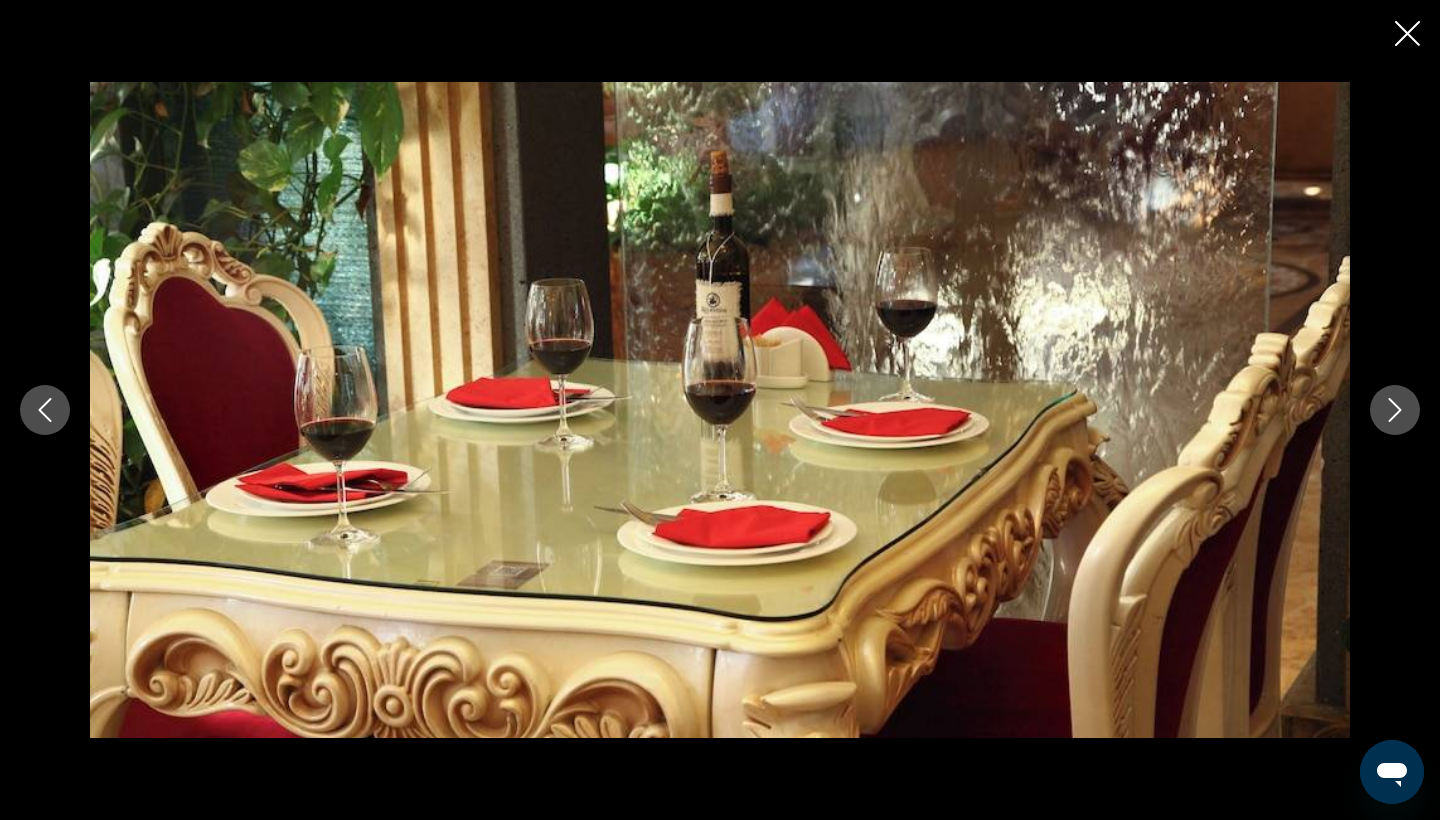 click 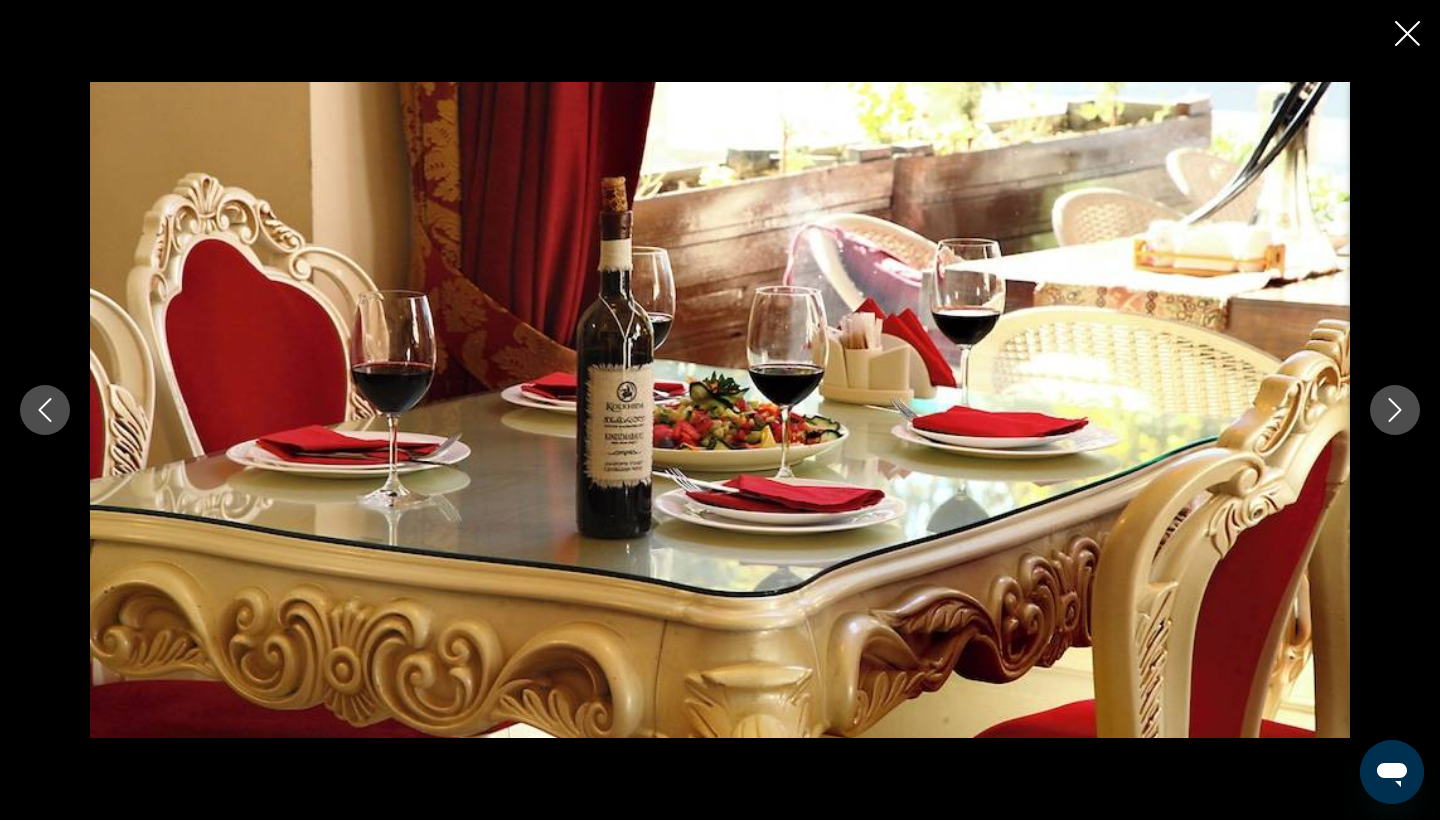 click 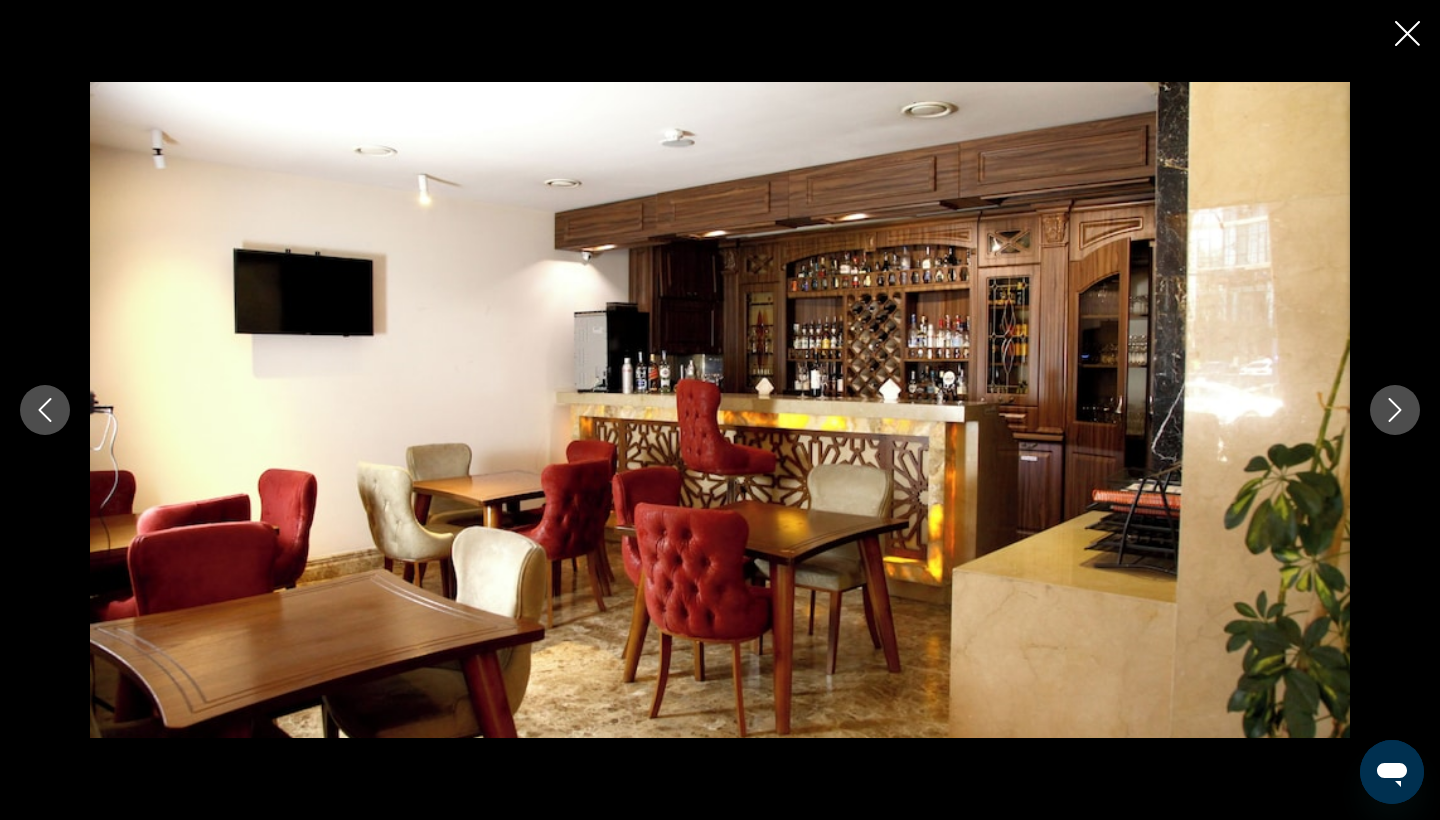 click 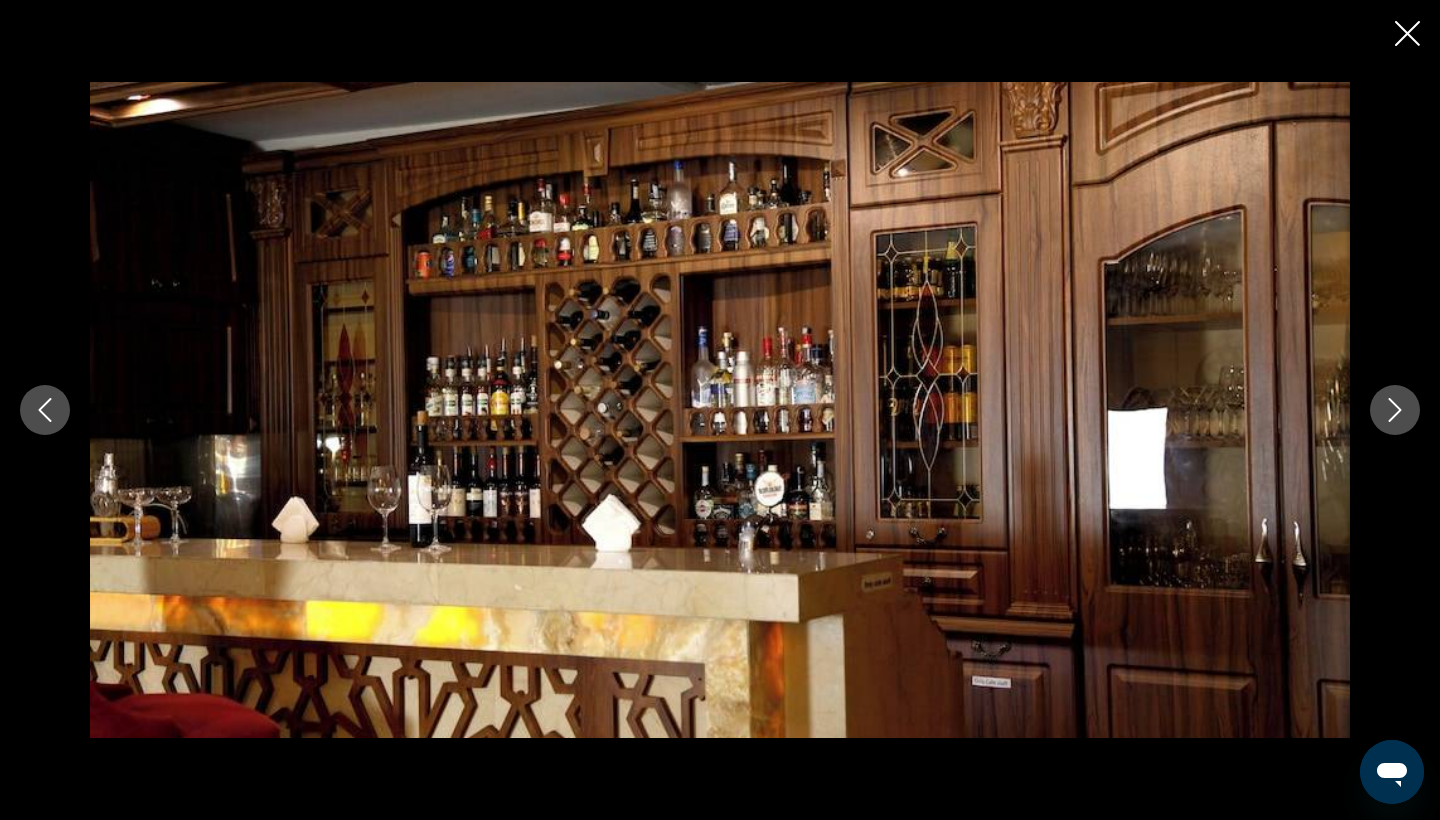 click 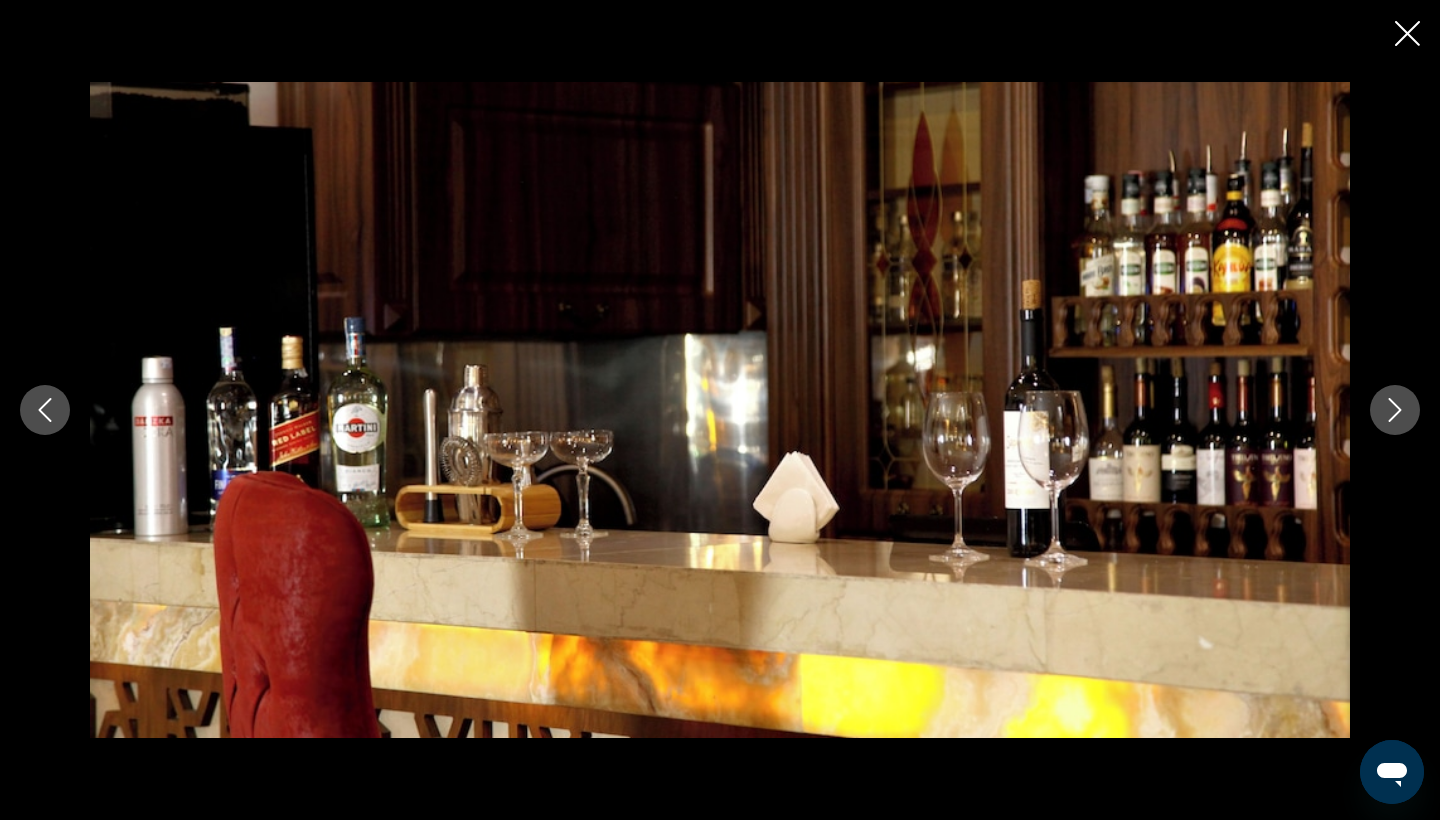 click 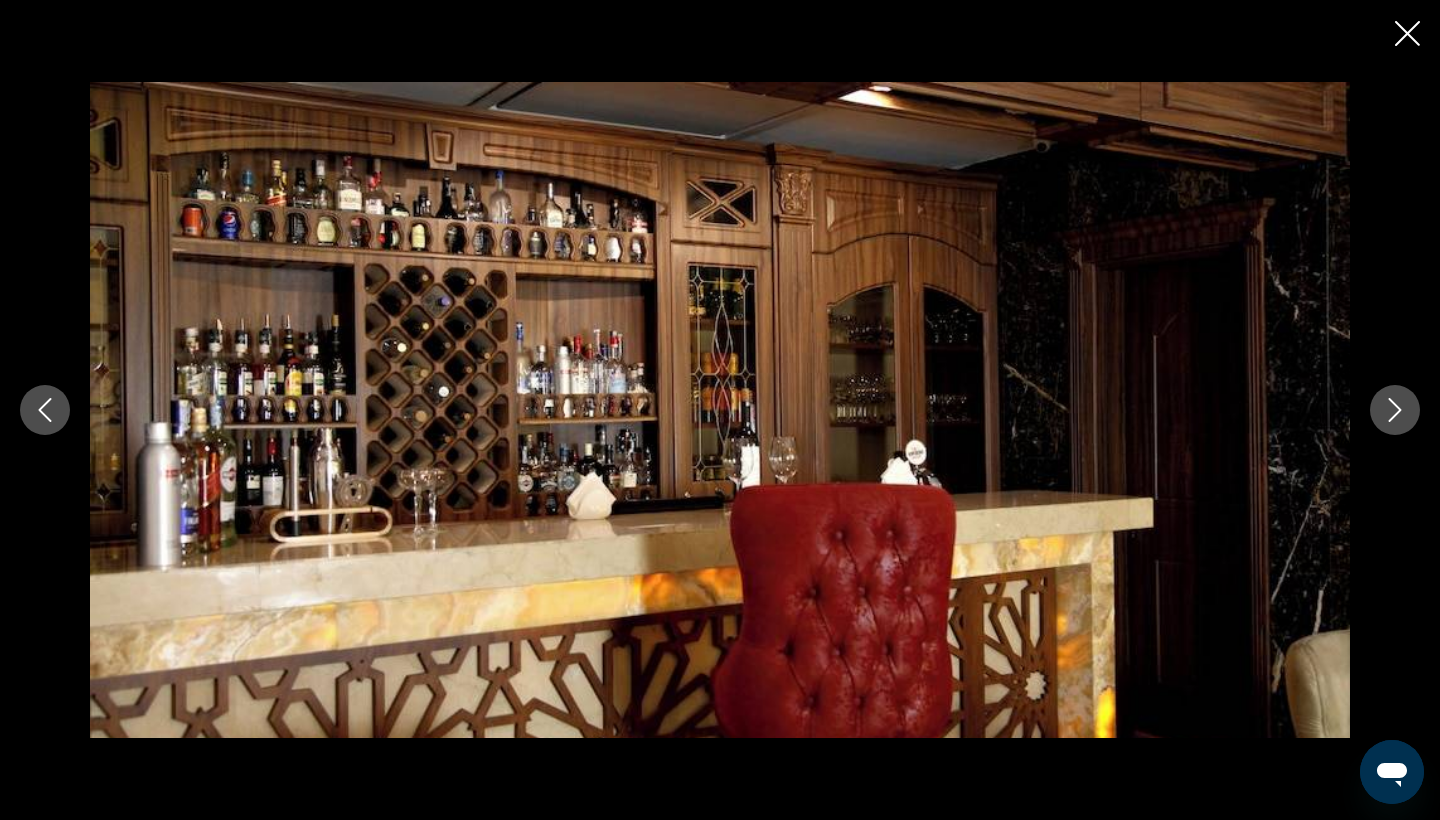 click 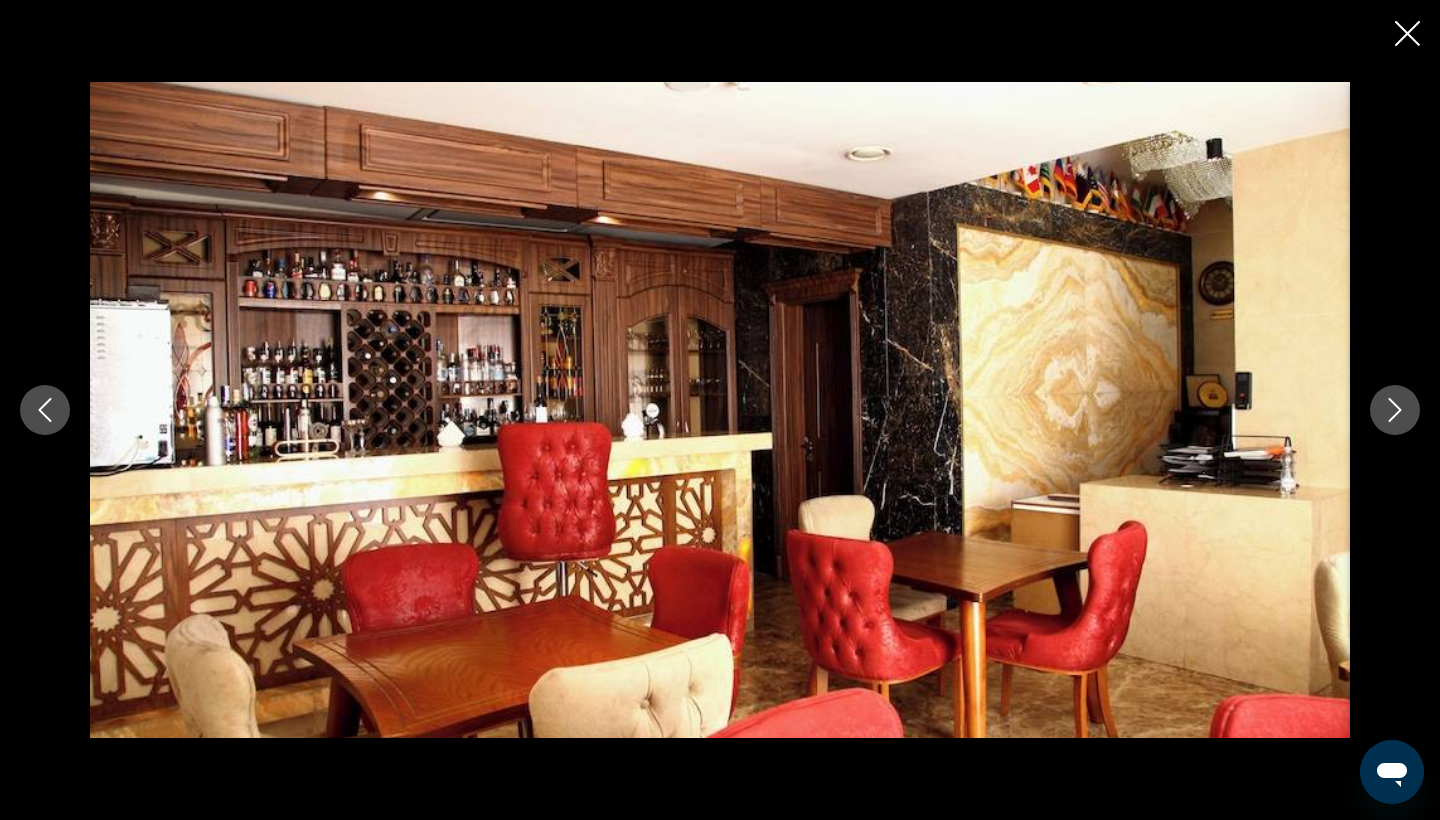 click 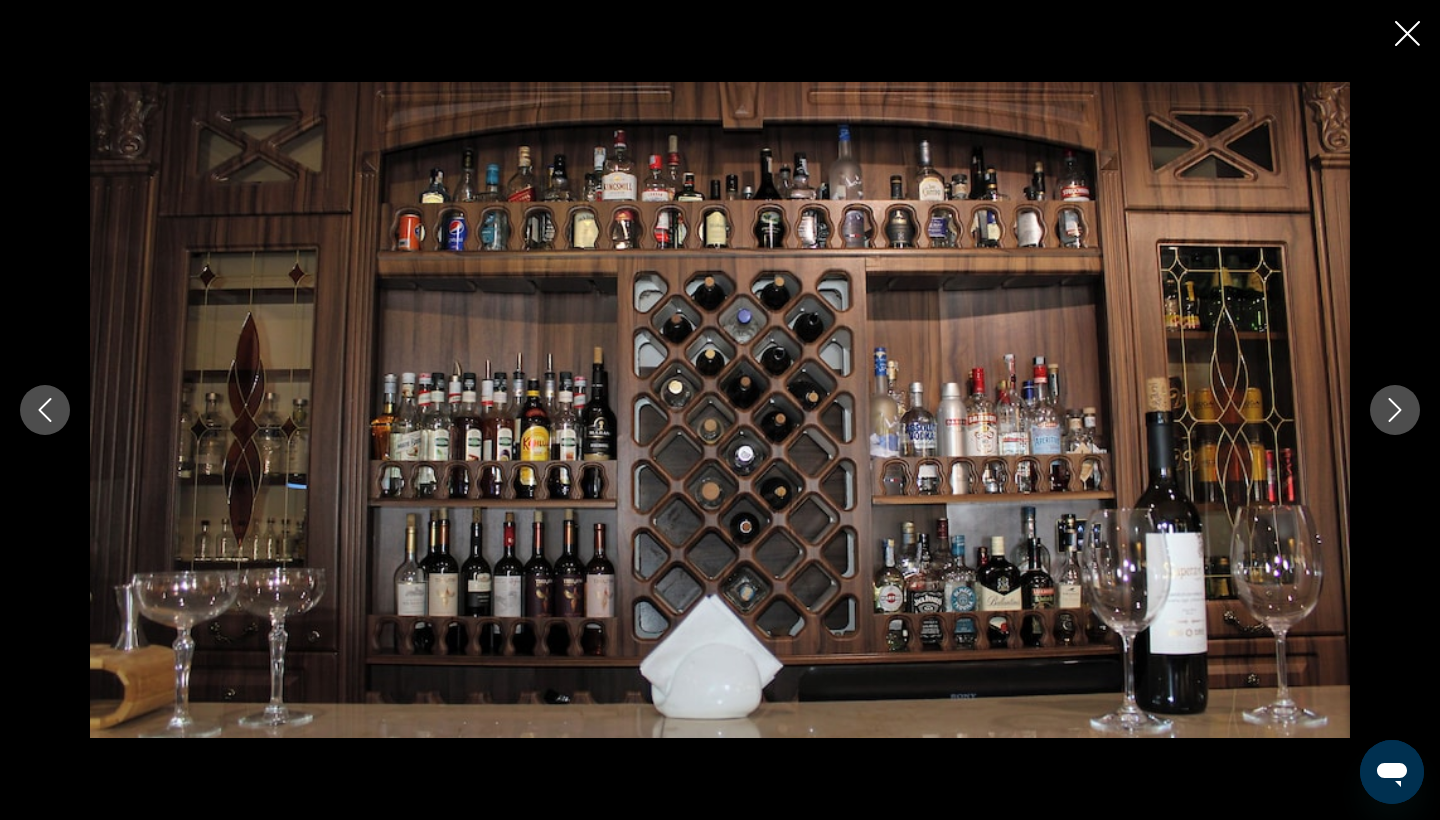 click 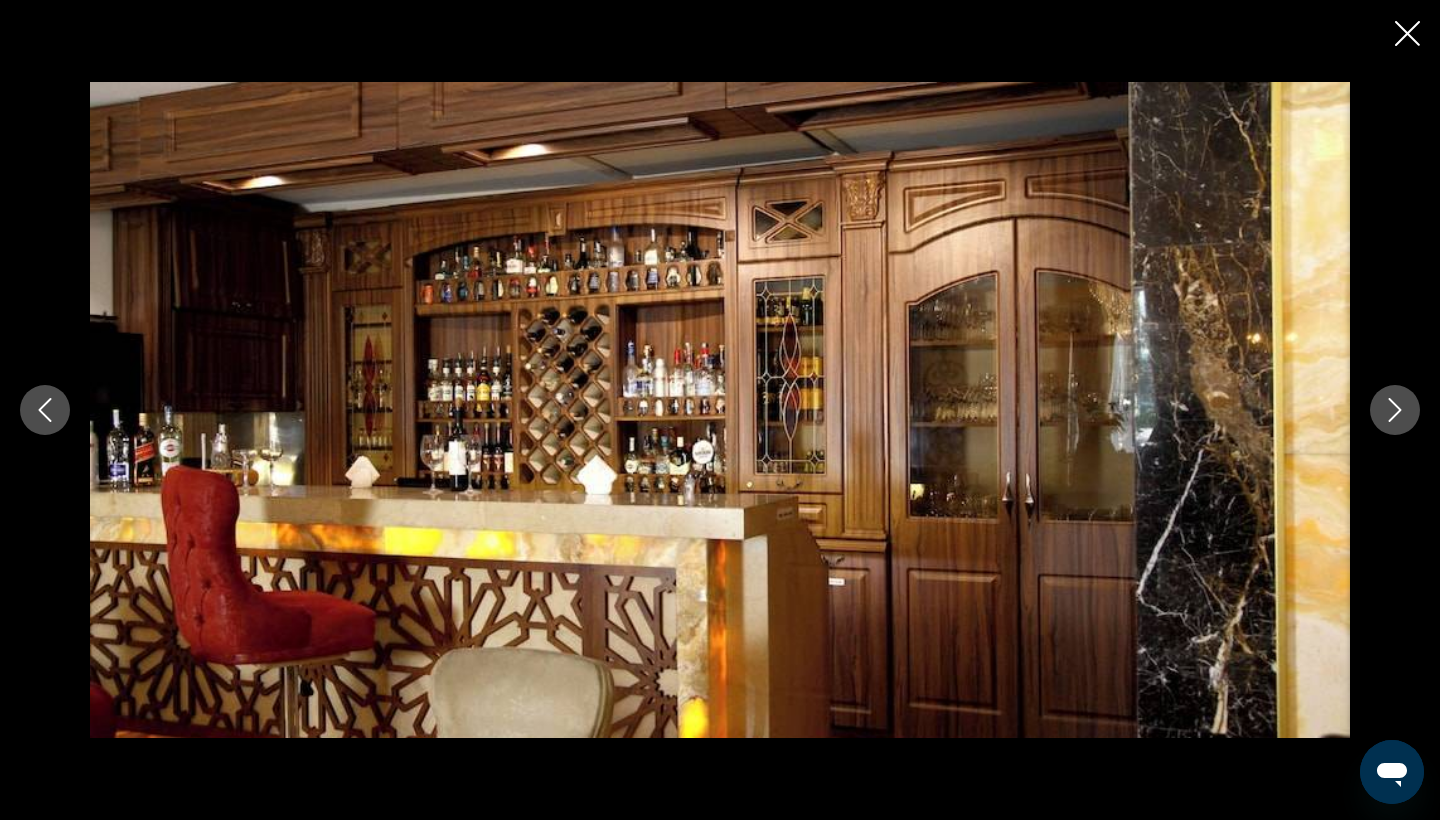 click 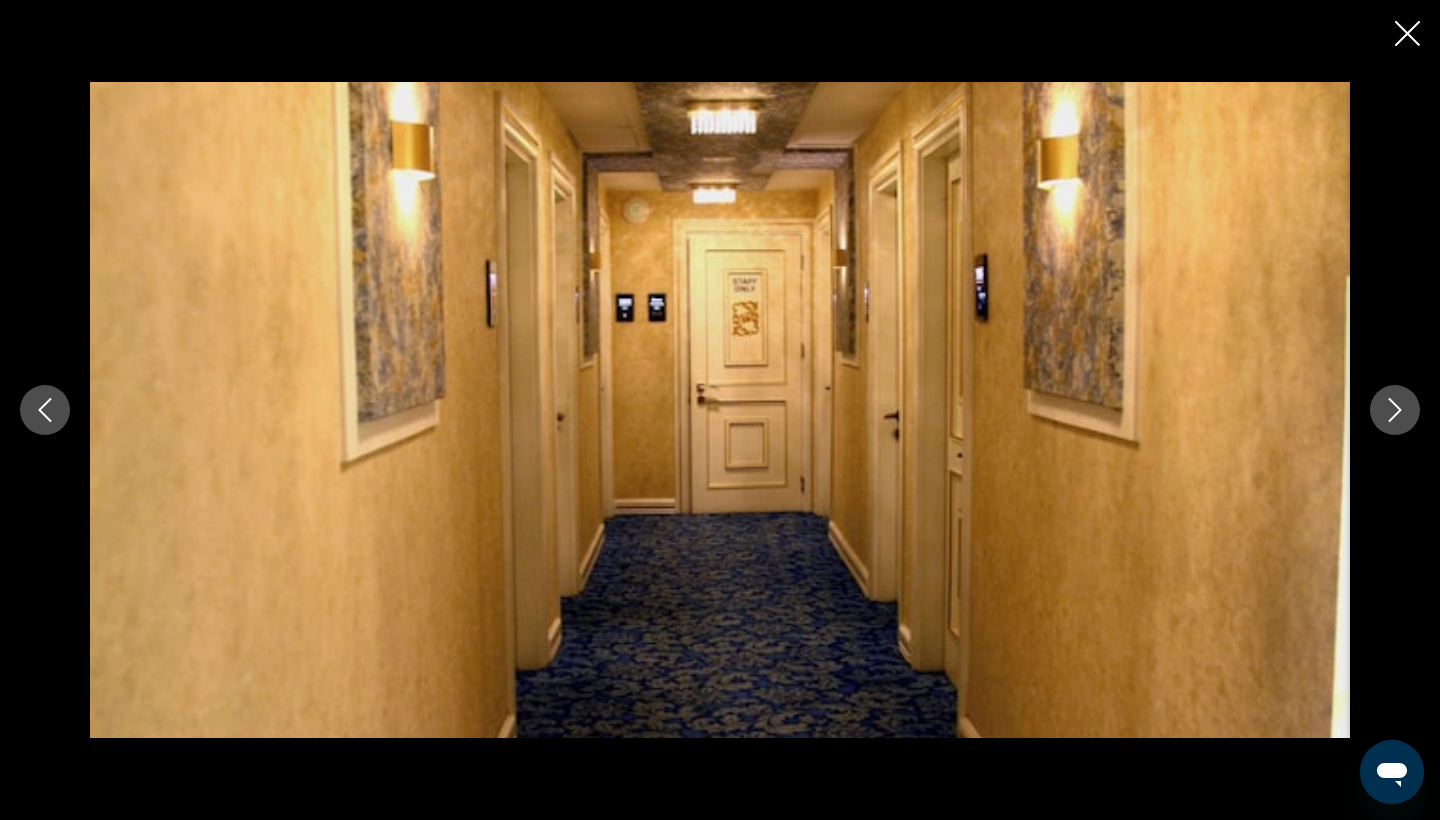 click 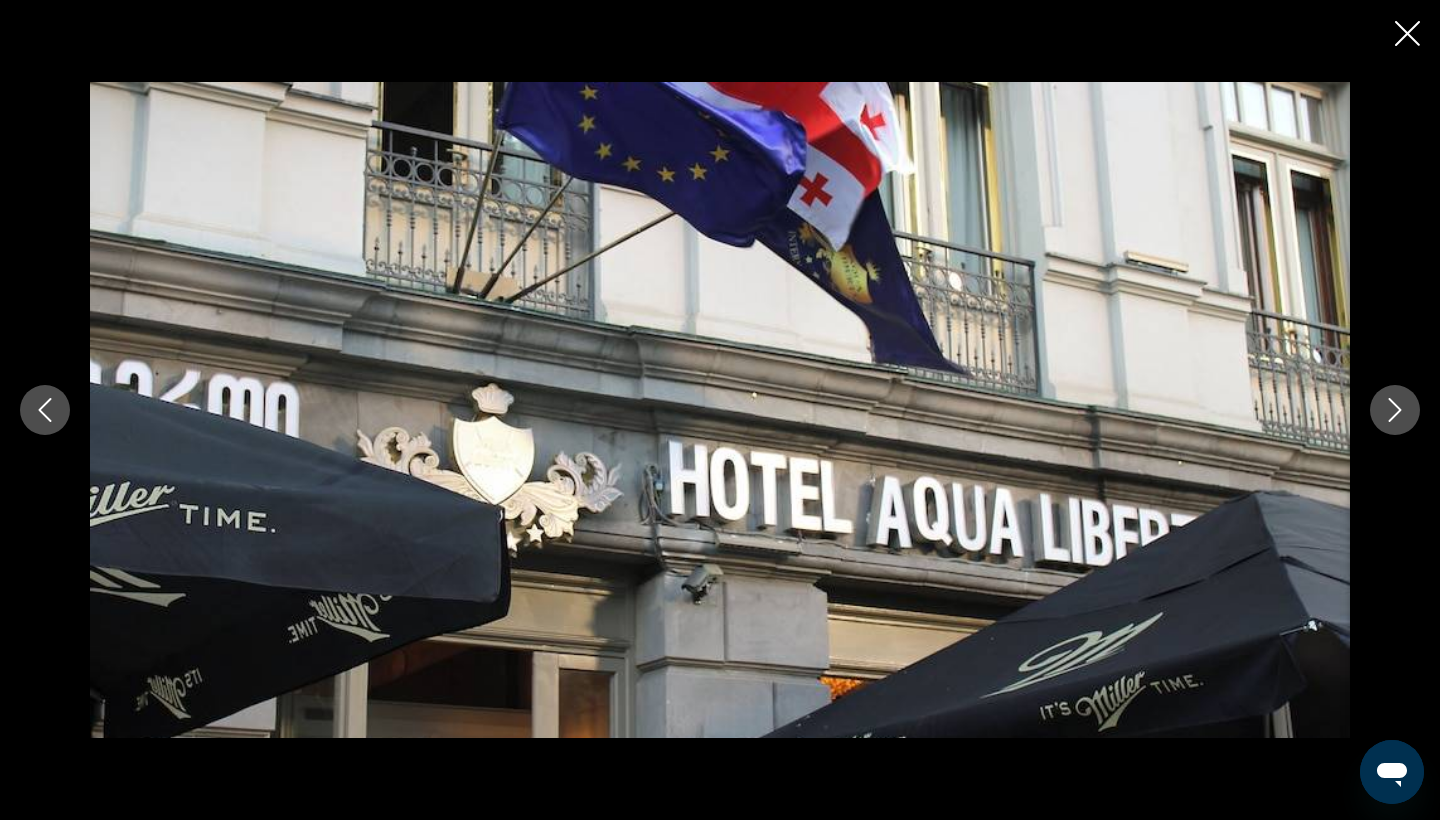 click at bounding box center [1395, 410] 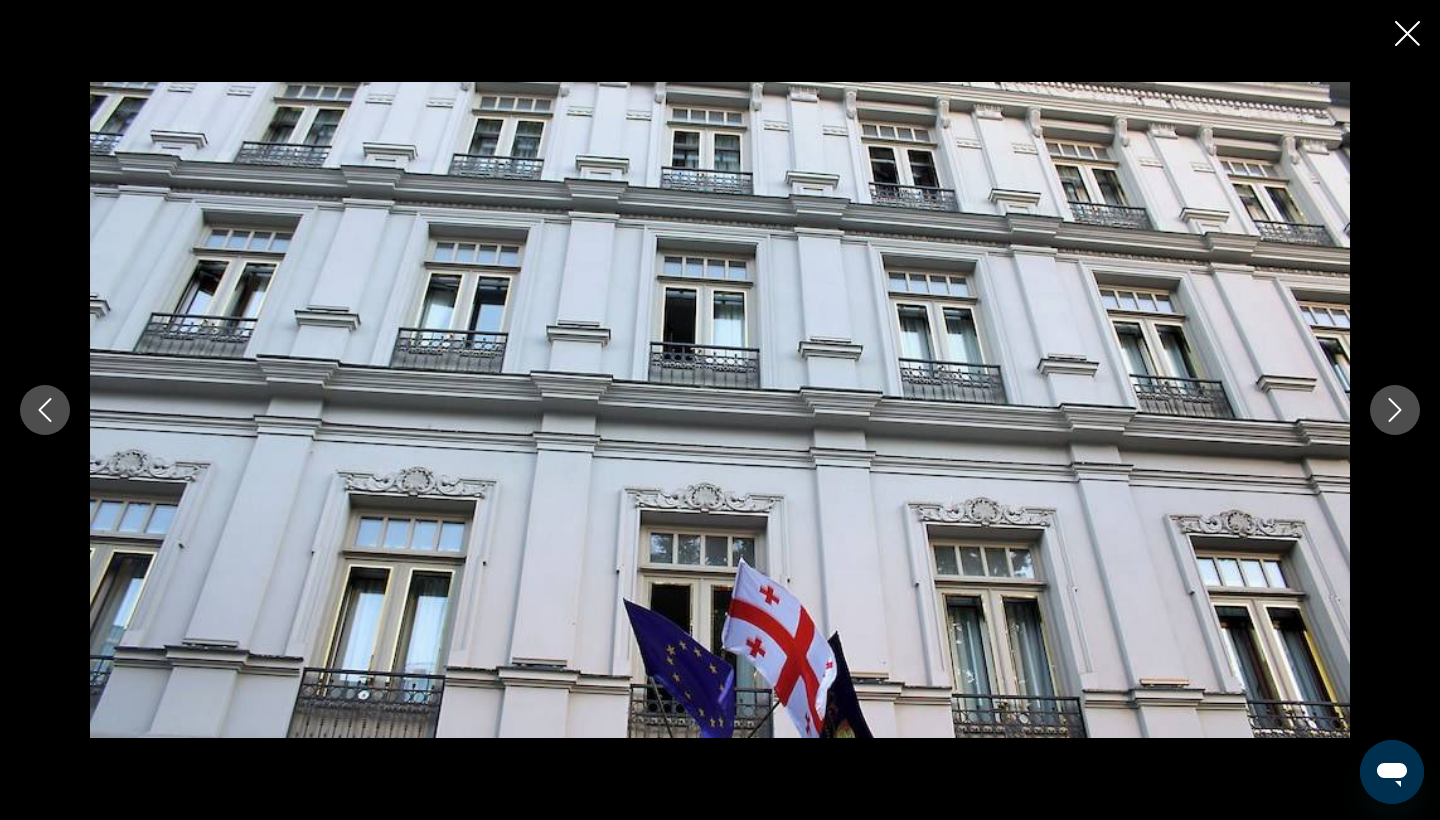 click at bounding box center (1395, 410) 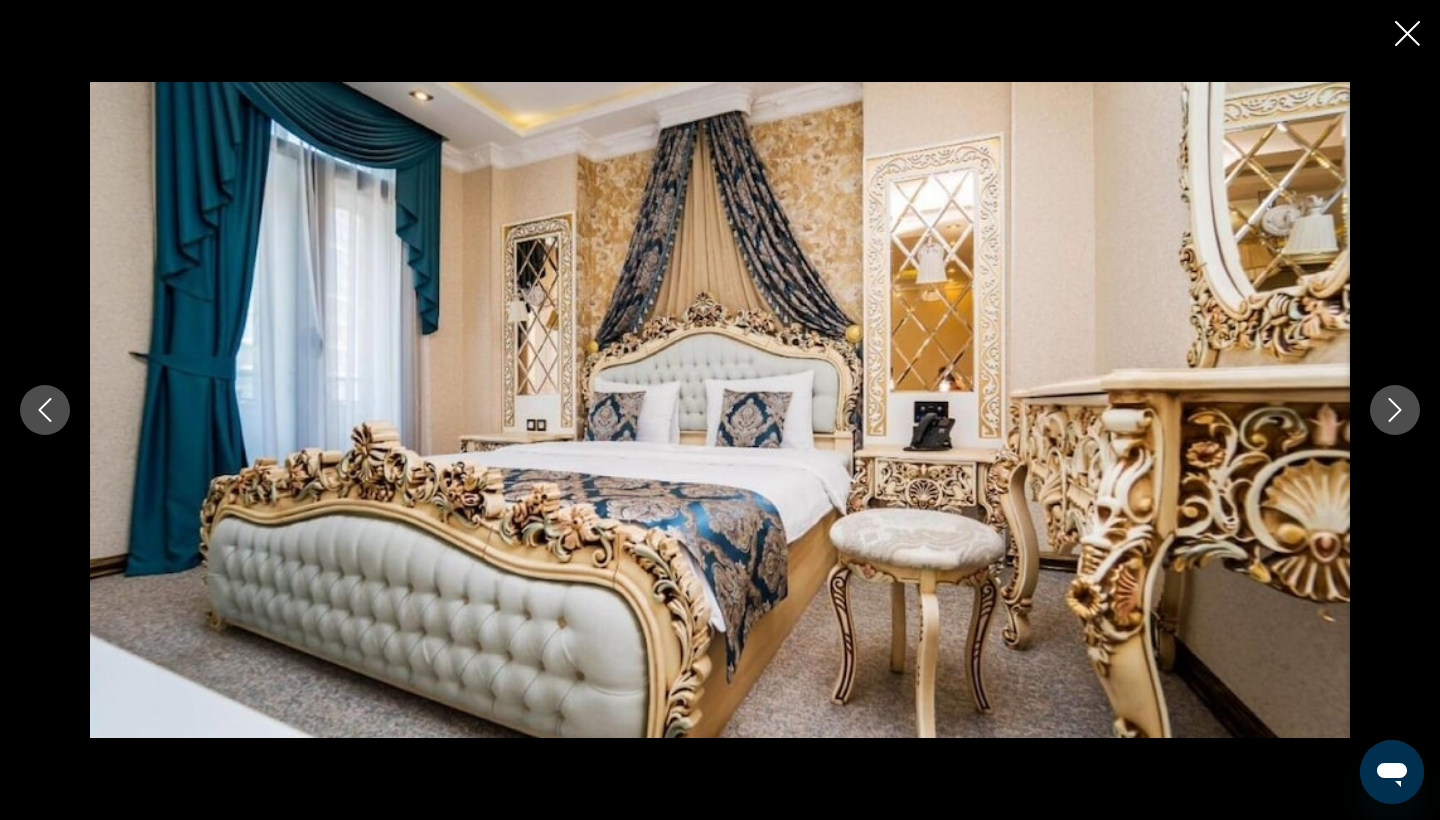 click at bounding box center (1395, 410) 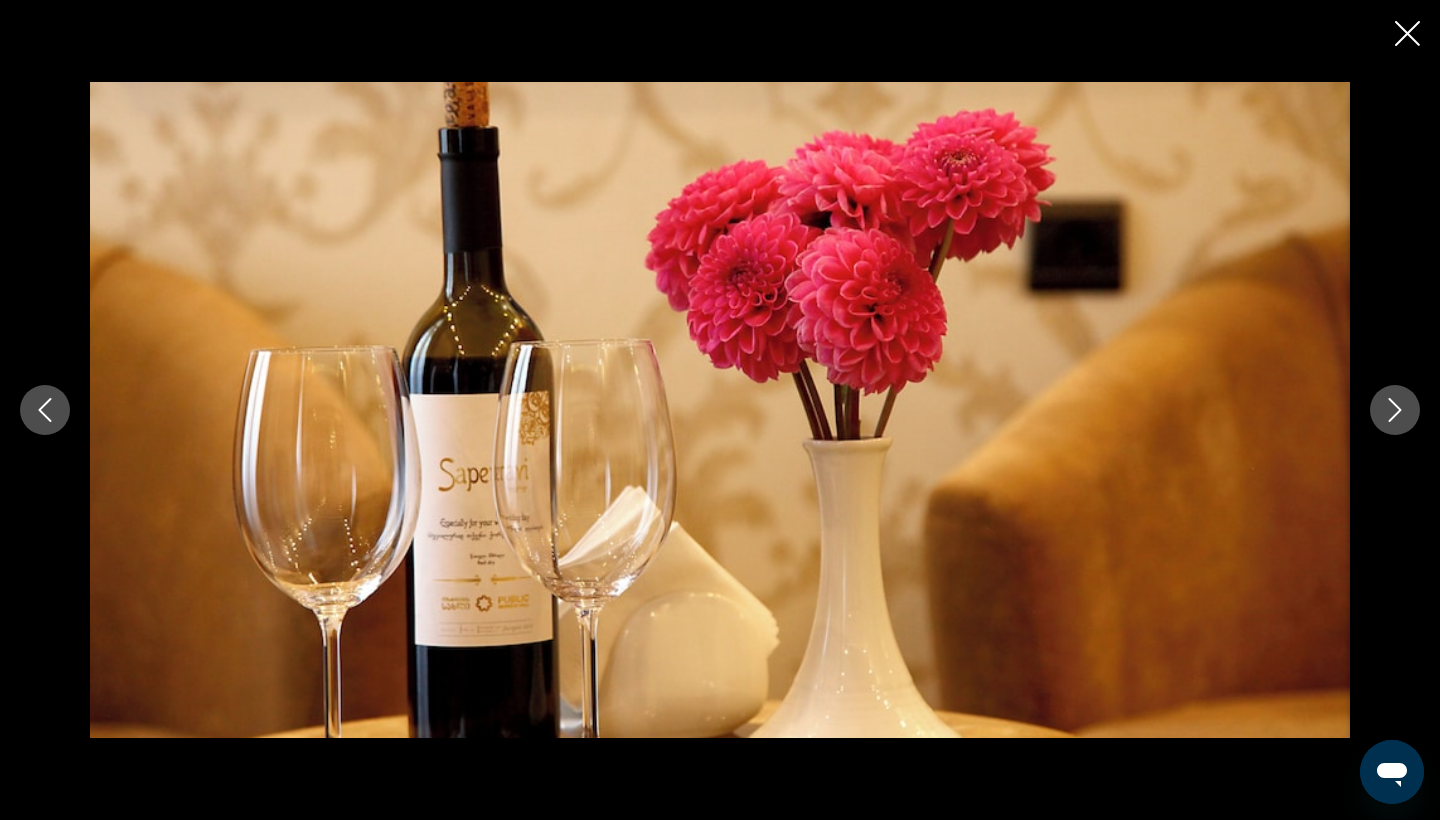 click at bounding box center (1395, 410) 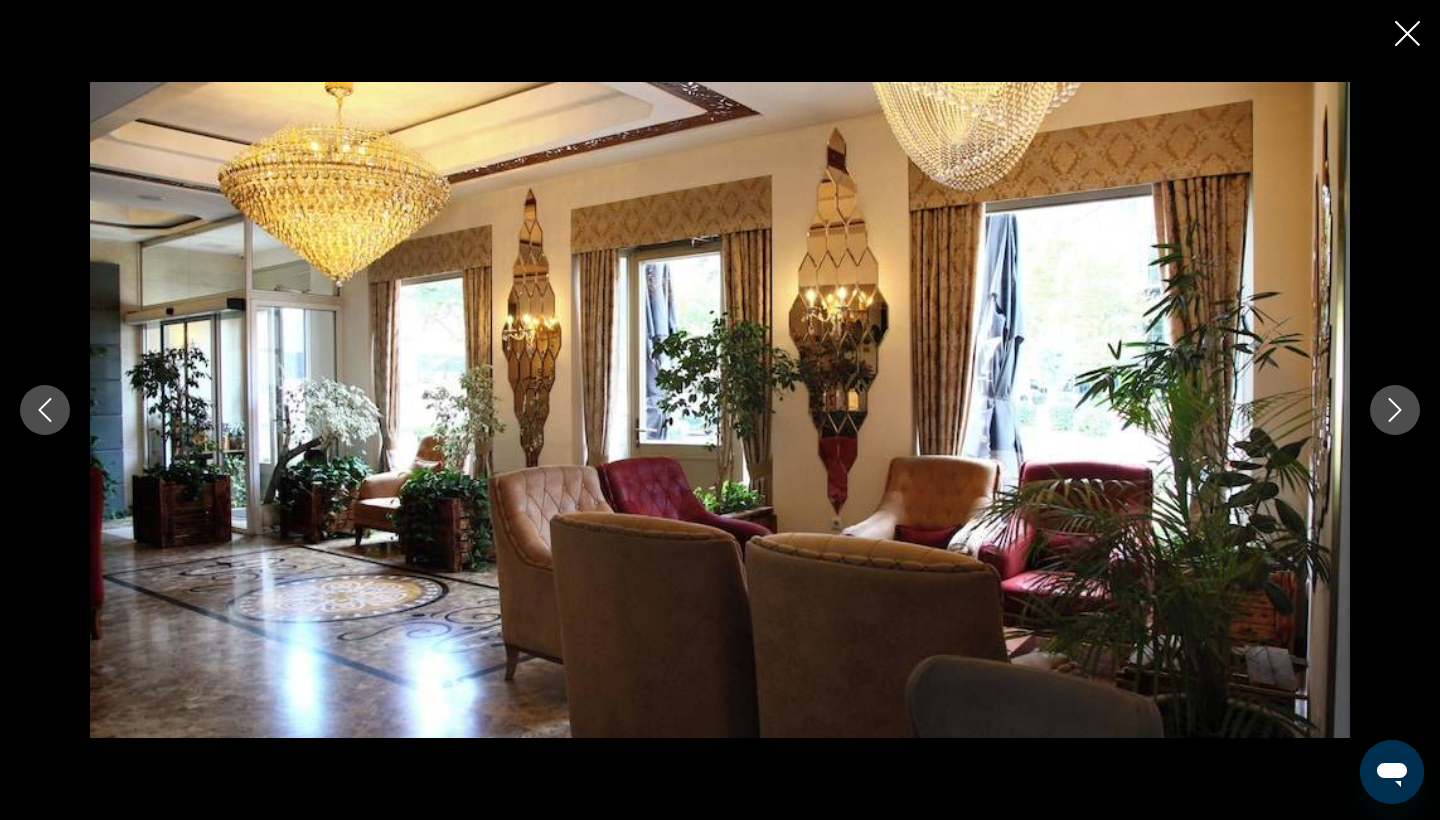 click 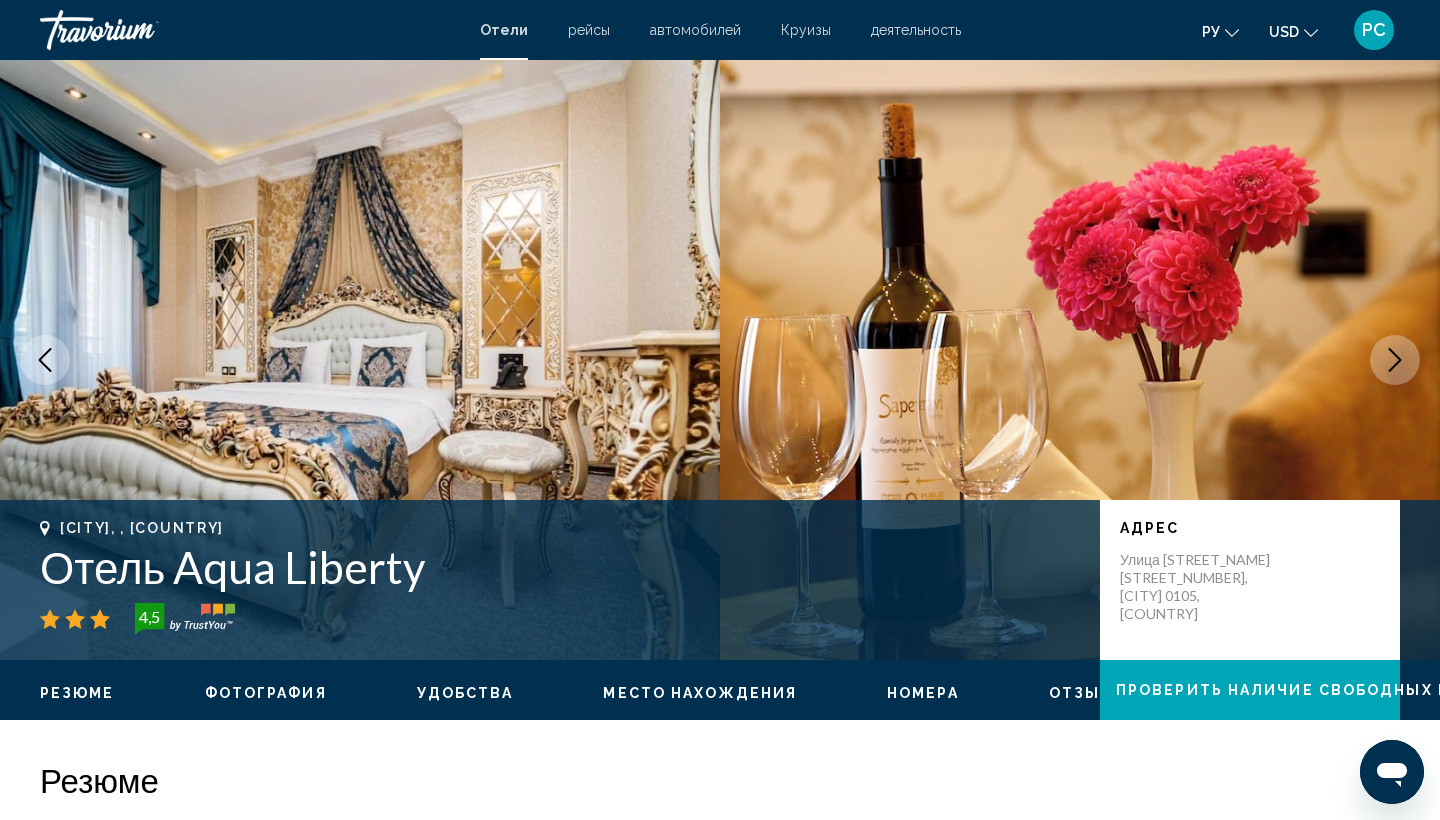 scroll, scrollTop: 0, scrollLeft: 0, axis: both 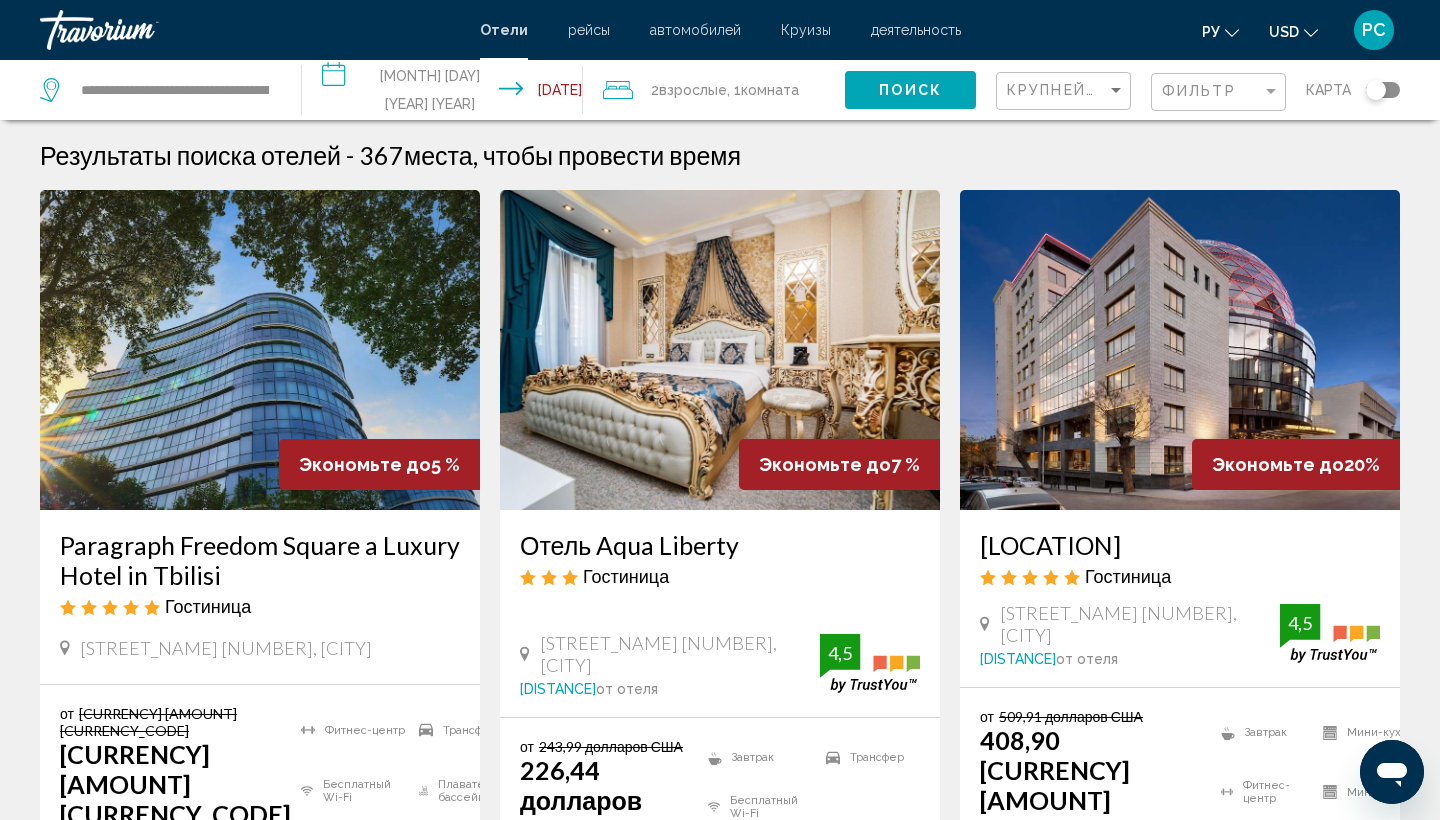click 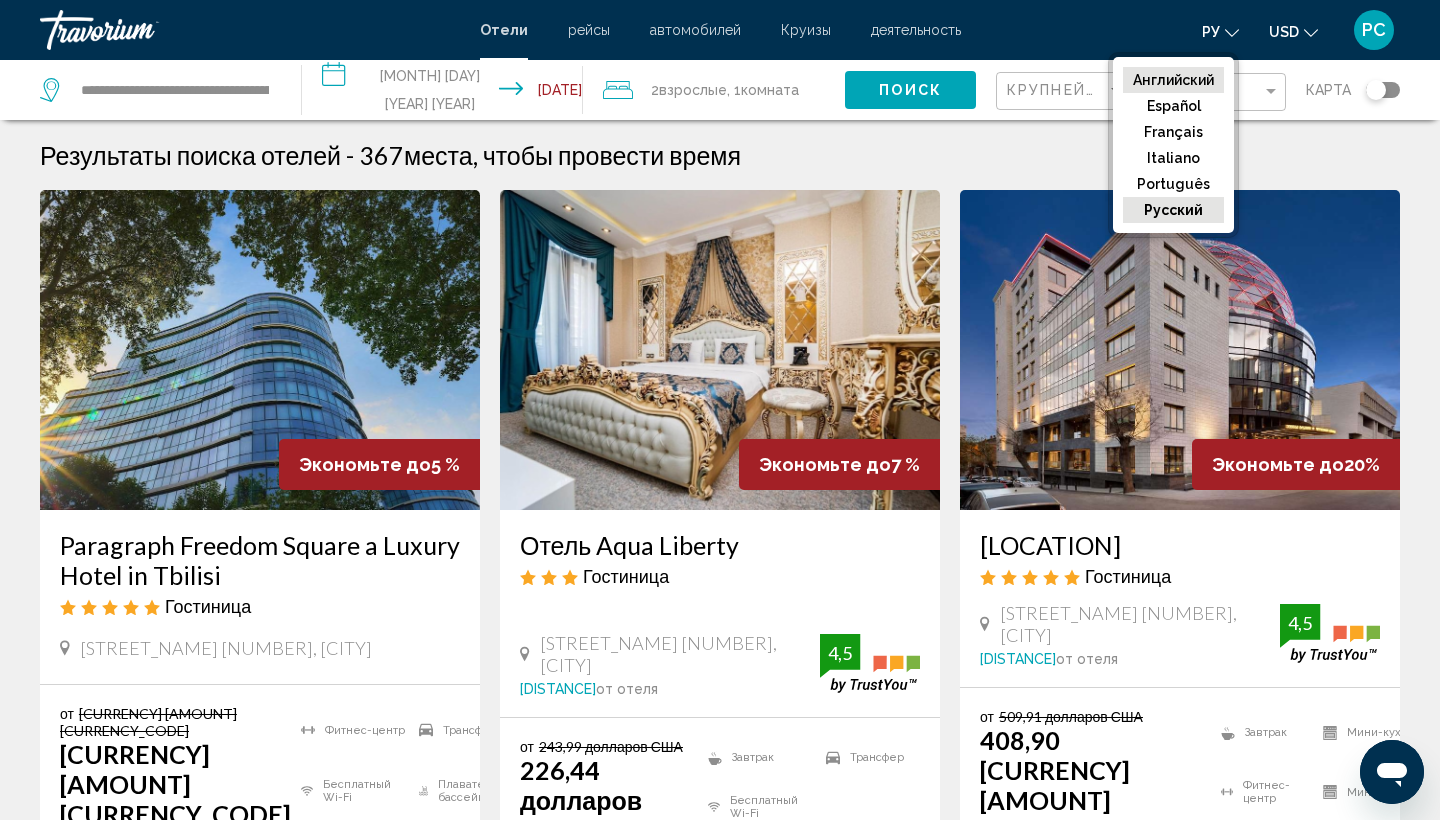 click on "английский" 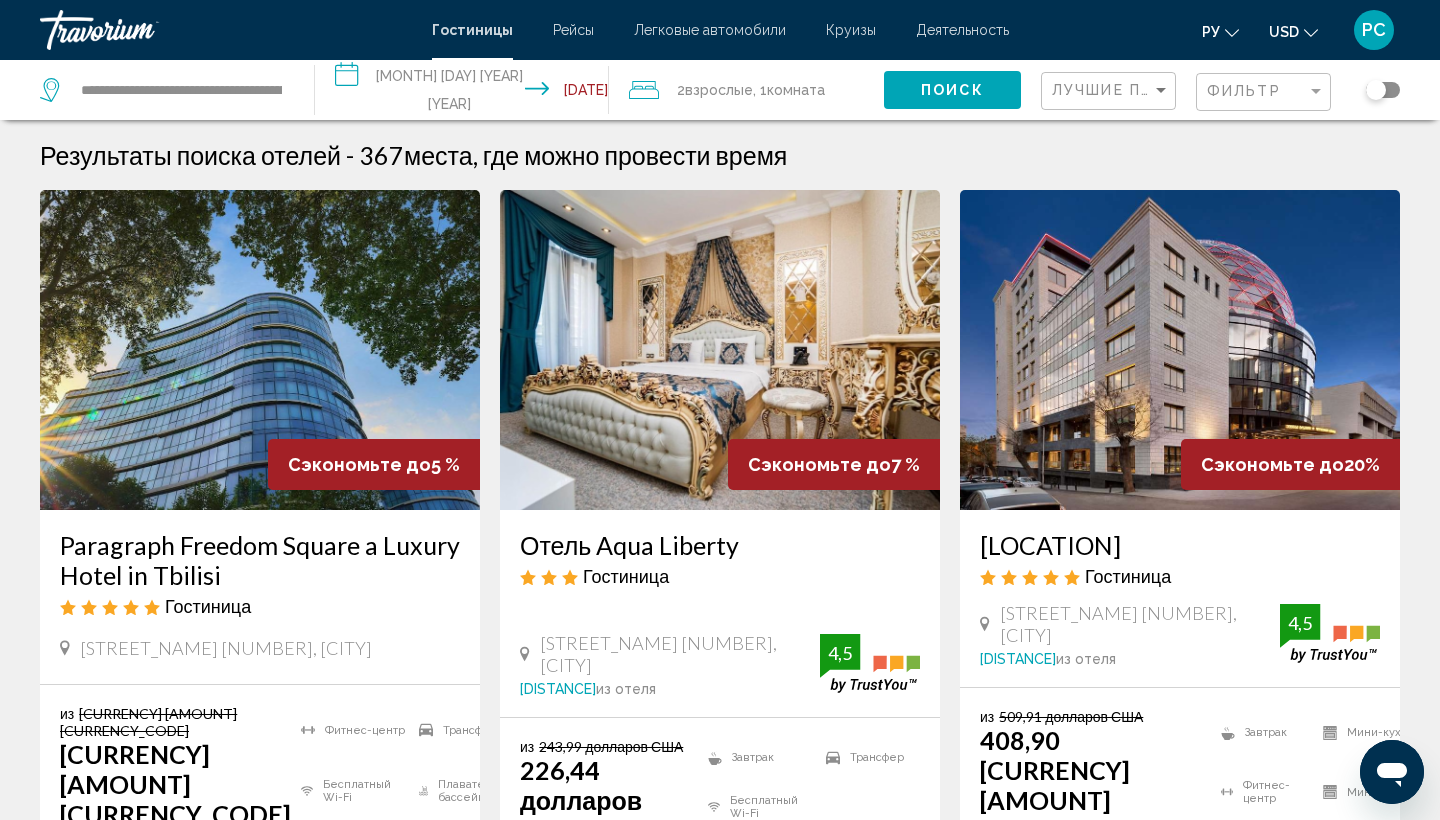 click 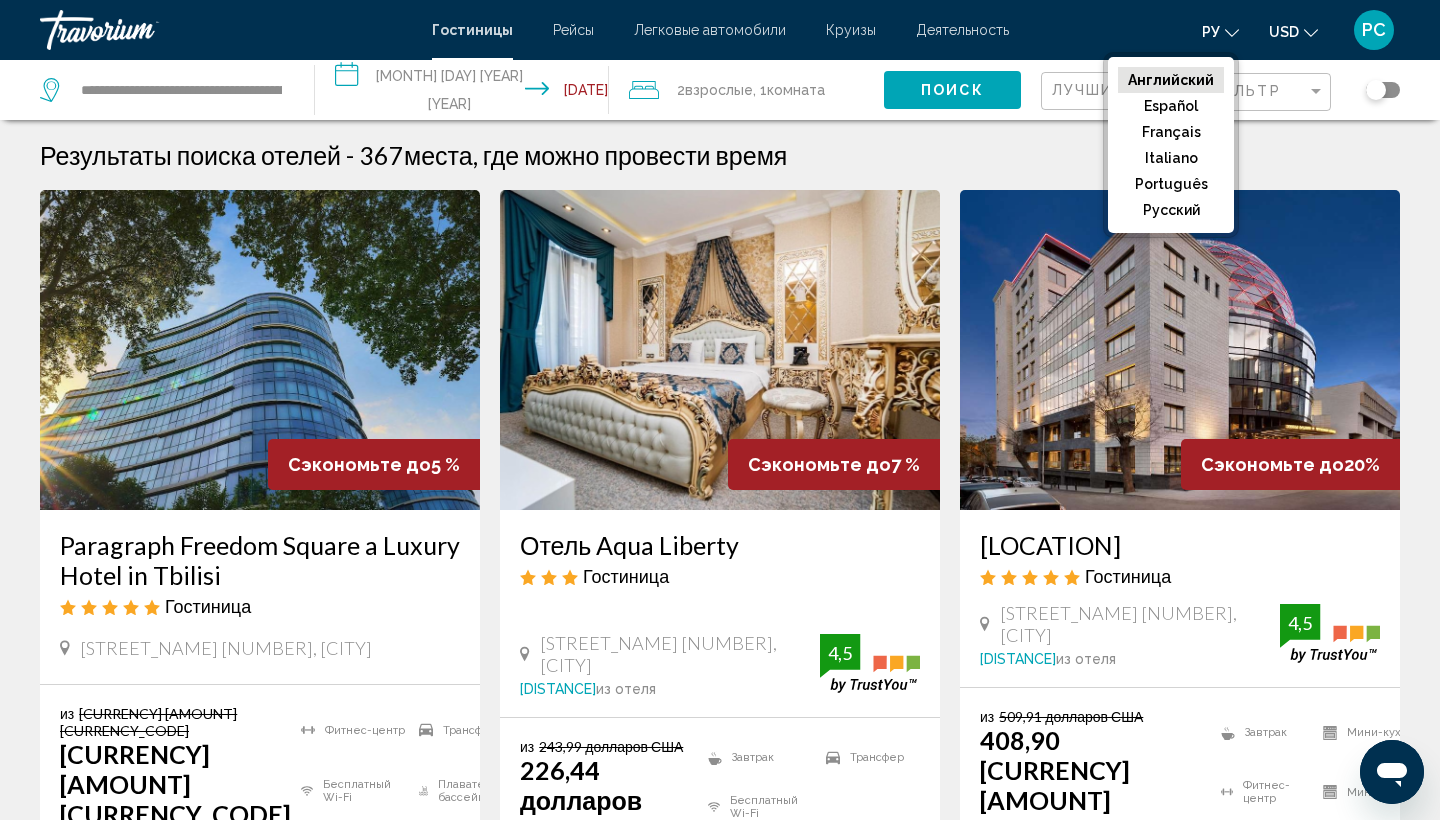 click on "английский" 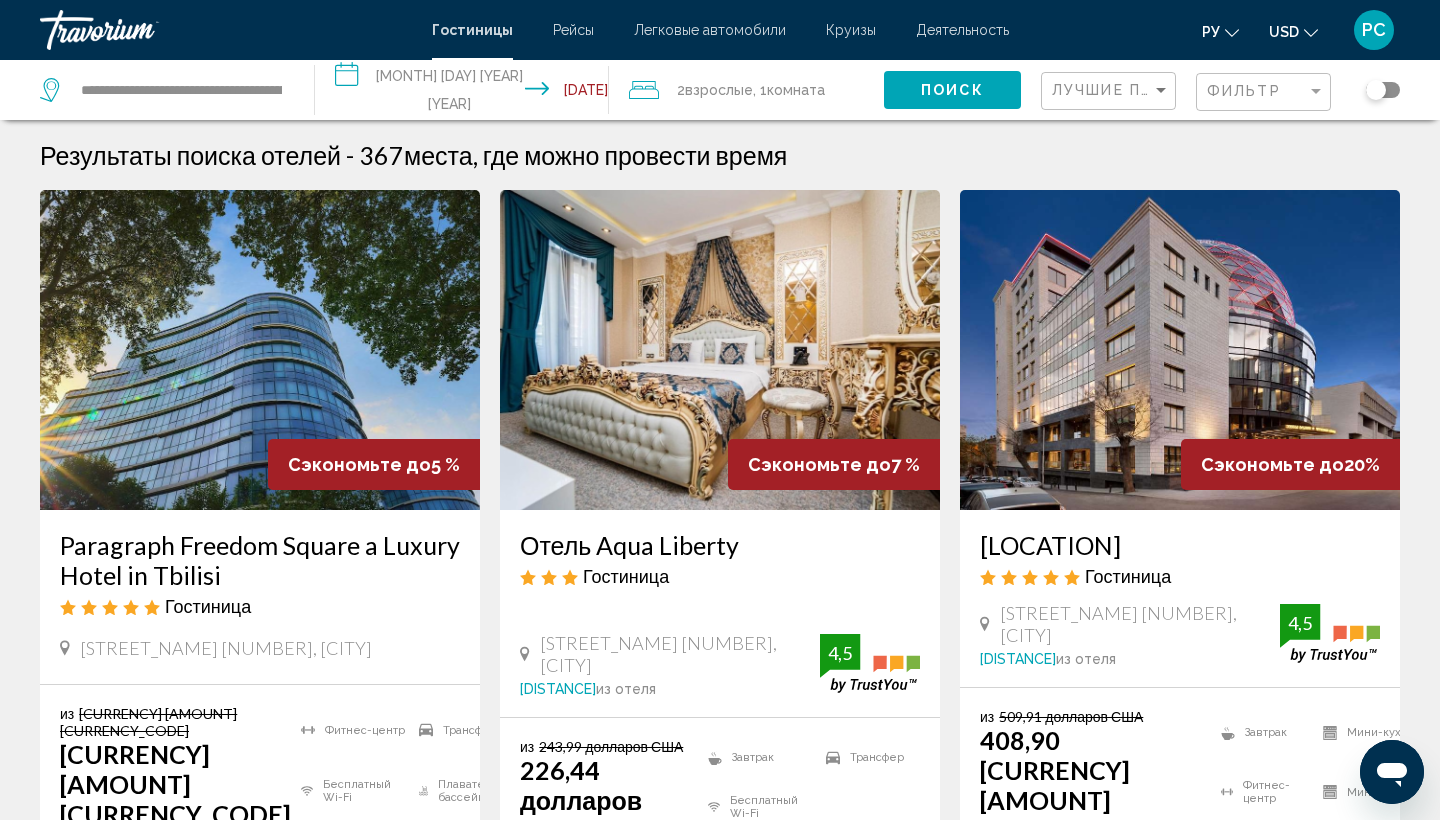 click 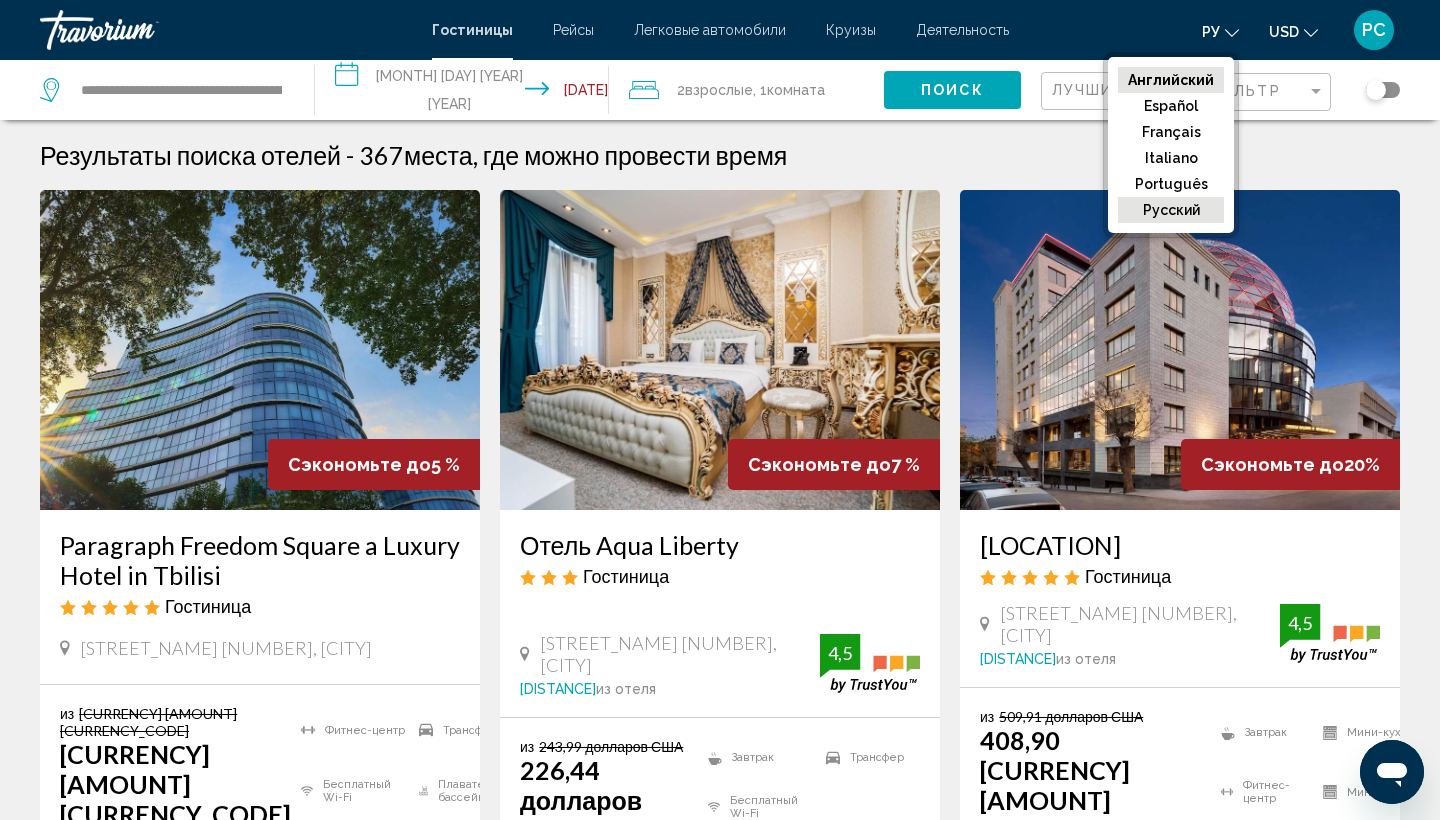 click on "Русский" 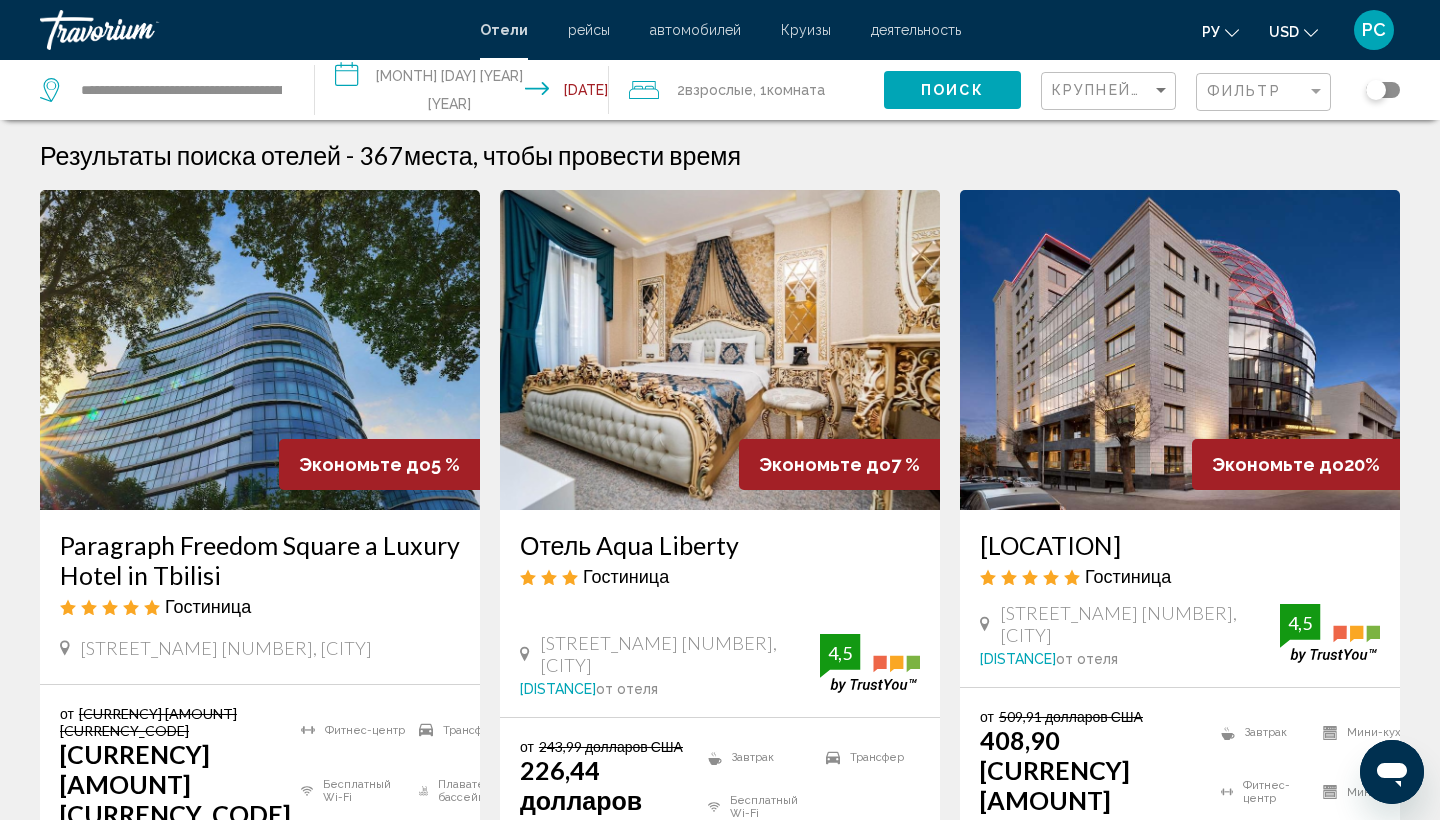 click 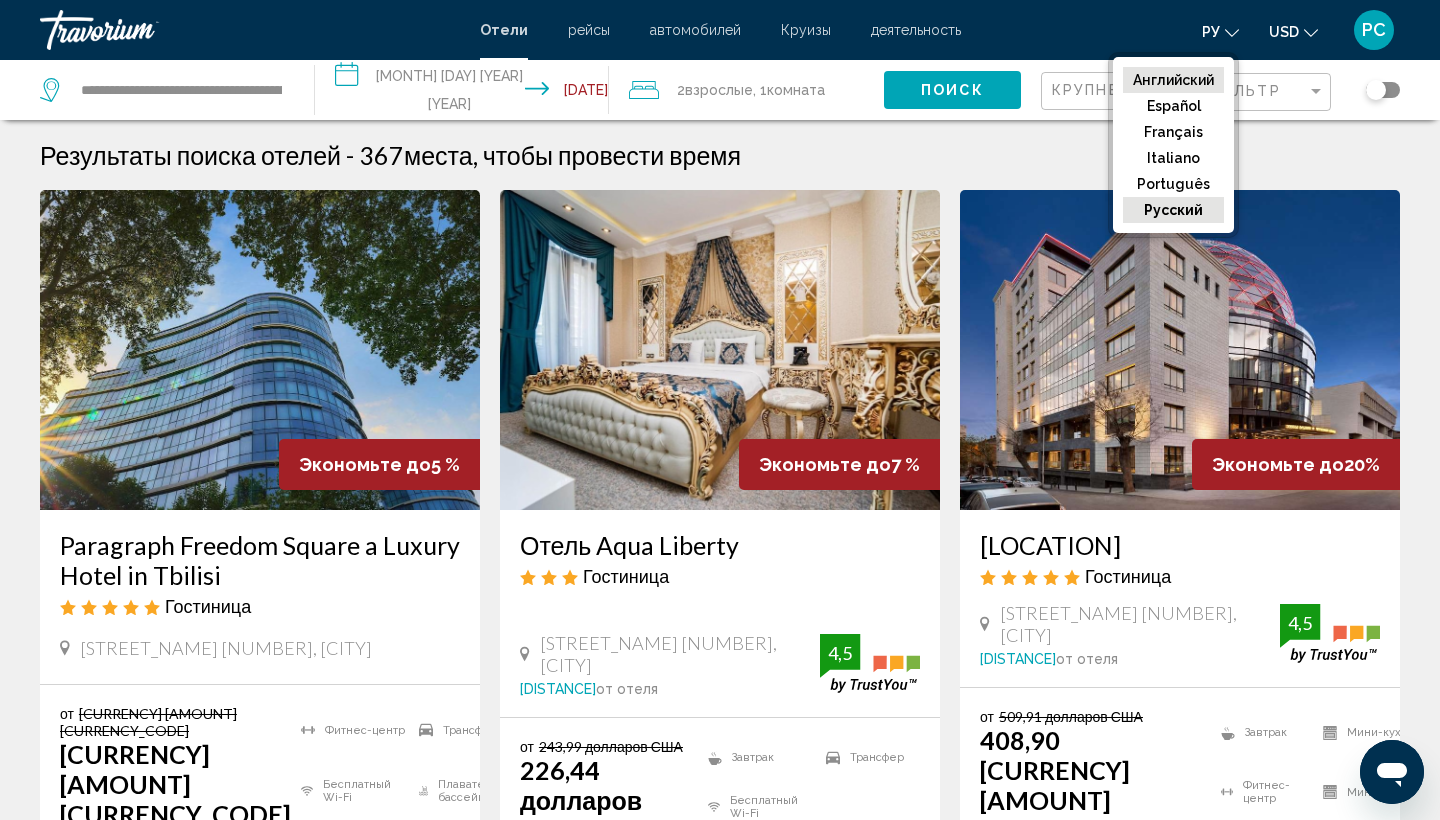 click on "английский" 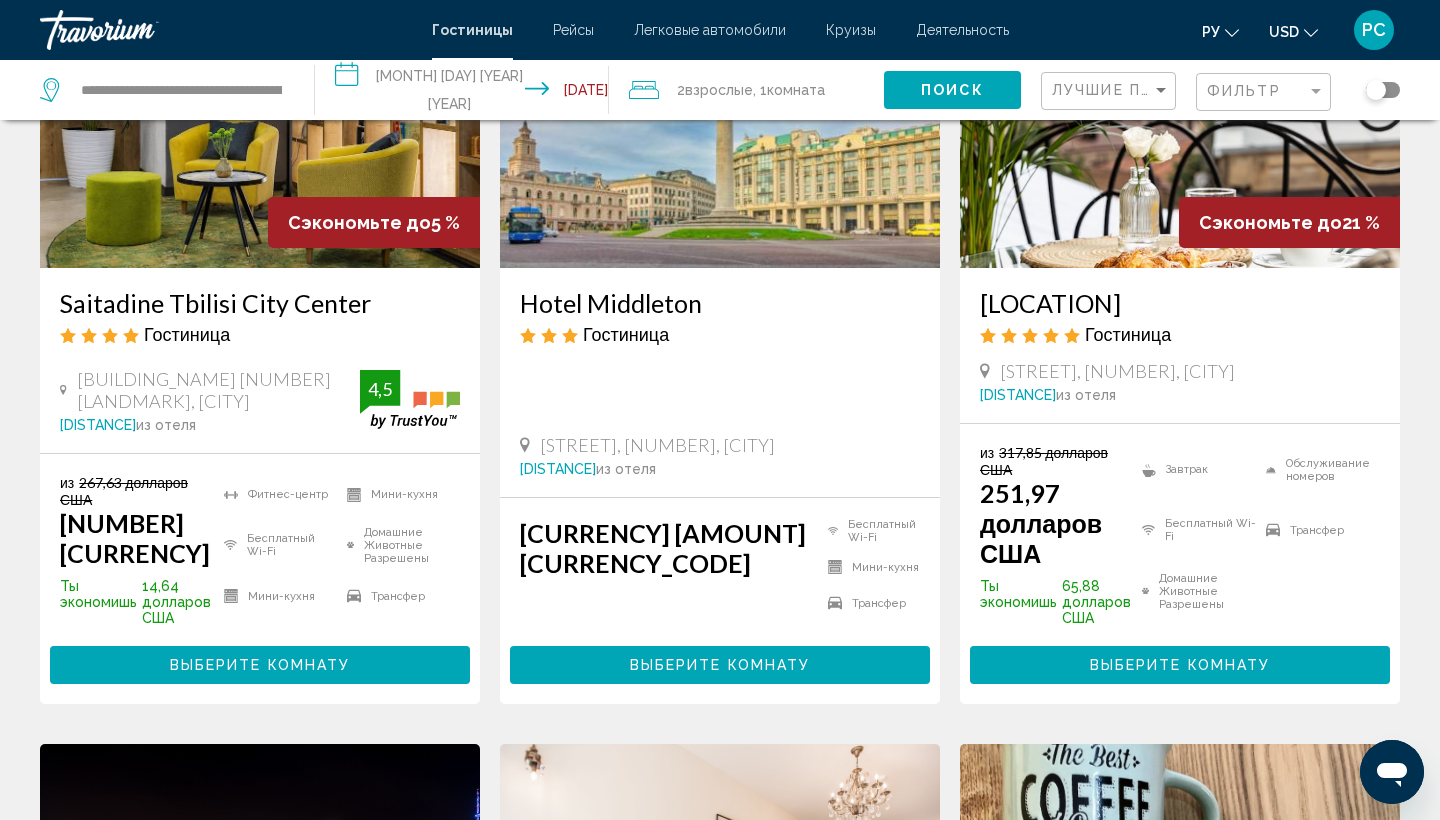 scroll, scrollTop: 775, scrollLeft: 0, axis: vertical 